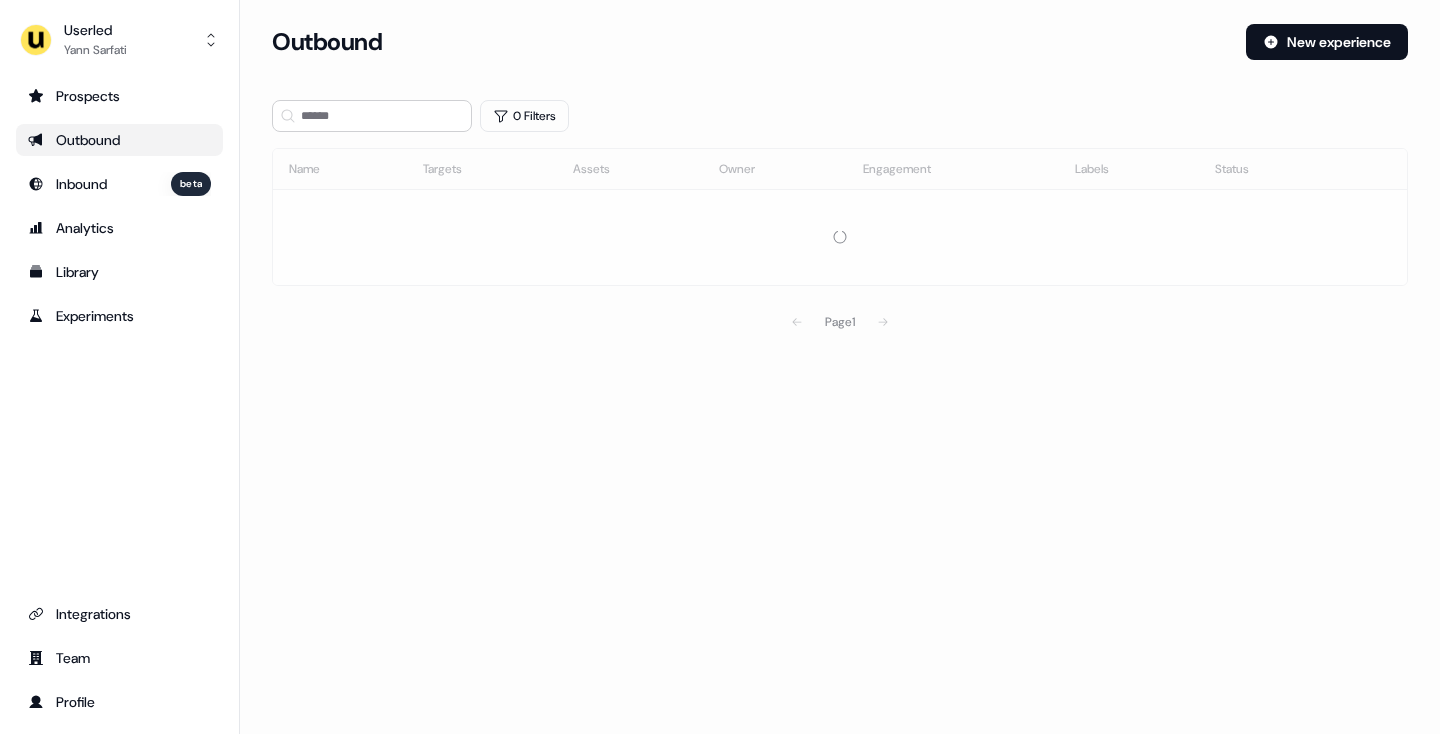 scroll, scrollTop: 0, scrollLeft: 0, axis: both 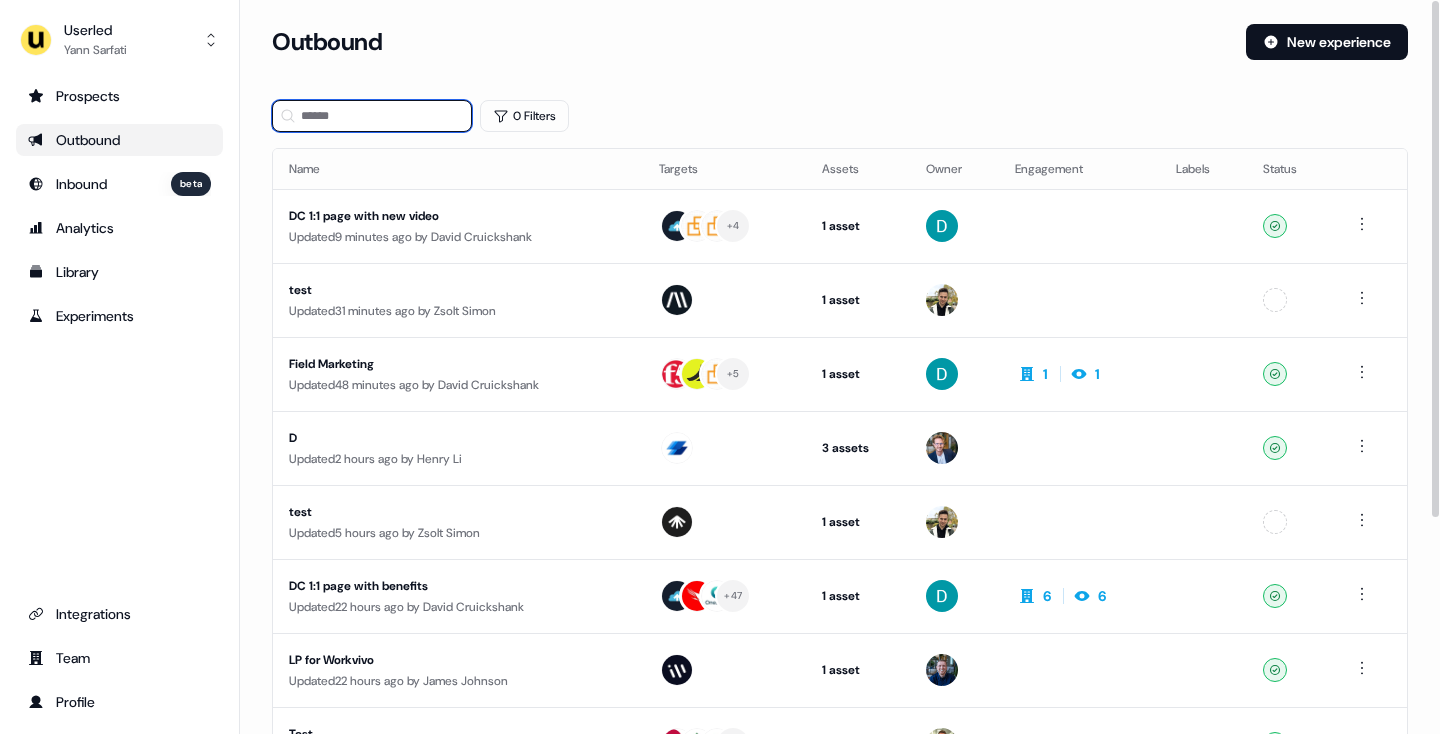 click at bounding box center [372, 116] 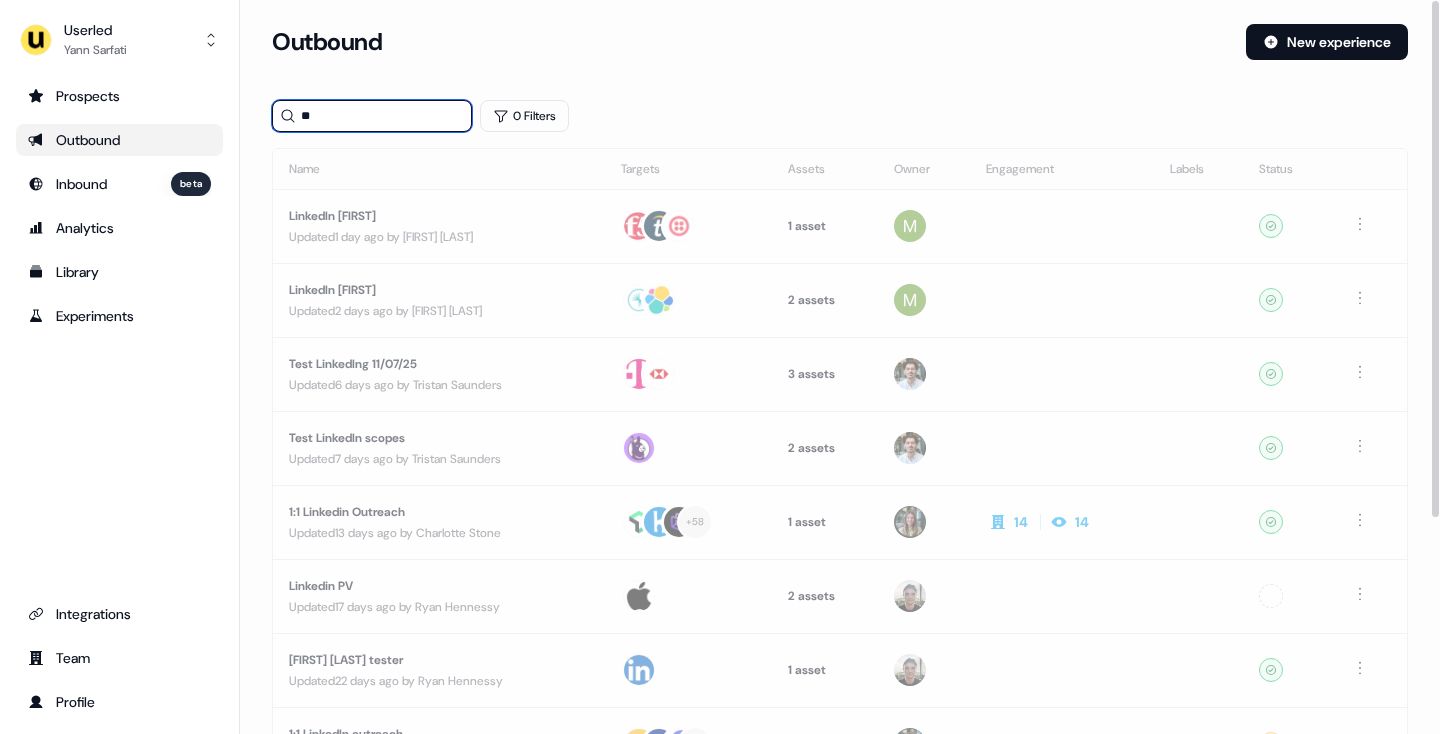 type on "*" 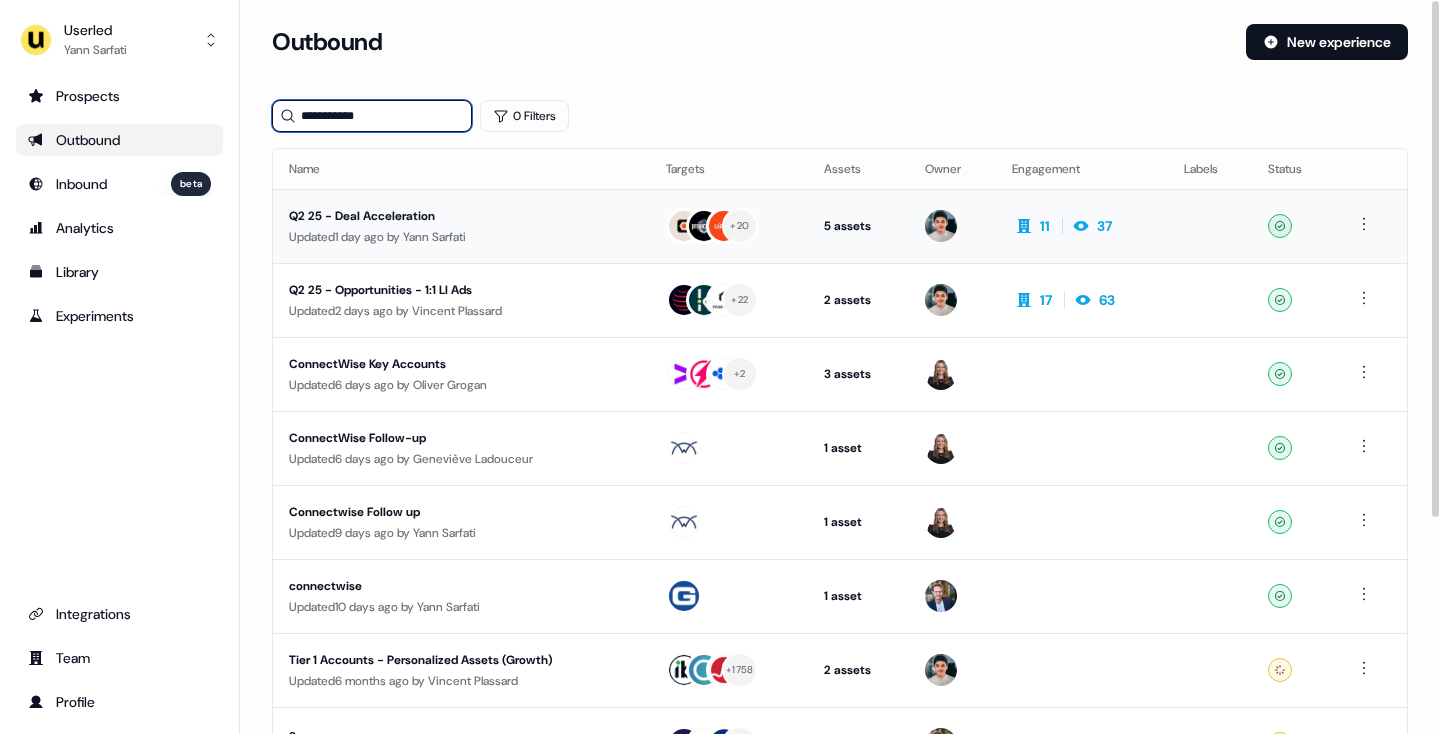 type on "**********" 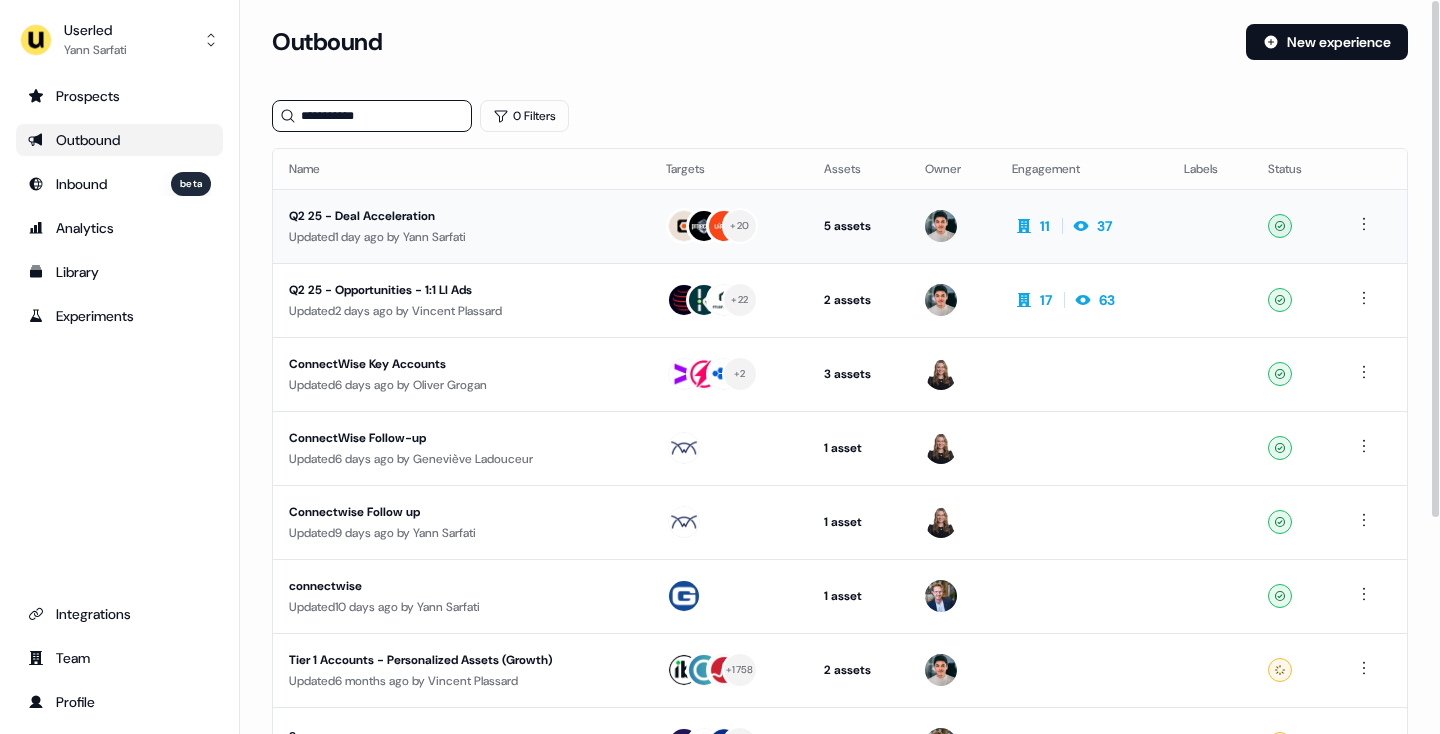 click on "Q2 25 - Deal Acceleration" at bounding box center (461, 216) 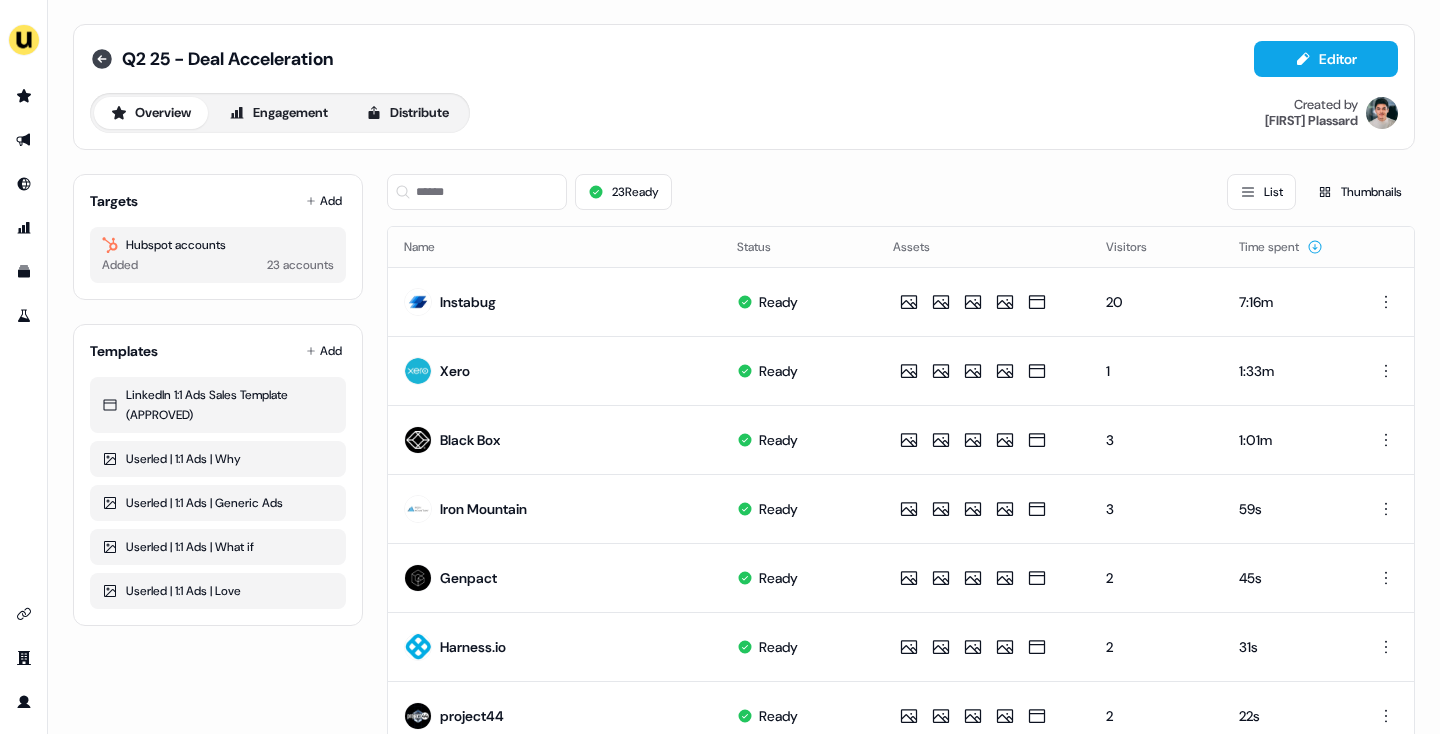 click 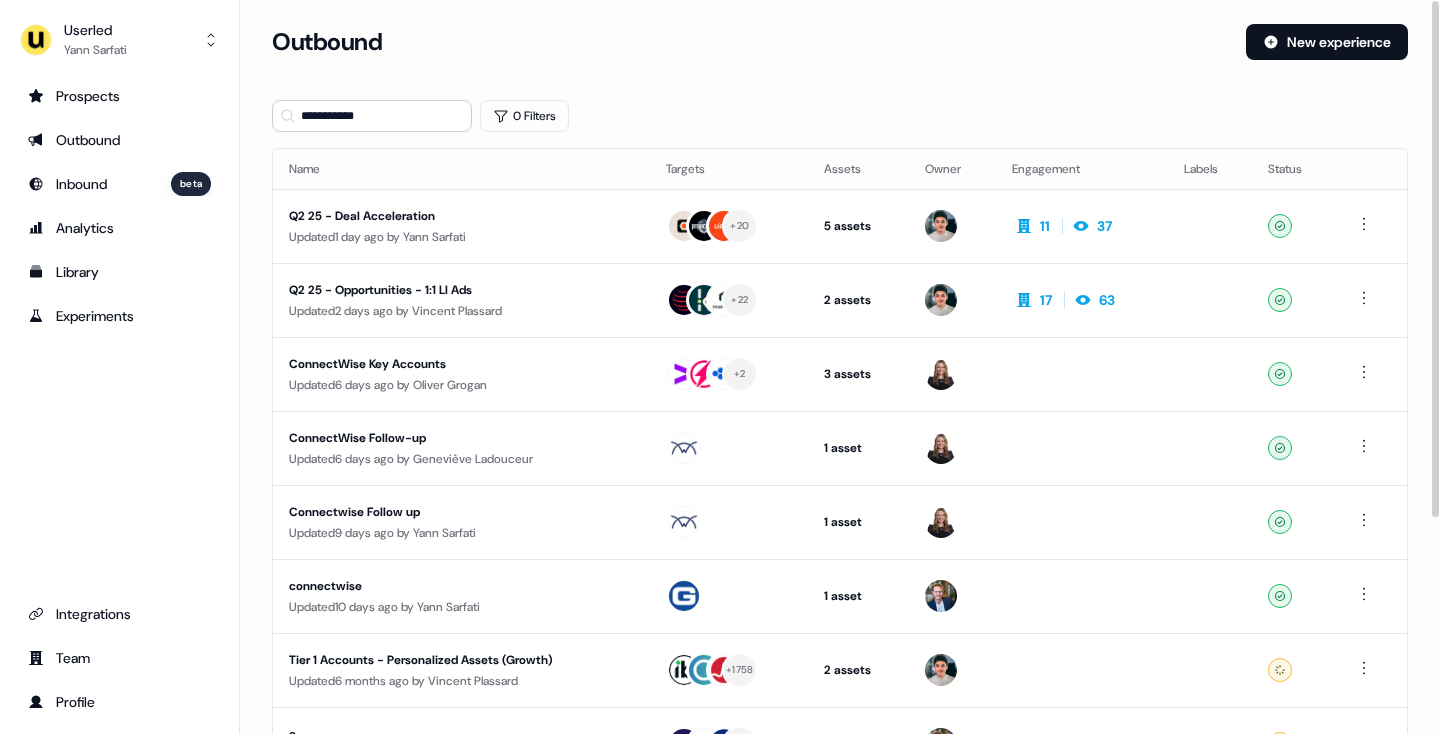 click on "Q2 25 - Opportunities - 1:1 LI Ads" at bounding box center (461, 290) 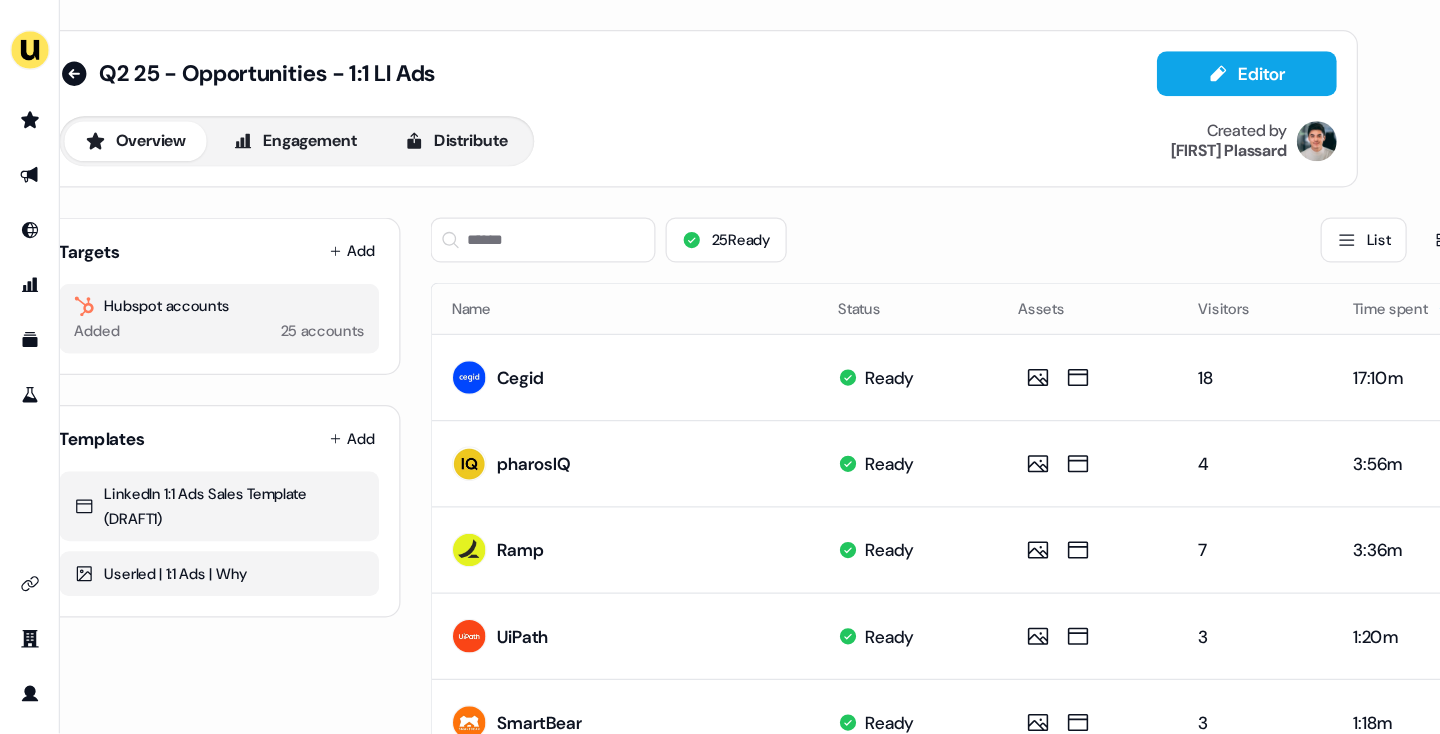 scroll, scrollTop: 0, scrollLeft: 0, axis: both 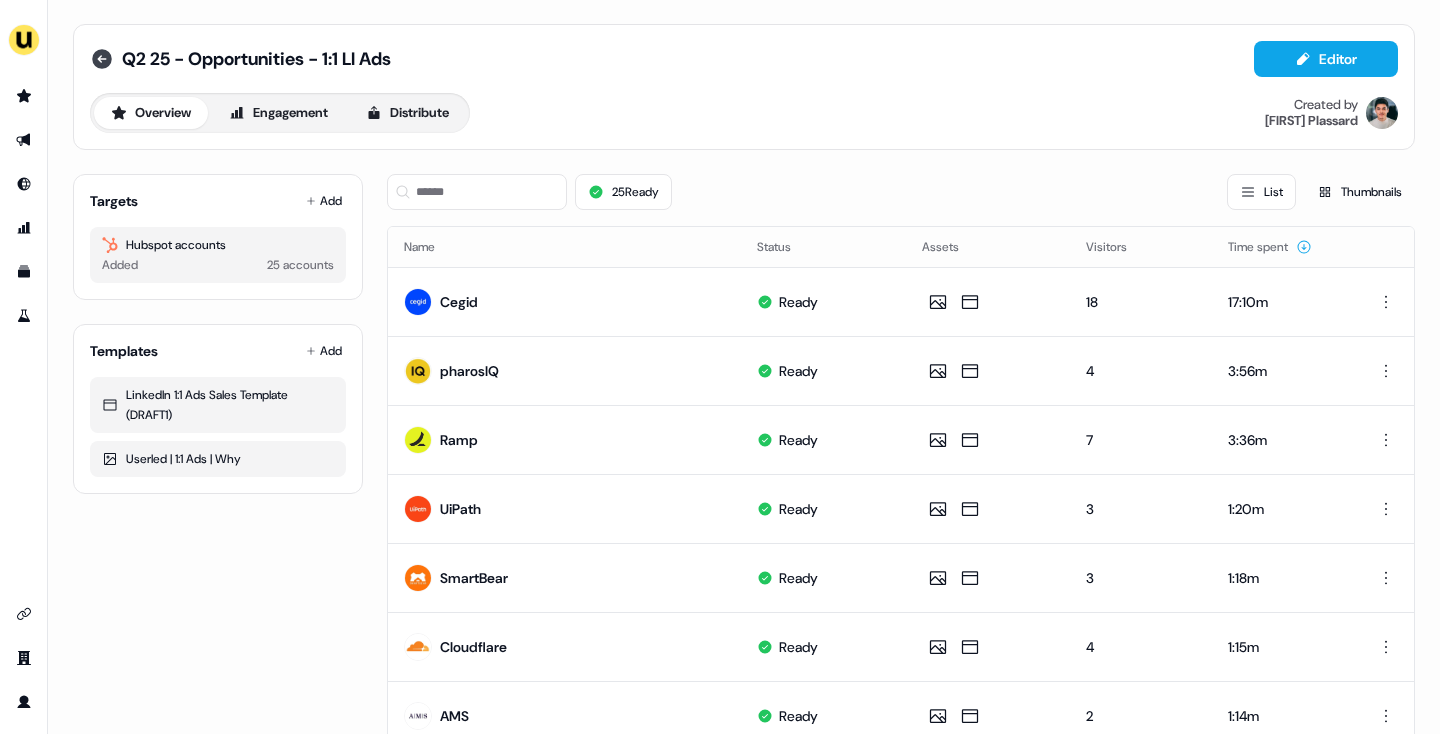 click 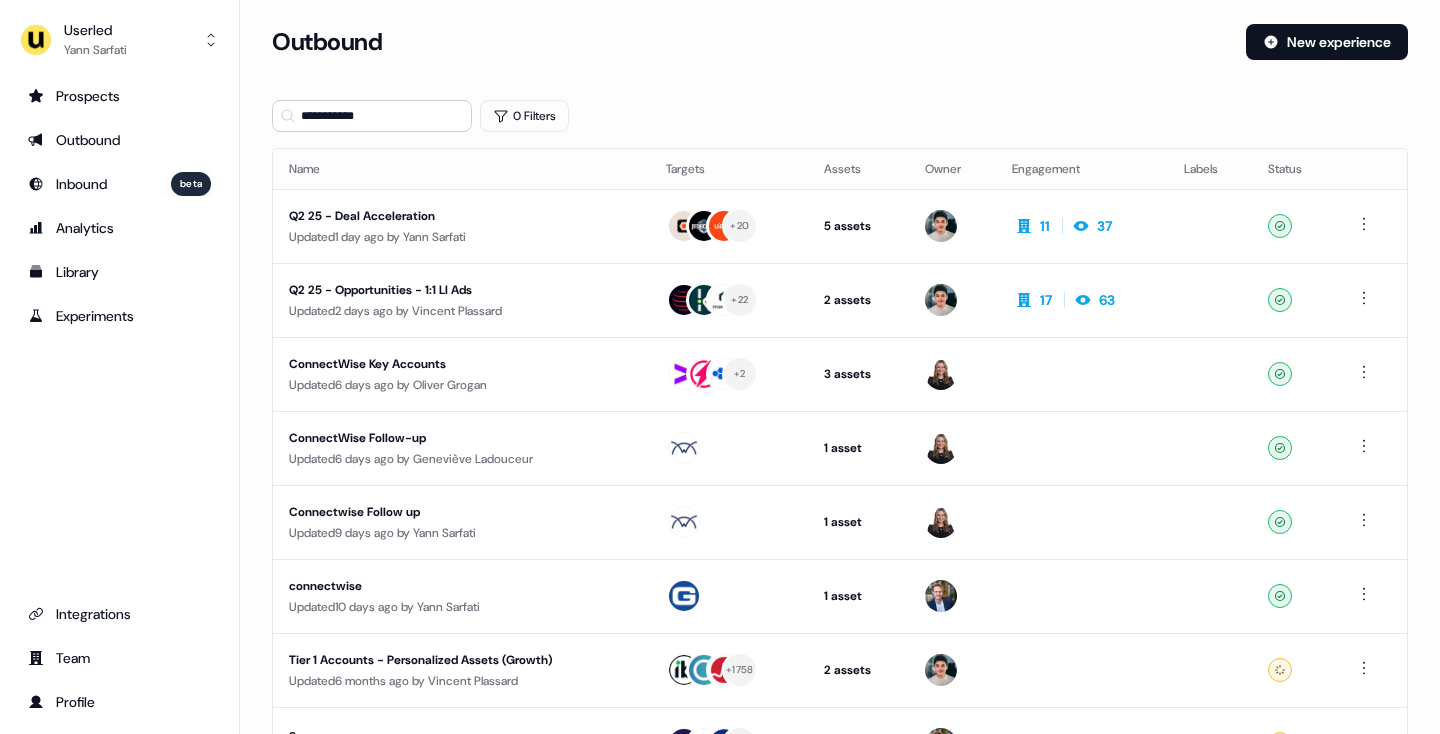 scroll, scrollTop: 0, scrollLeft: 0, axis: both 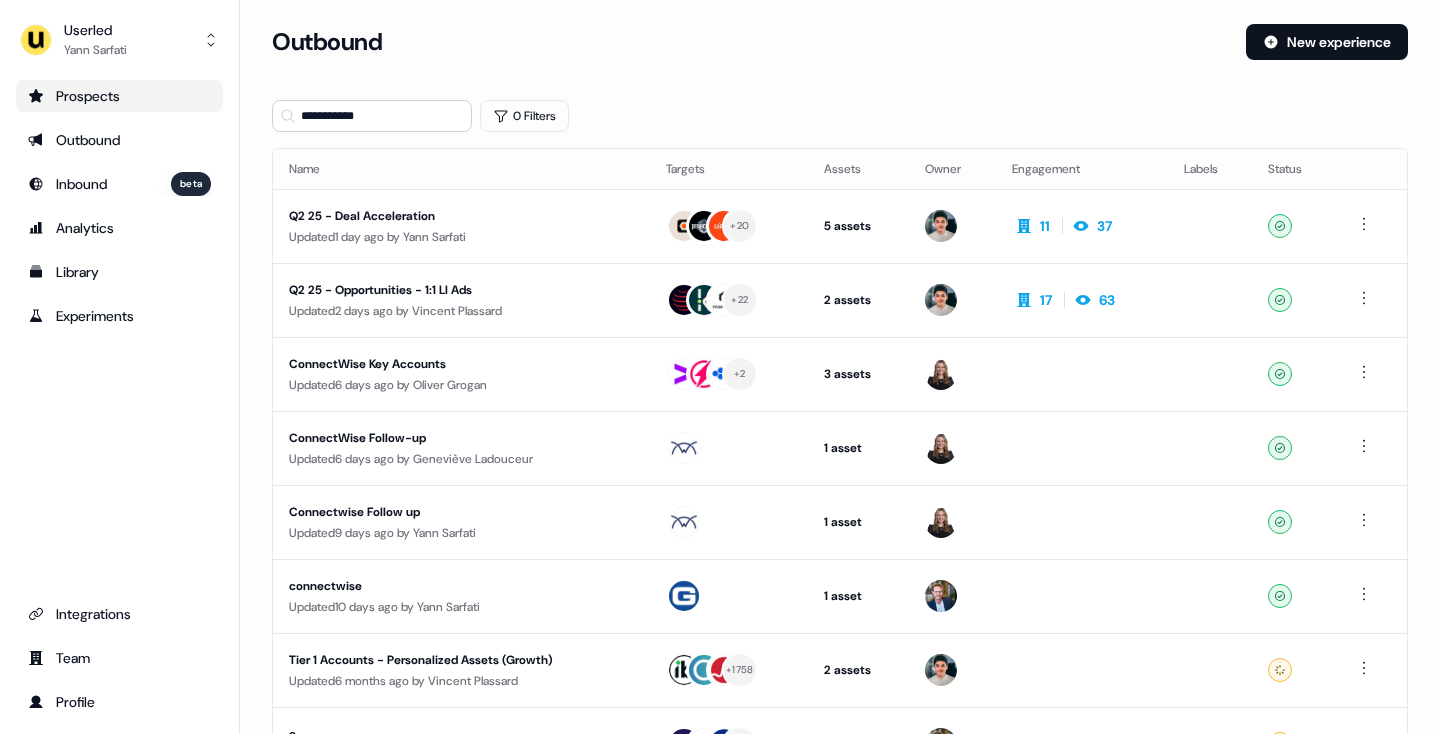 click on "Prospects" at bounding box center [119, 96] 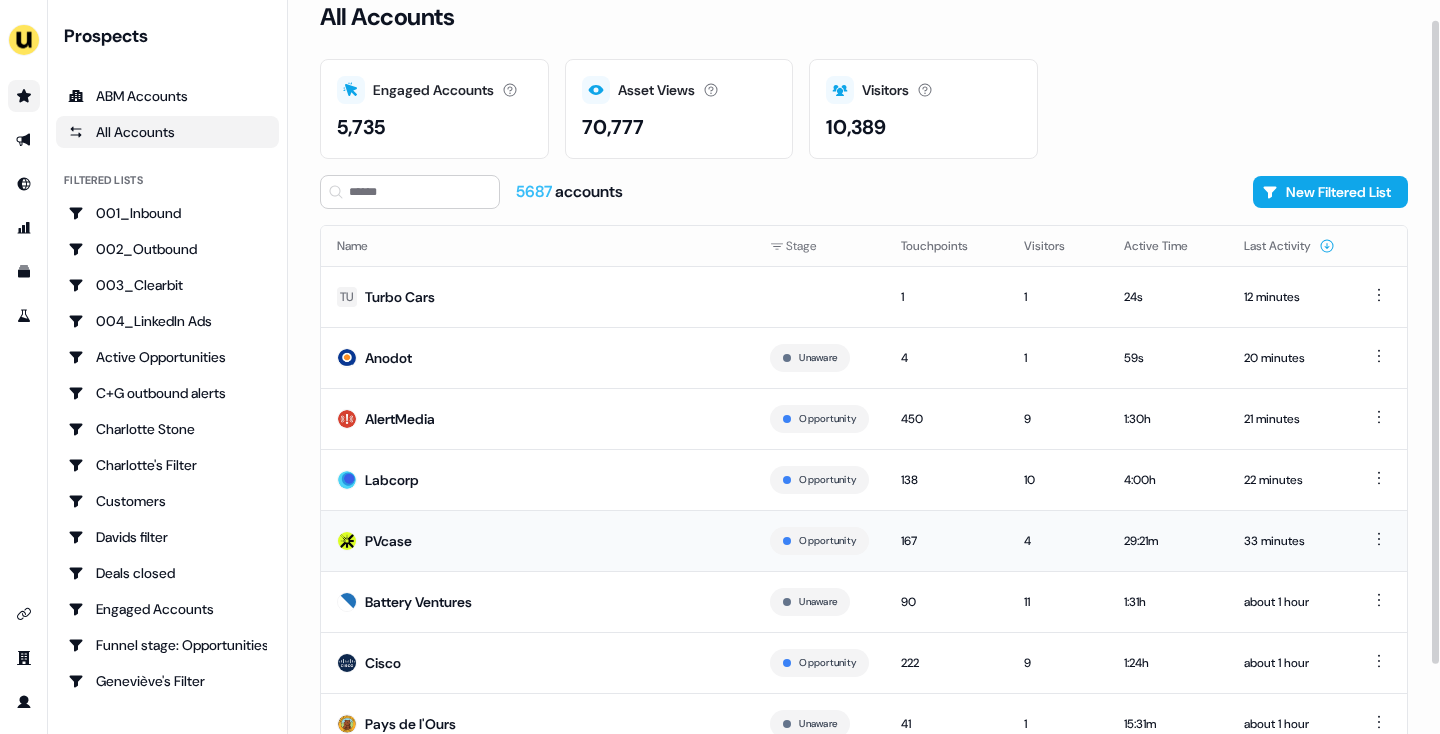 scroll, scrollTop: 22, scrollLeft: 0, axis: vertical 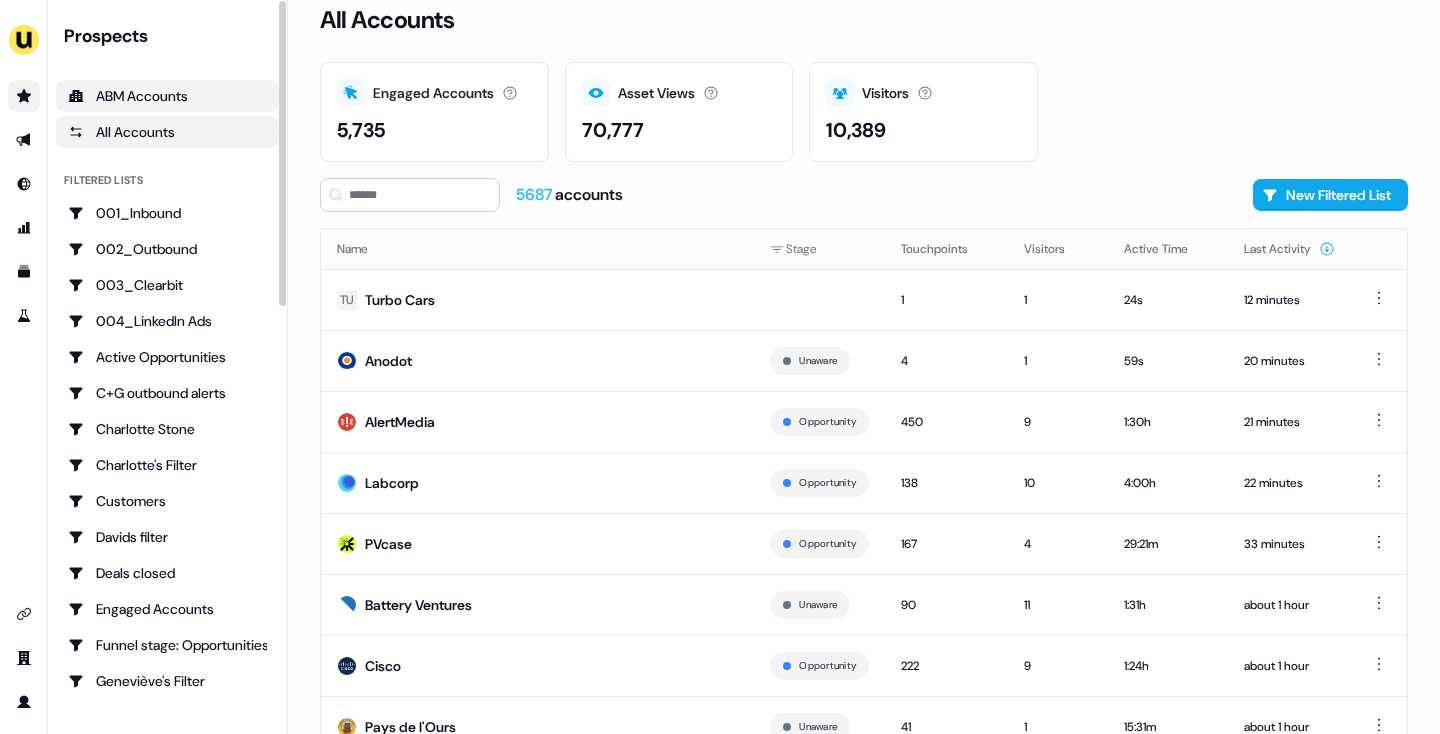 click on "ABM Accounts" at bounding box center (167, 96) 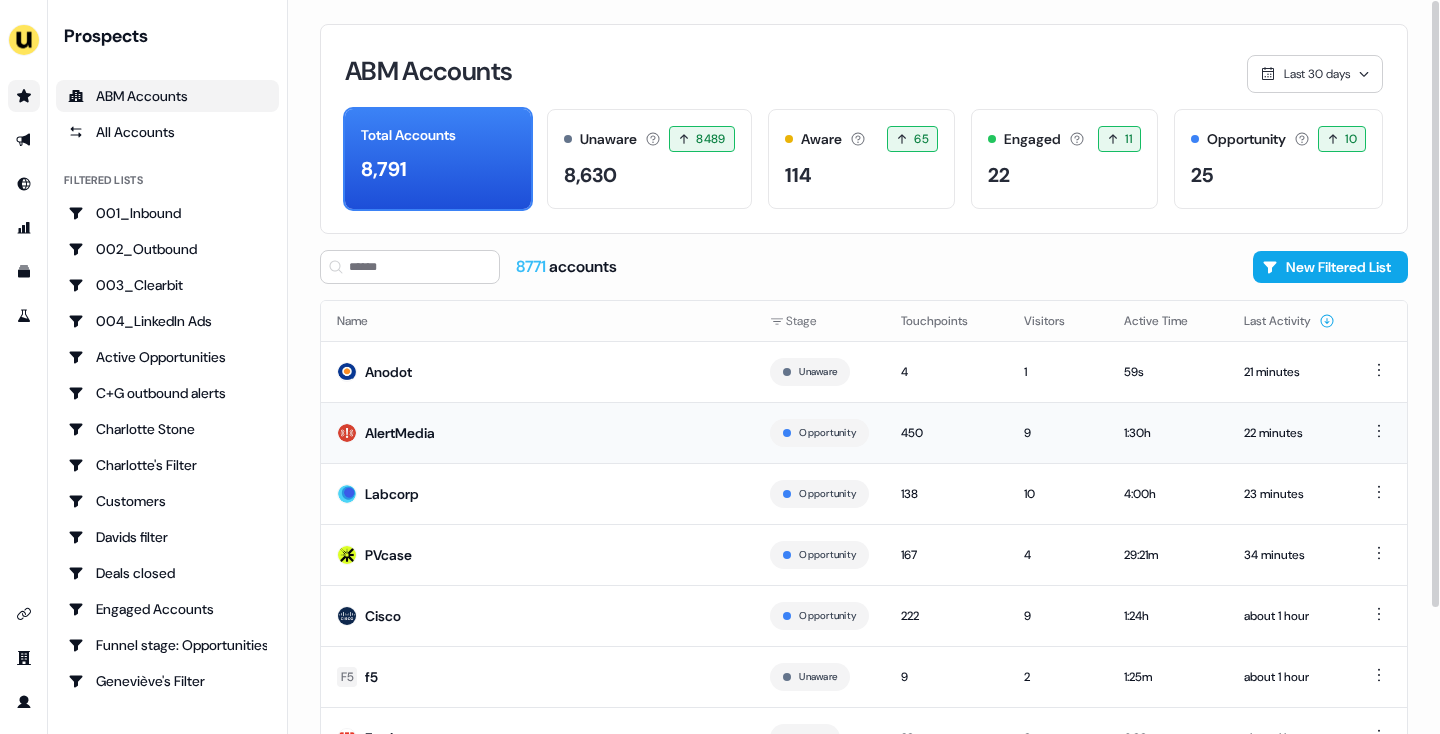 click on "AlertMedia" at bounding box center (537, 432) 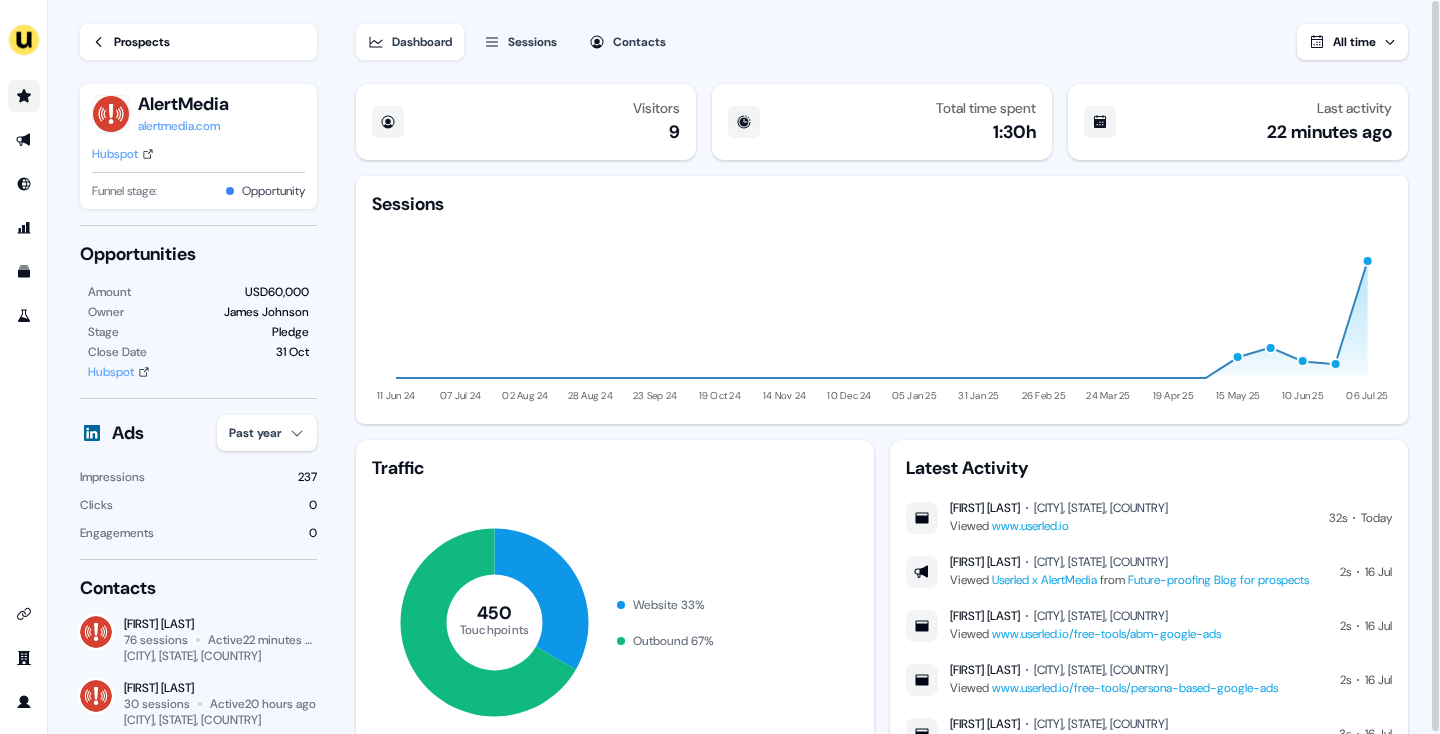 click on "All time" at bounding box center [1354, 42] 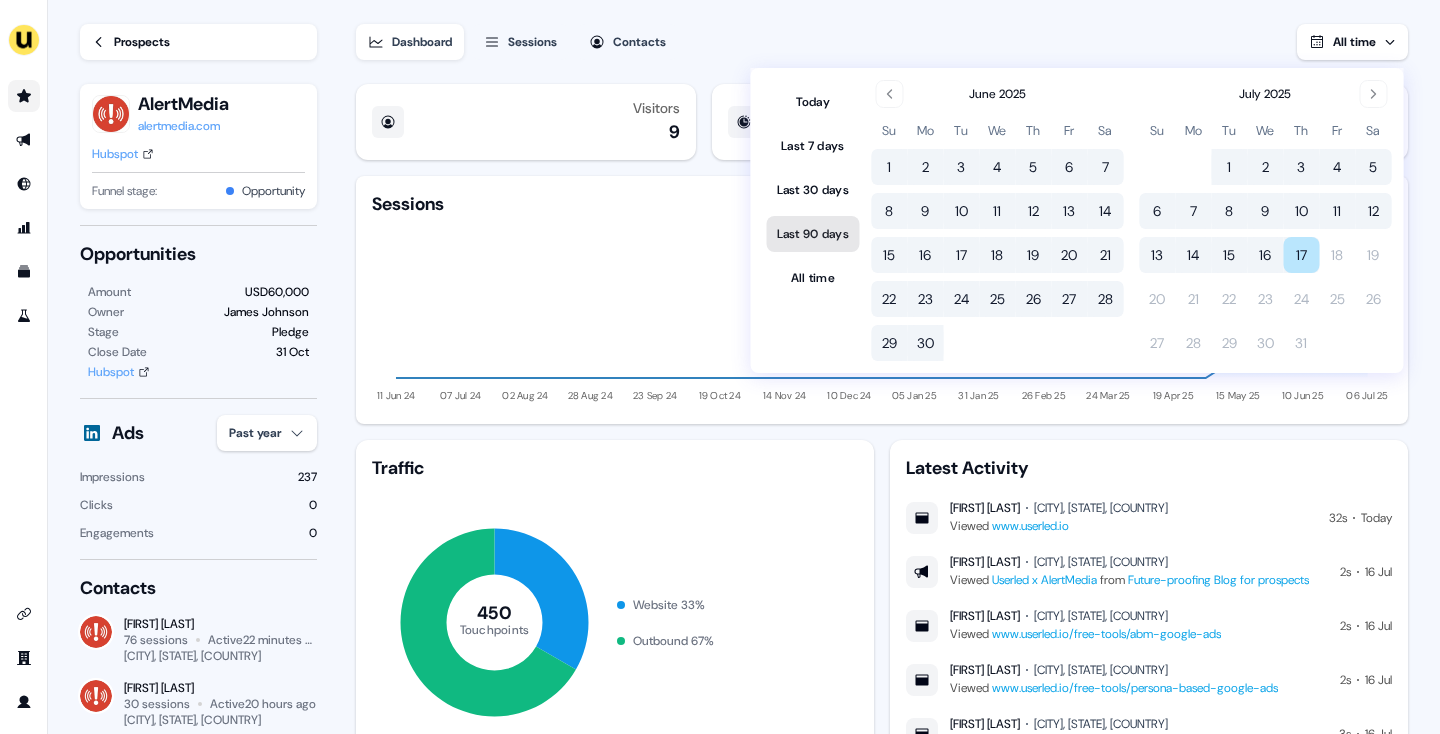 click on "Last 90 days" at bounding box center (813, 234) 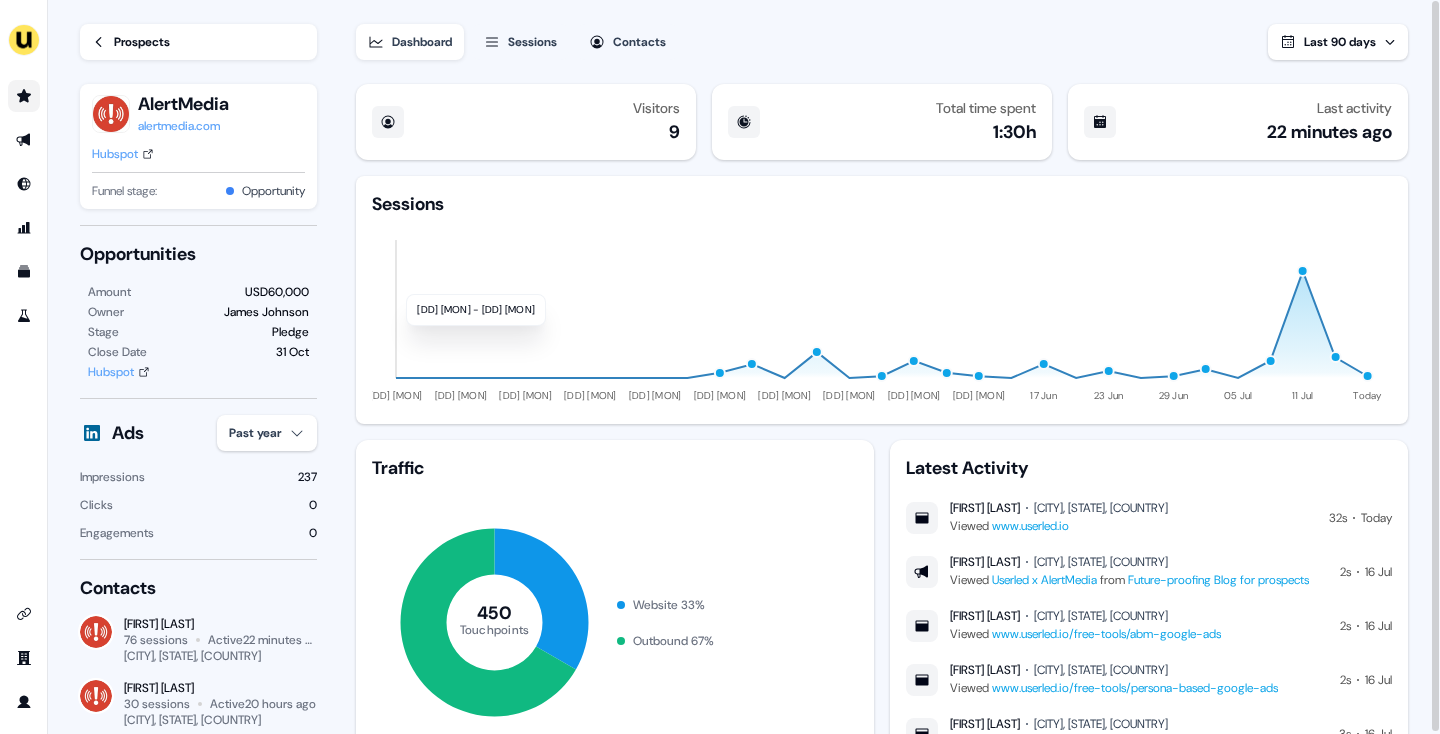 click on "18 Apr 24 Apr 30 Apr 06 May 12 May 18 May 24 May 30 May 05 Jun 11 Jun 17 Jun 23 Jun 29 Jun 05 Jul 11 Jul Today" 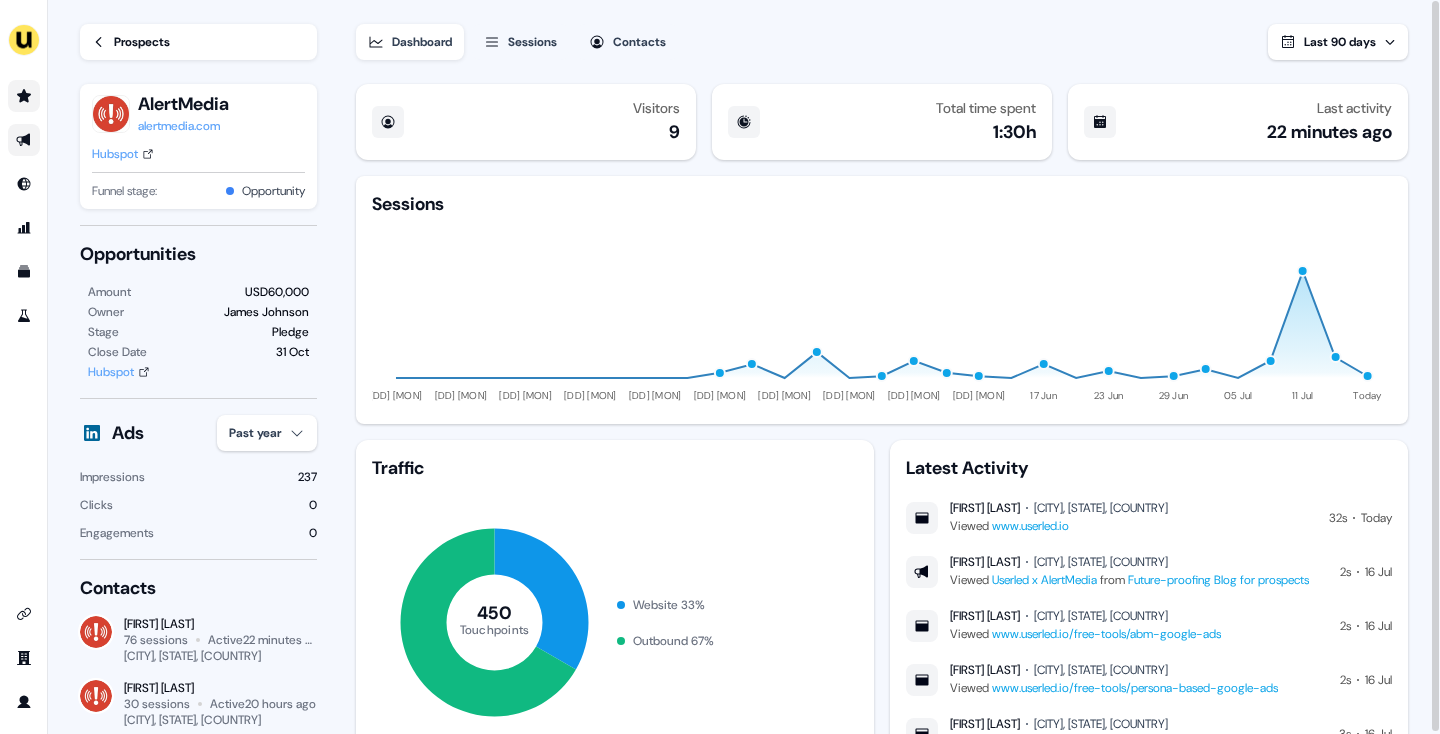 click 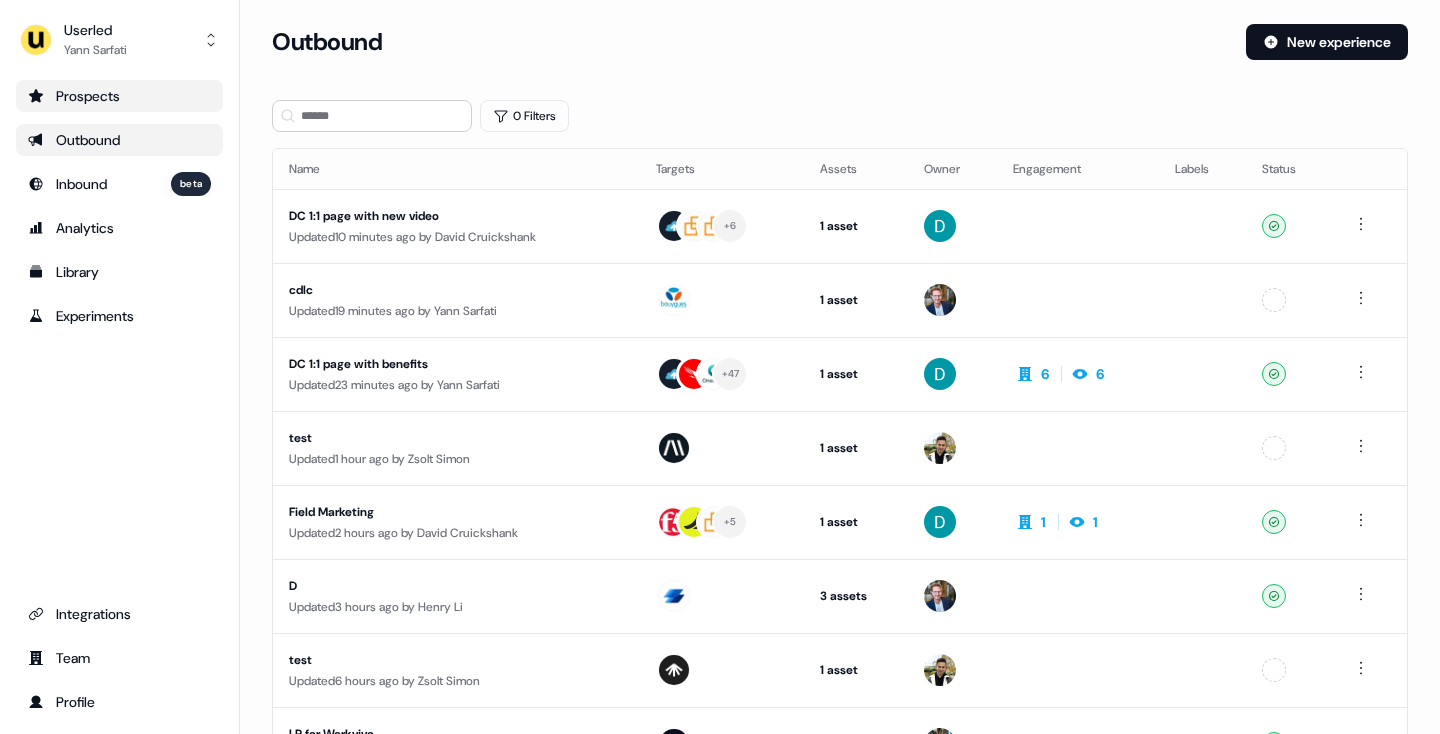 click on "Prospects" at bounding box center [119, 96] 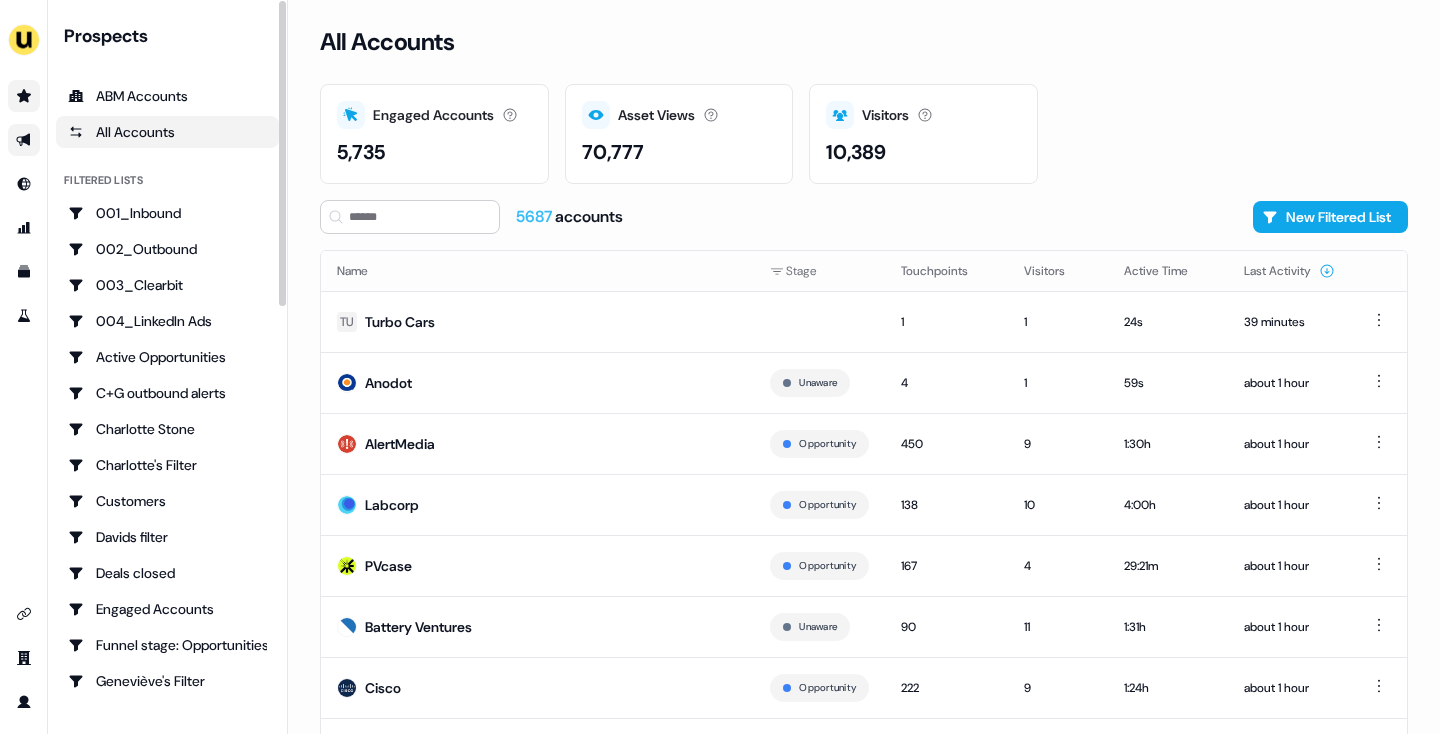 click on "ABM Accounts" at bounding box center (167, 96) 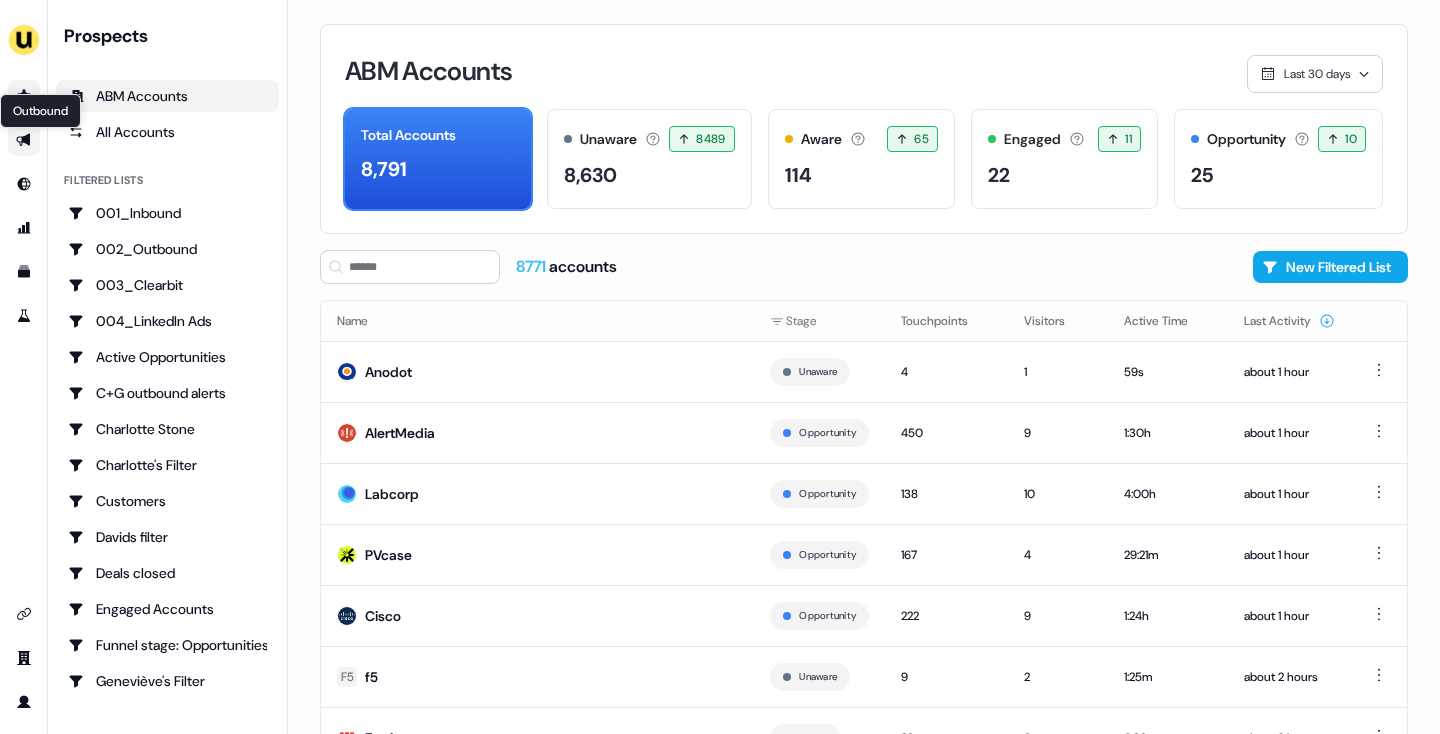 click 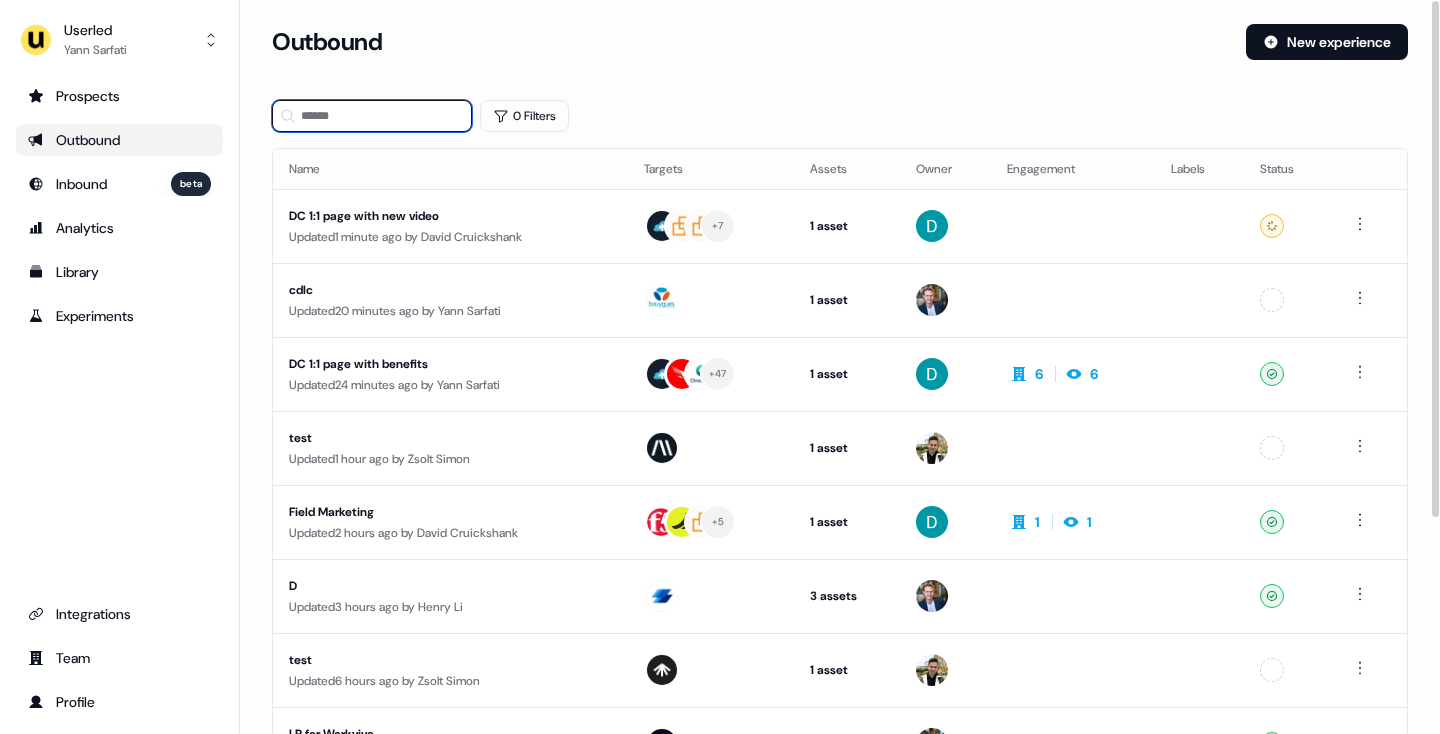 click at bounding box center (372, 116) 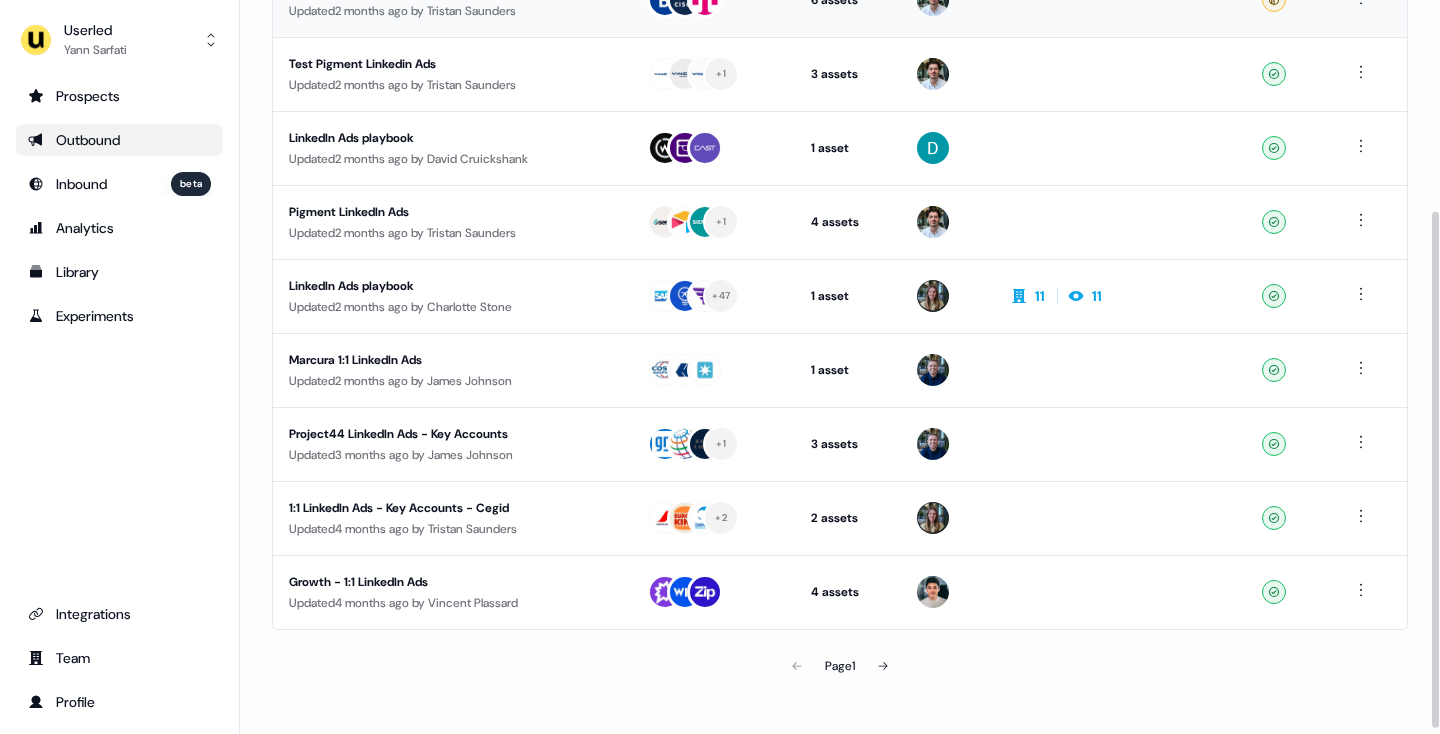 scroll, scrollTop: 307, scrollLeft: 0, axis: vertical 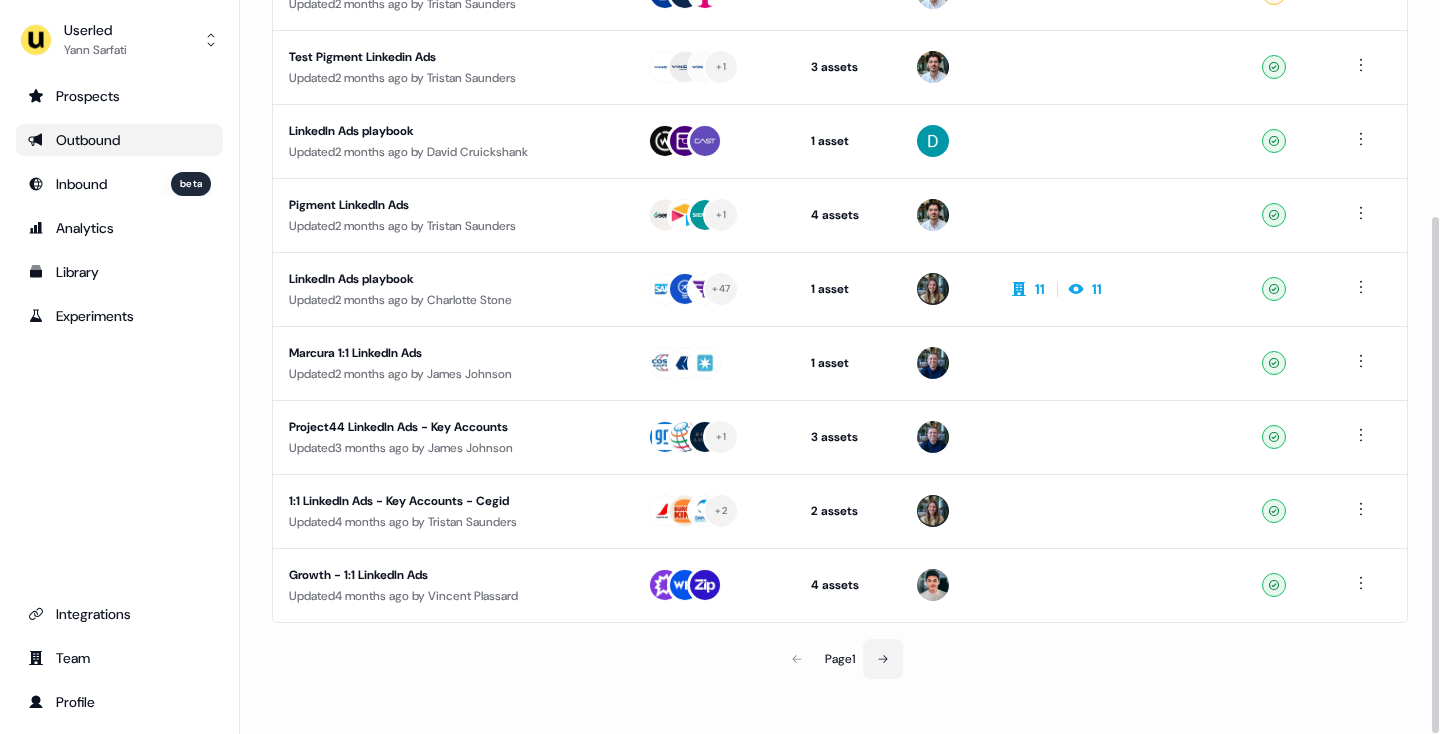 click 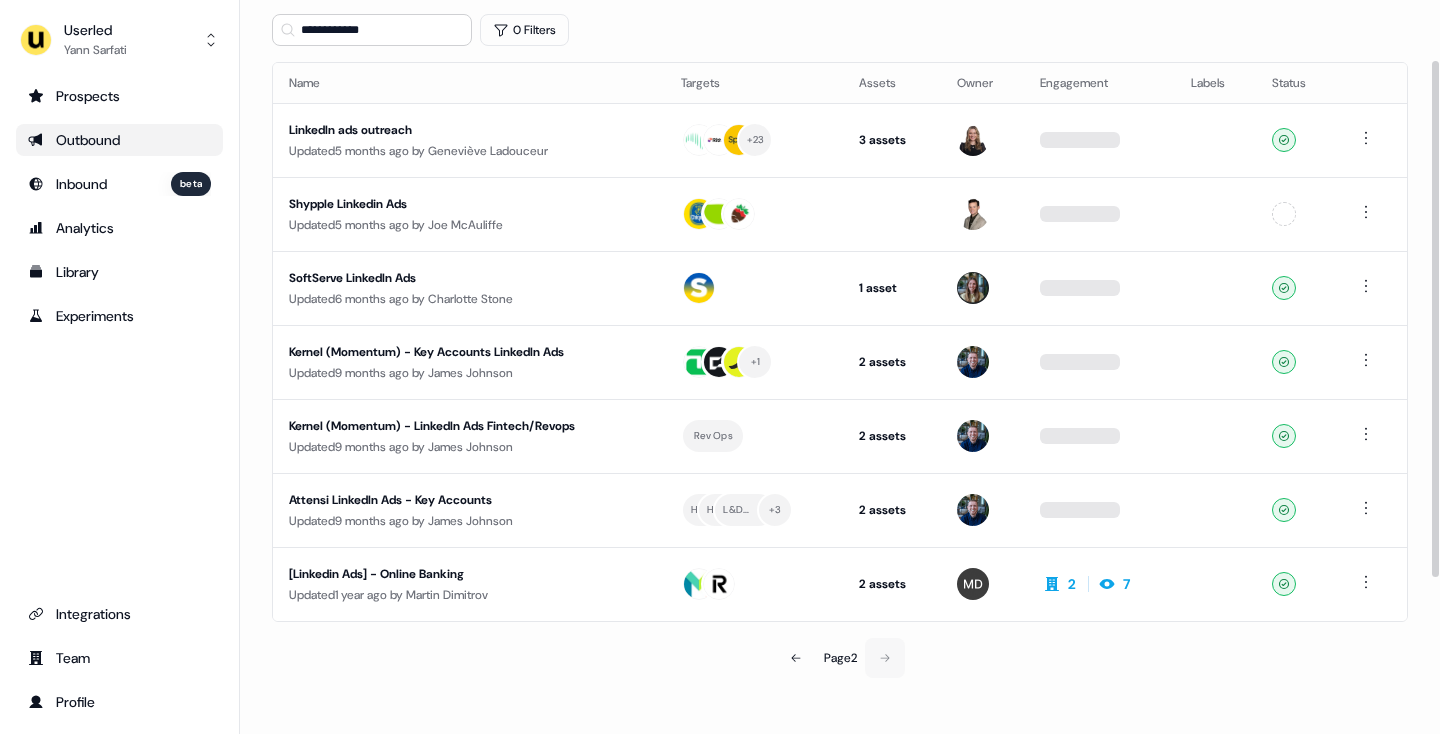 scroll, scrollTop: 85, scrollLeft: 0, axis: vertical 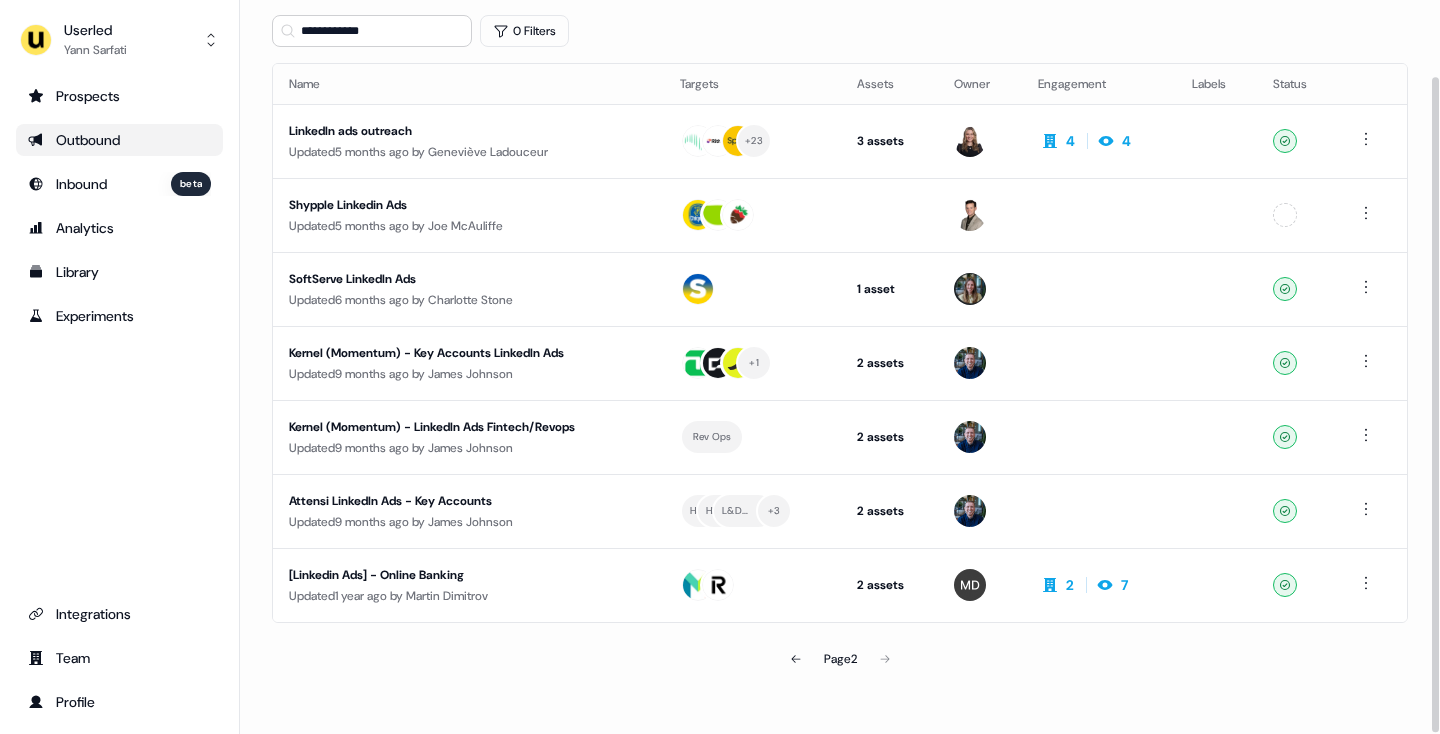 click on "Page  2" at bounding box center [840, 659] 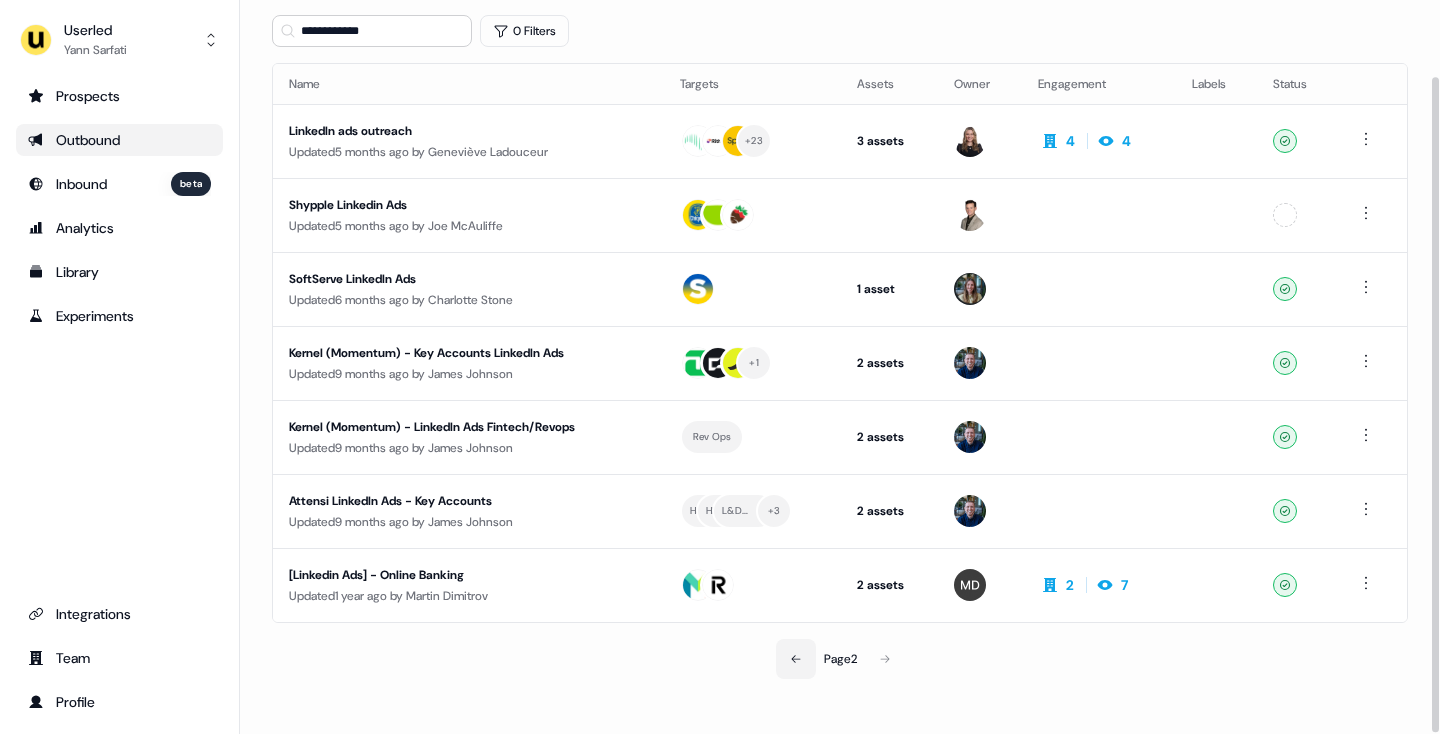 click 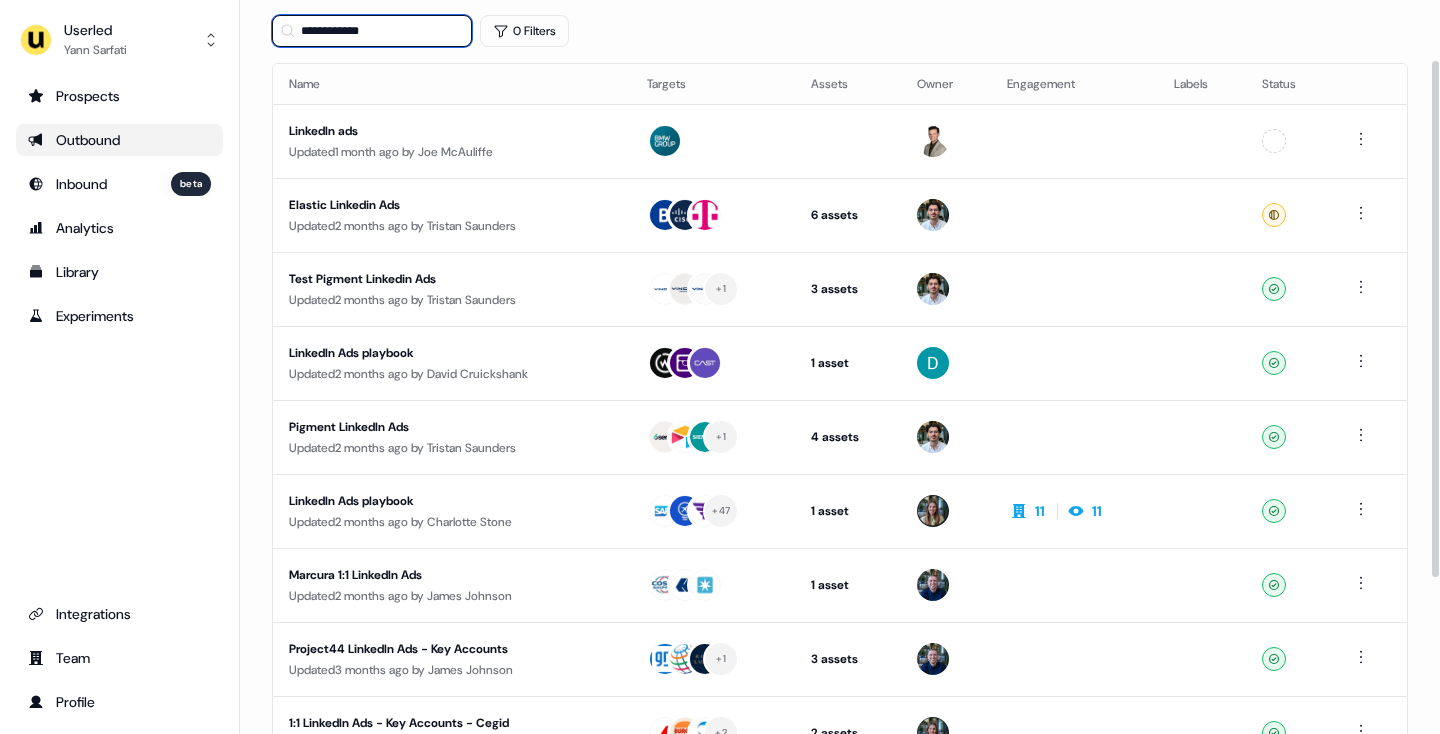 click on "**********" at bounding box center (372, 31) 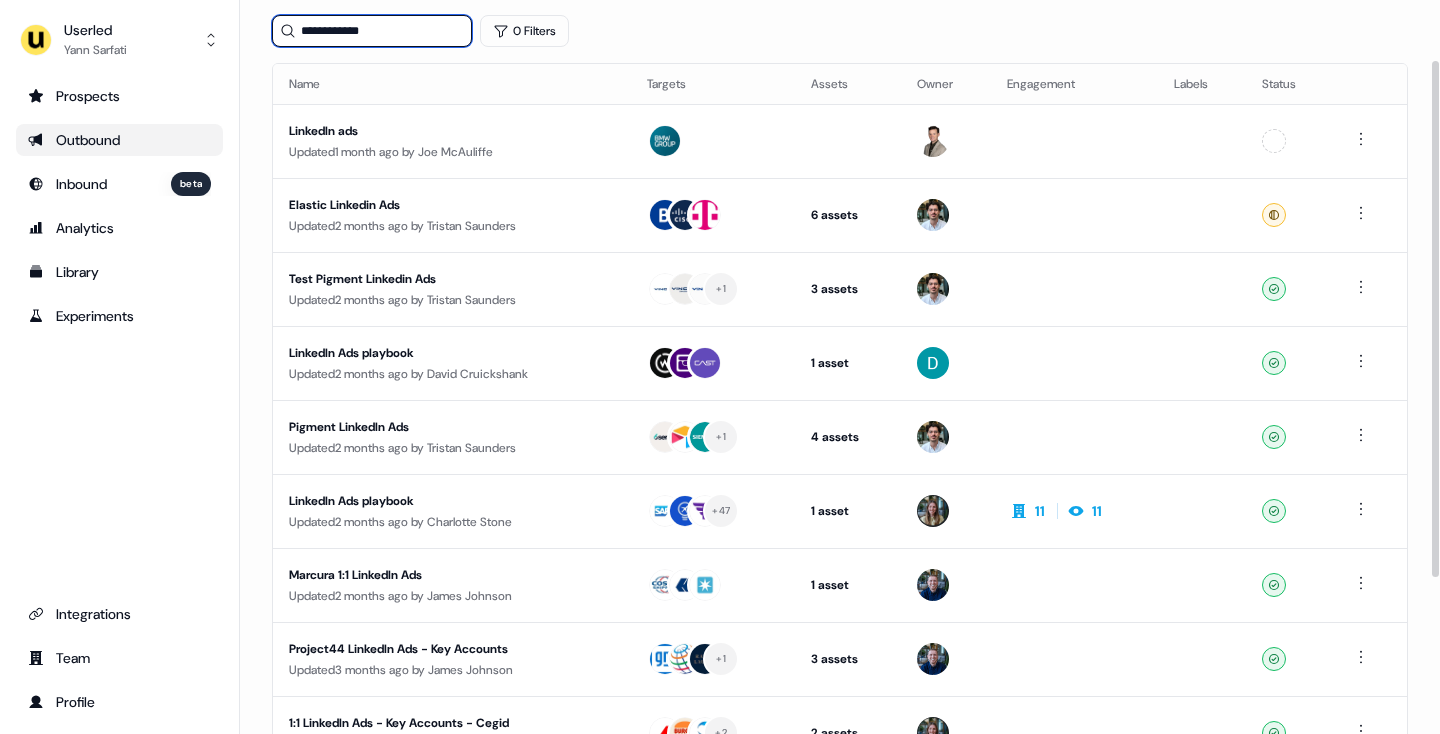 click on "**********" at bounding box center (372, 31) 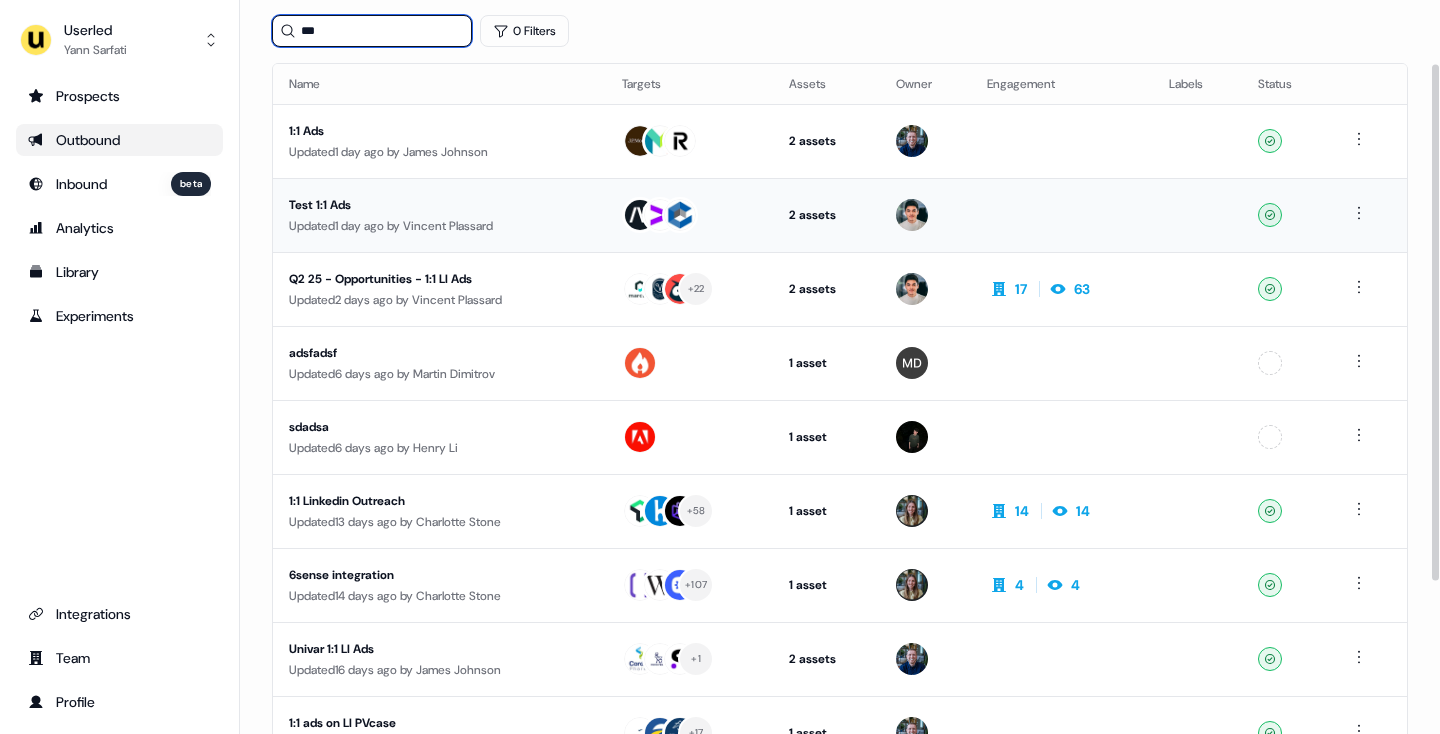 scroll, scrollTop: 90, scrollLeft: 0, axis: vertical 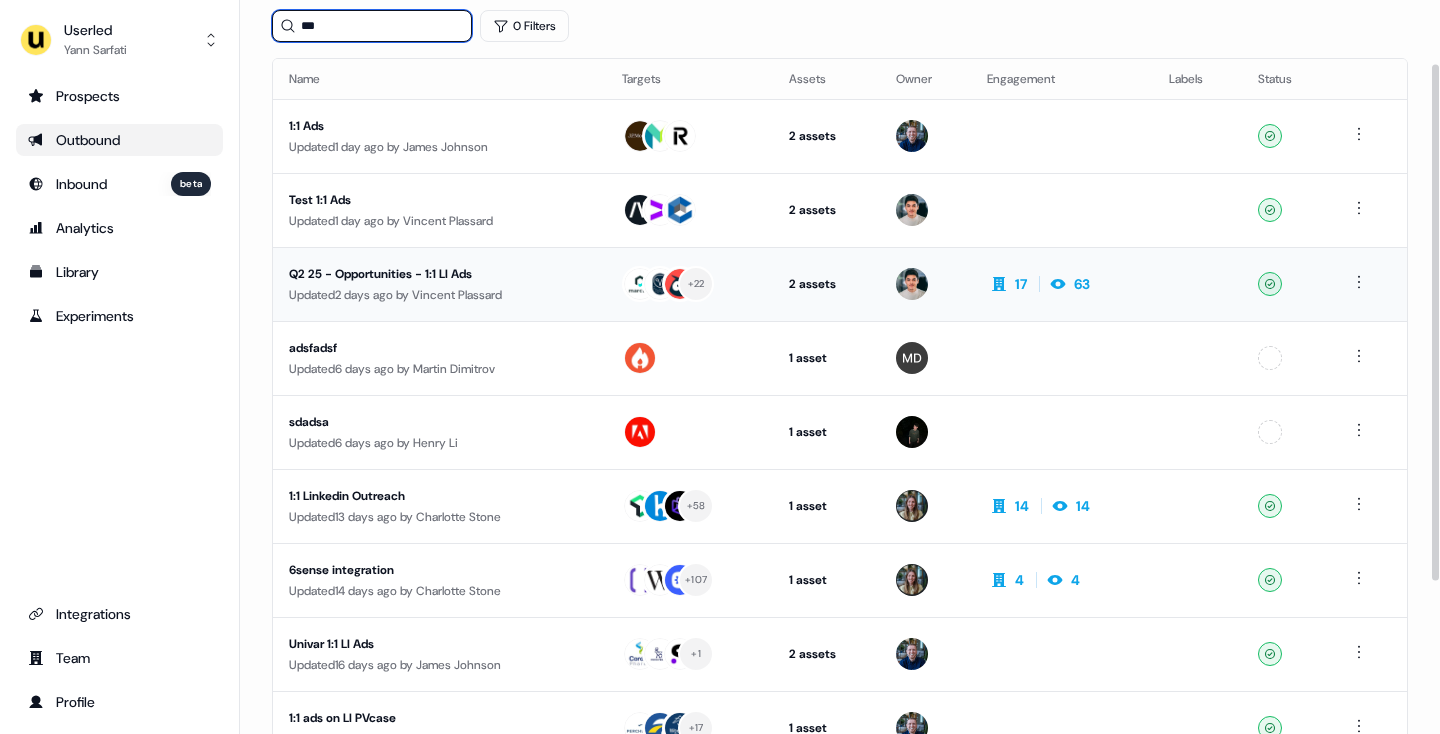type on "***" 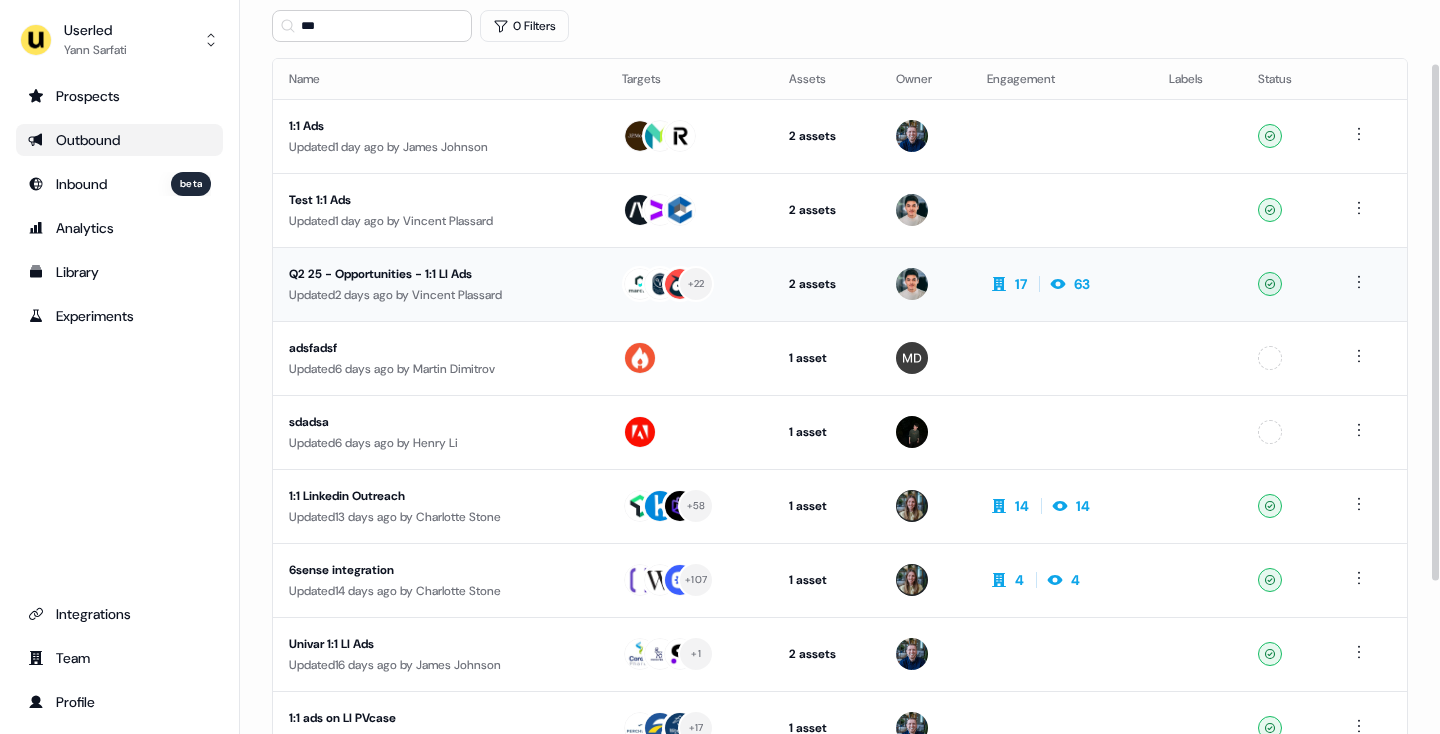 click on "Q2 25 - Opportunities - 1:1 LI Ads" at bounding box center (439, 274) 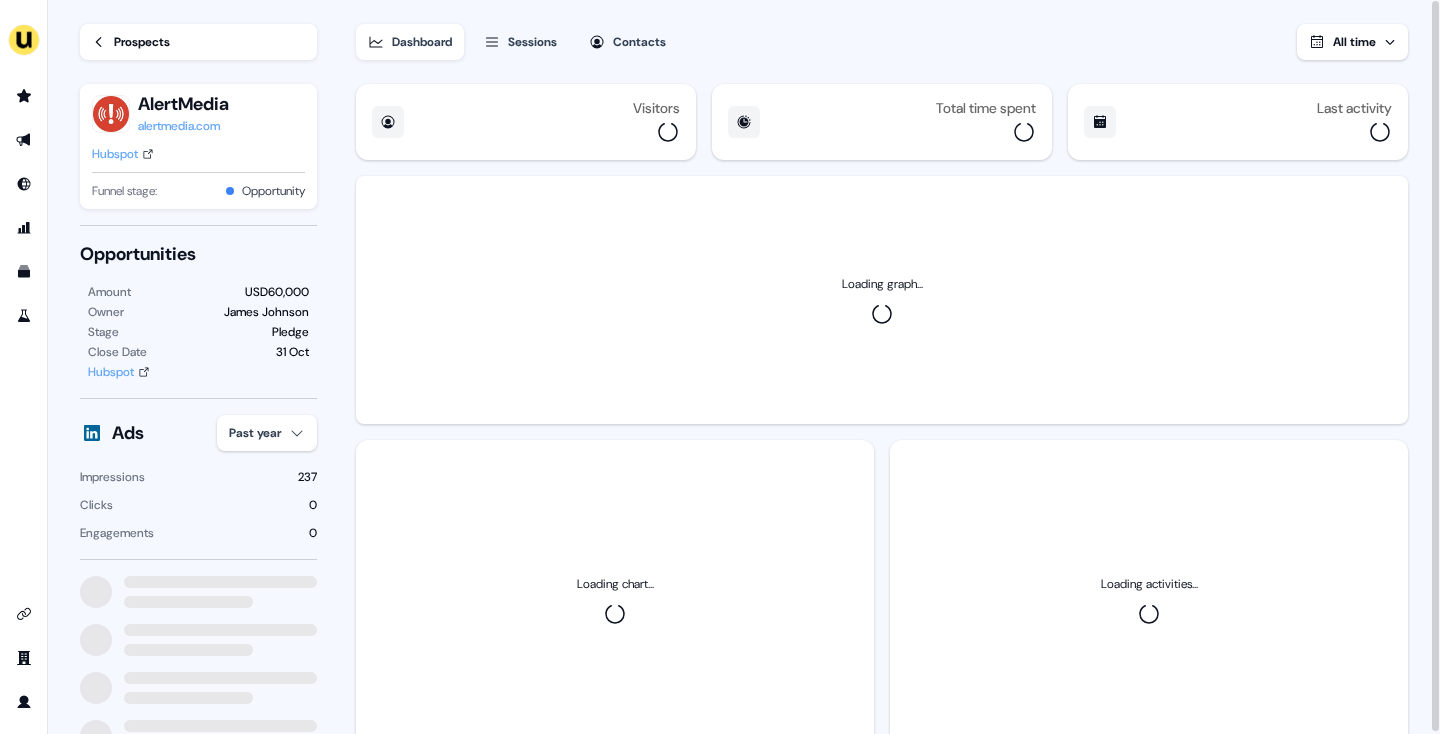 scroll, scrollTop: 0, scrollLeft: 0, axis: both 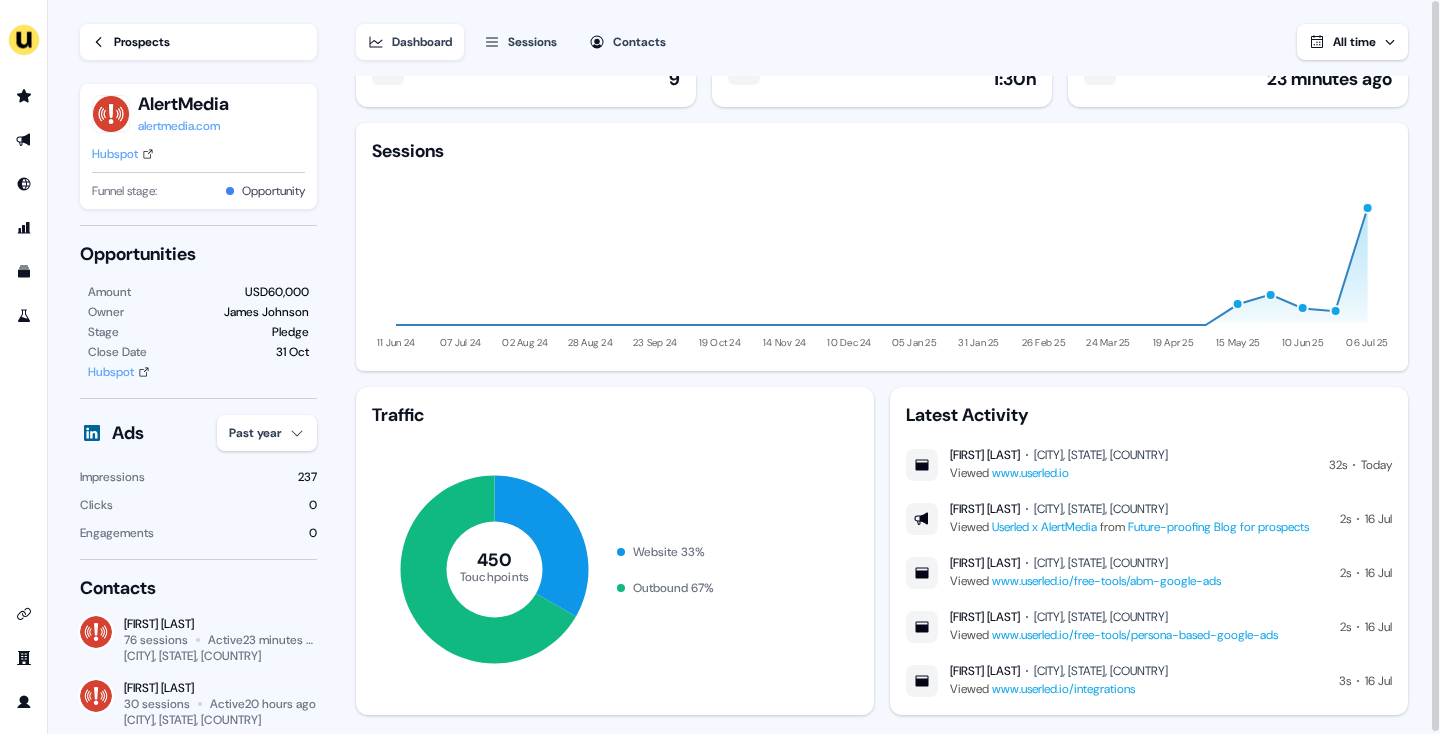 click on "Prospects" at bounding box center (198, 42) 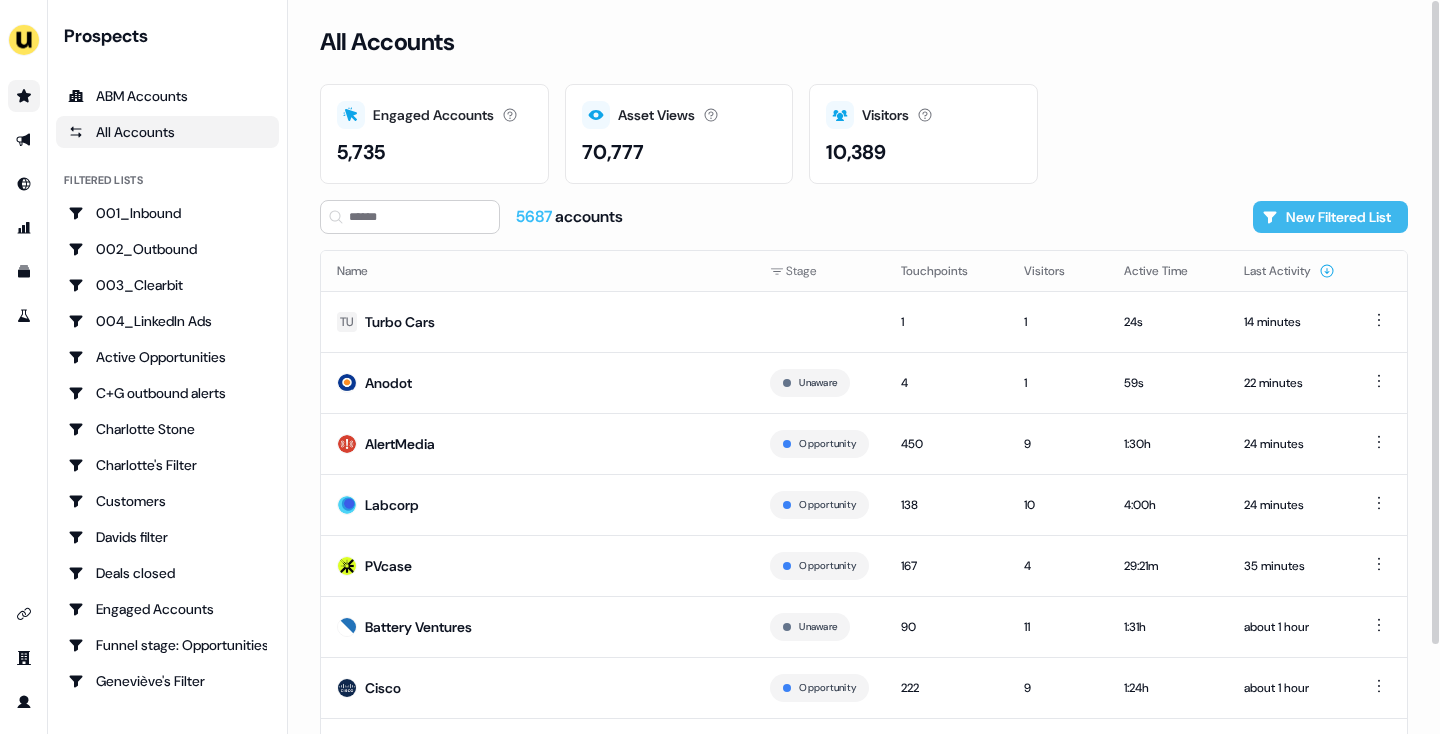 click on "New Filtered List" at bounding box center (1330, 217) 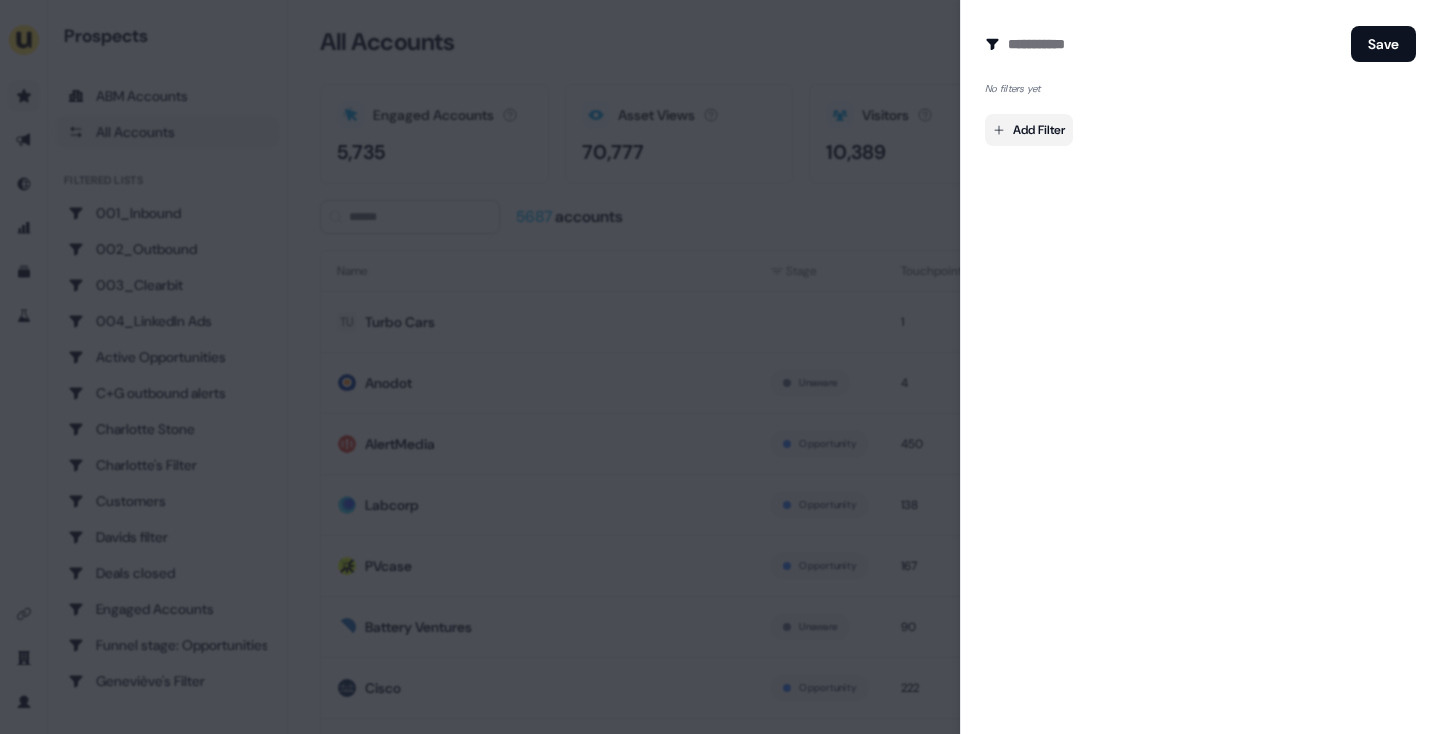click on "For the best experience switch devices to a bigger screen. Go to Userled.io Prospects ABM Accounts All Accounts Filtered lists 001_Inbound 002_Outbound 003_Clearbit 004_LinkedIn Ads Active Opportunities C+G outbound alerts  Charlotte Stone  Charlotte's Filter  Customers Davids filter Deals closed Engaged Accounts Funnel stage: Opportunities Geneviève's Filter High Intent  High Intents ICP - Tier 1 ICP - Tier 2 ICP - Tier 3 ICP - Tier 4 Interactions > 0 JJ Deals Joes Deals Linkedin high intent Lost Opps Ollie's Filter - Entrust Q1 Q2 Q2 deals Q3 Qualified Accounts Reactivation Trigger Salesforce SDR VC aware forecast deals  high engagement high intent this month x yann's deal 🪅 Inactive Opportunities Loading... All Accounts Engaged Accounts Accounts that have interacted with an asset. 5,735 Asset Views How many times your assets have been seen. 70,777 Visitors Number of unique visitors. 10,389 5687   accounts New Filtered List Name Stage Touchpoints Visitors Active Time Last Activity TU Turbo Cars 1 1 24s" at bounding box center (720, 367) 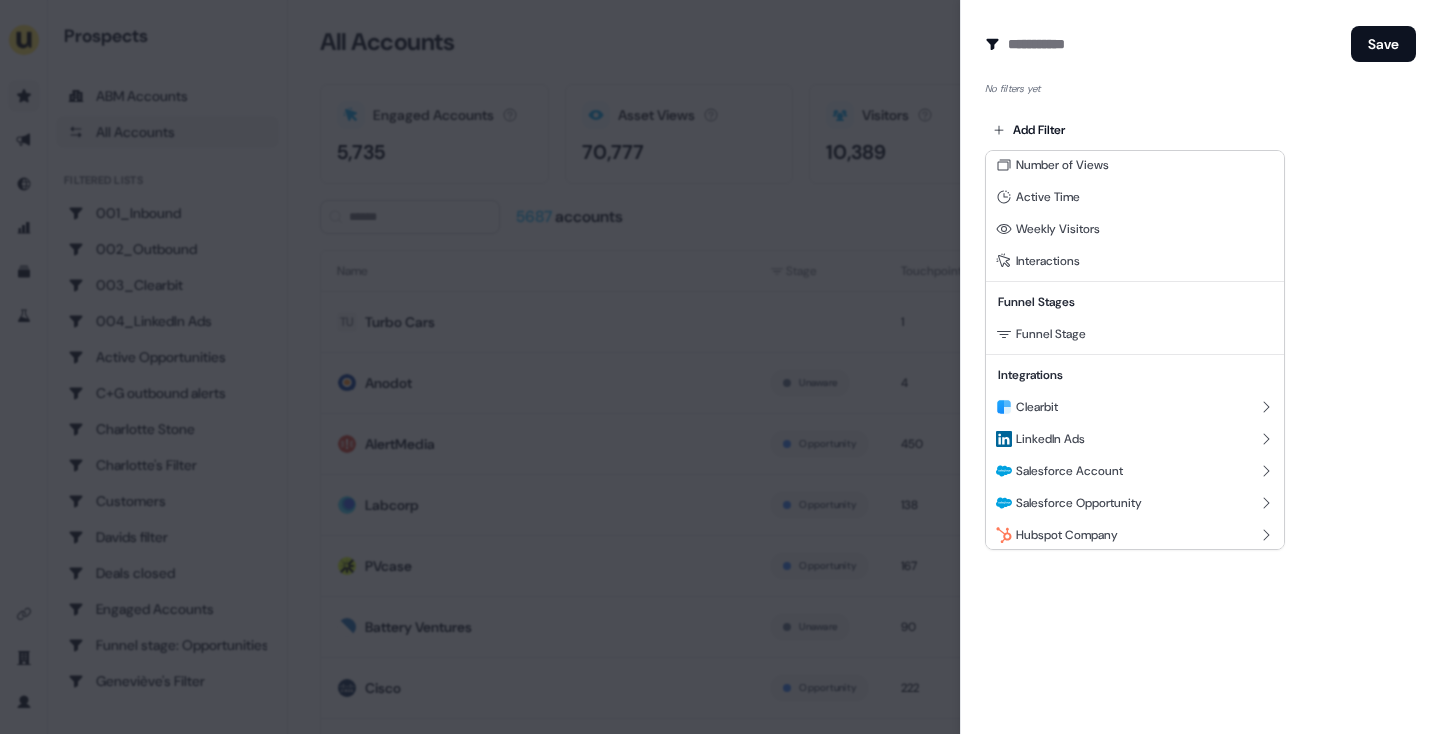 scroll, scrollTop: 208, scrollLeft: 0, axis: vertical 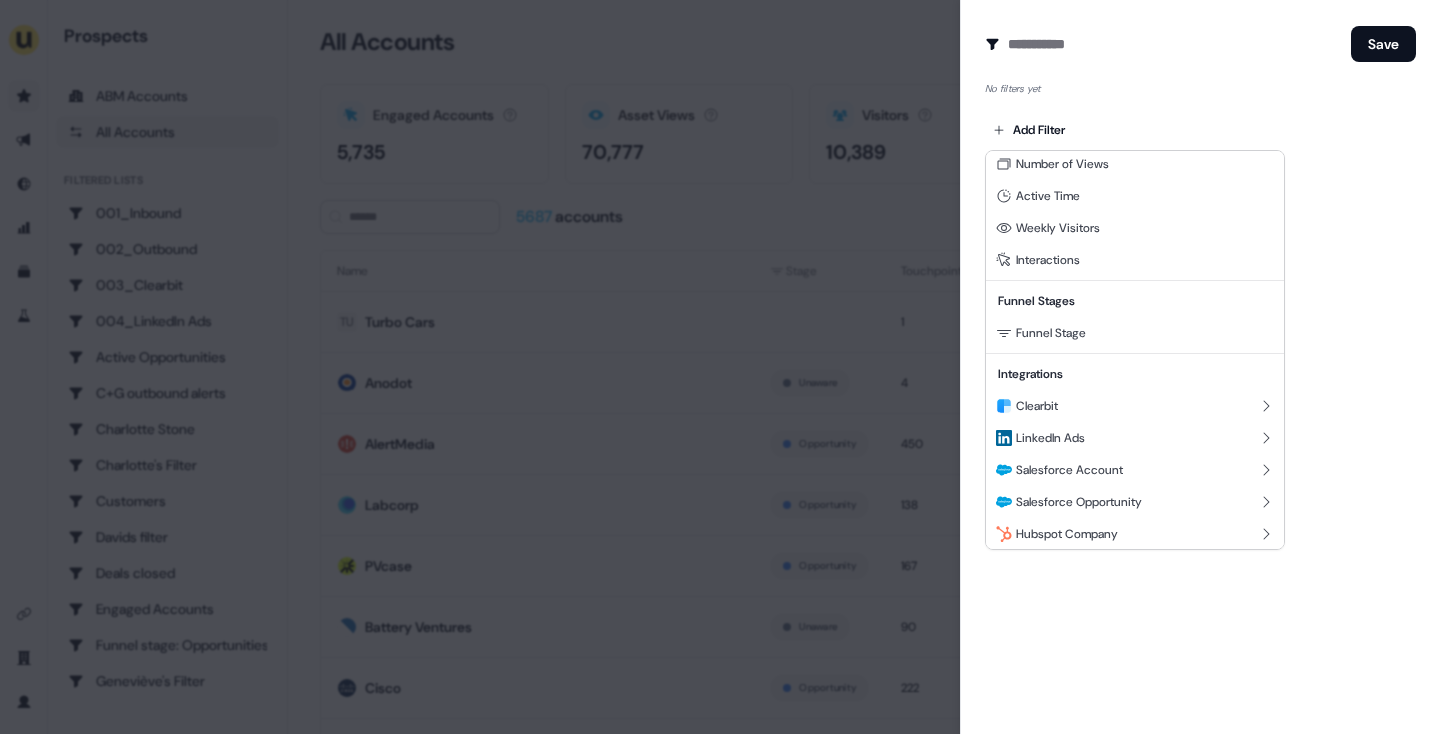 click at bounding box center (720, 367) 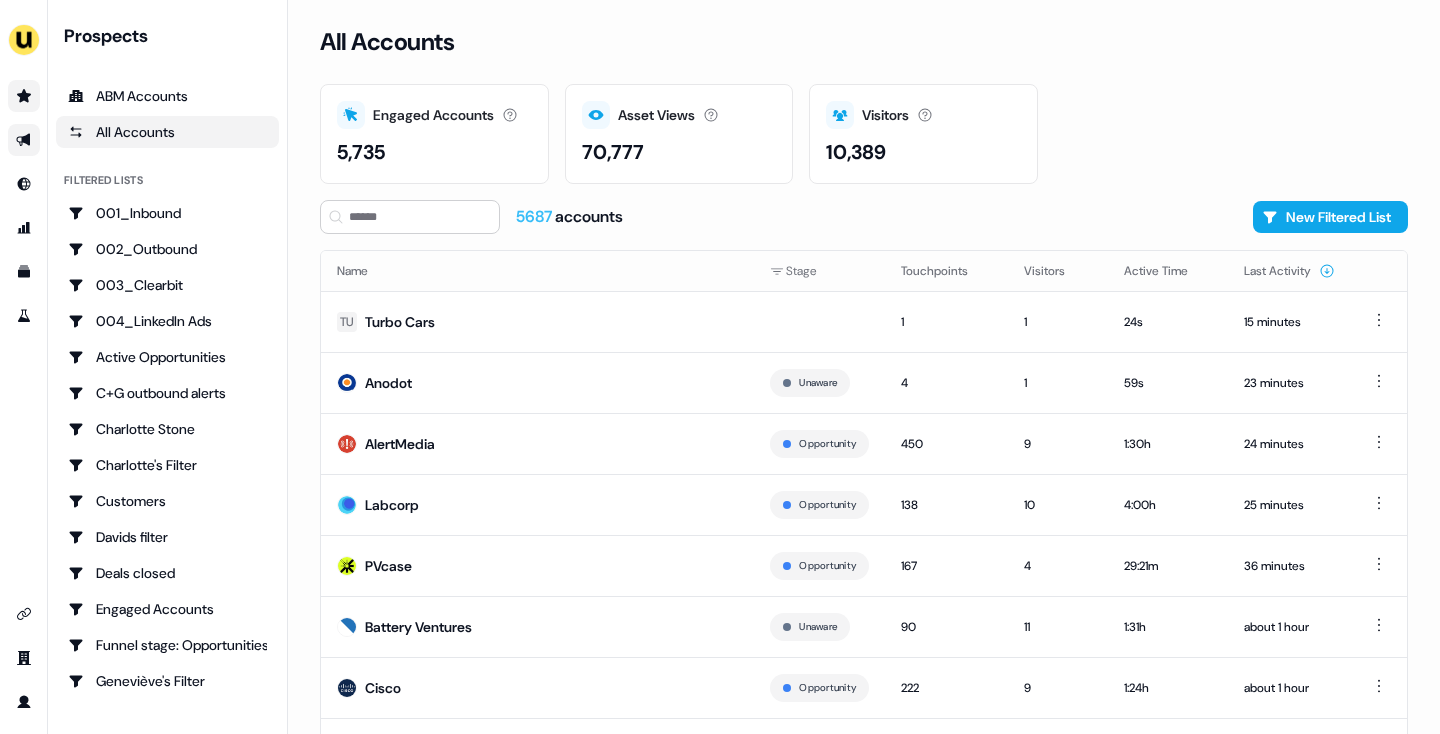 click at bounding box center (24, 140) 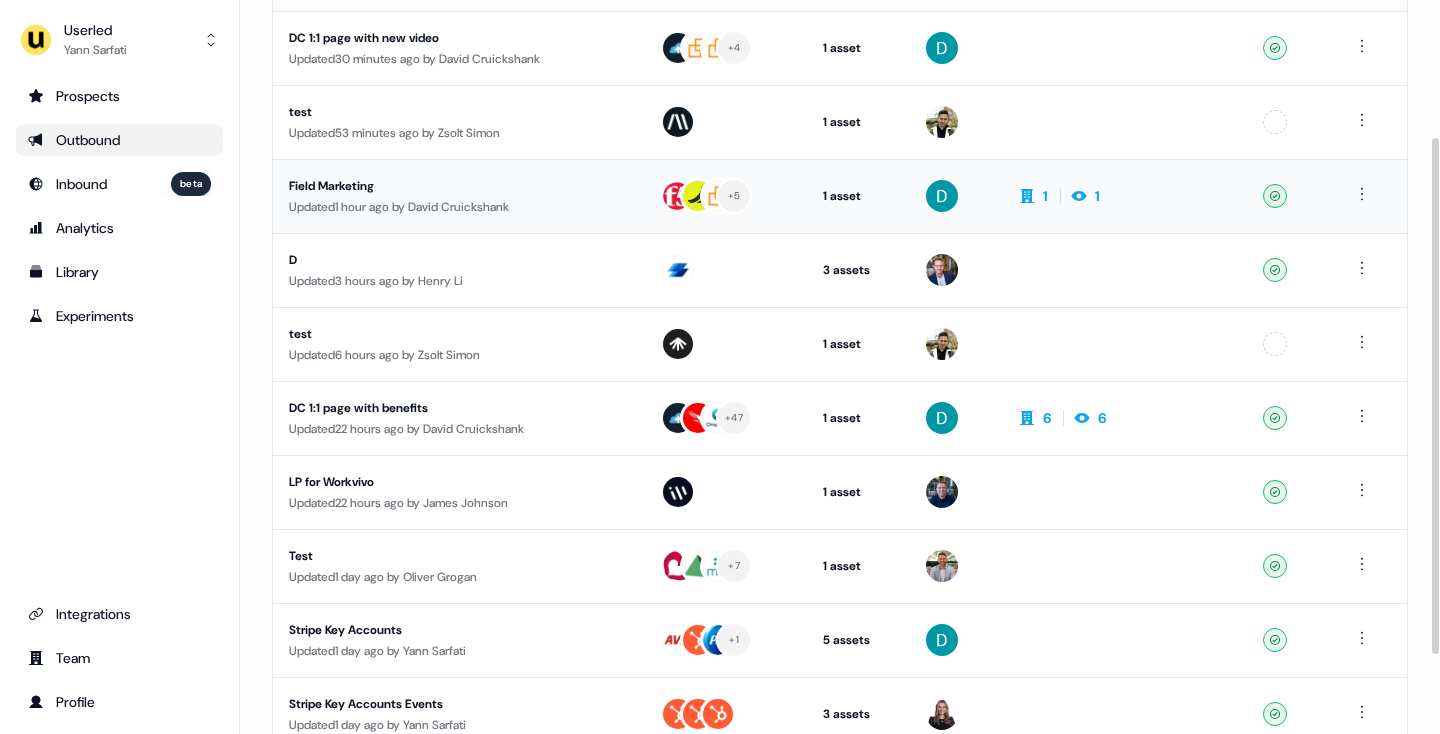 scroll, scrollTop: 196, scrollLeft: 0, axis: vertical 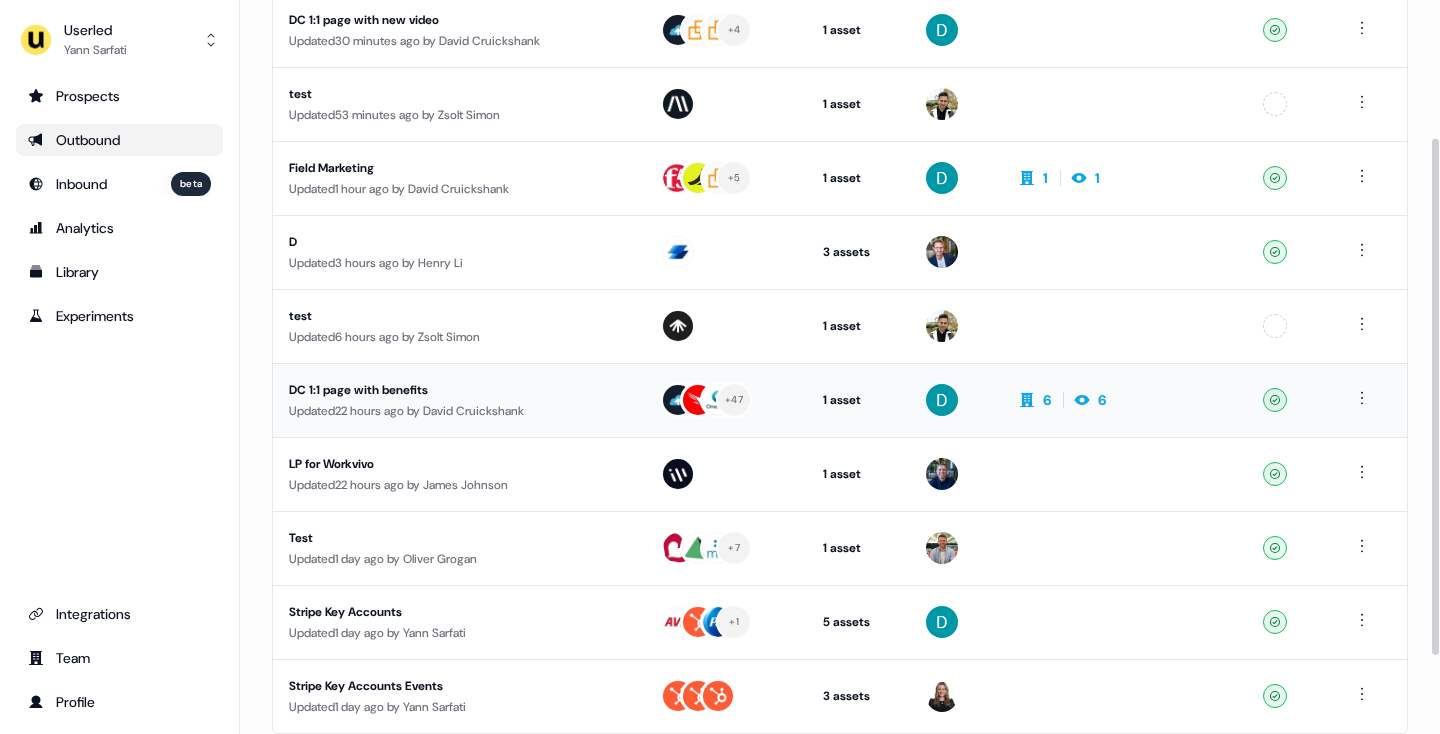 click on "DC 1:1 page with benefits" at bounding box center [458, 390] 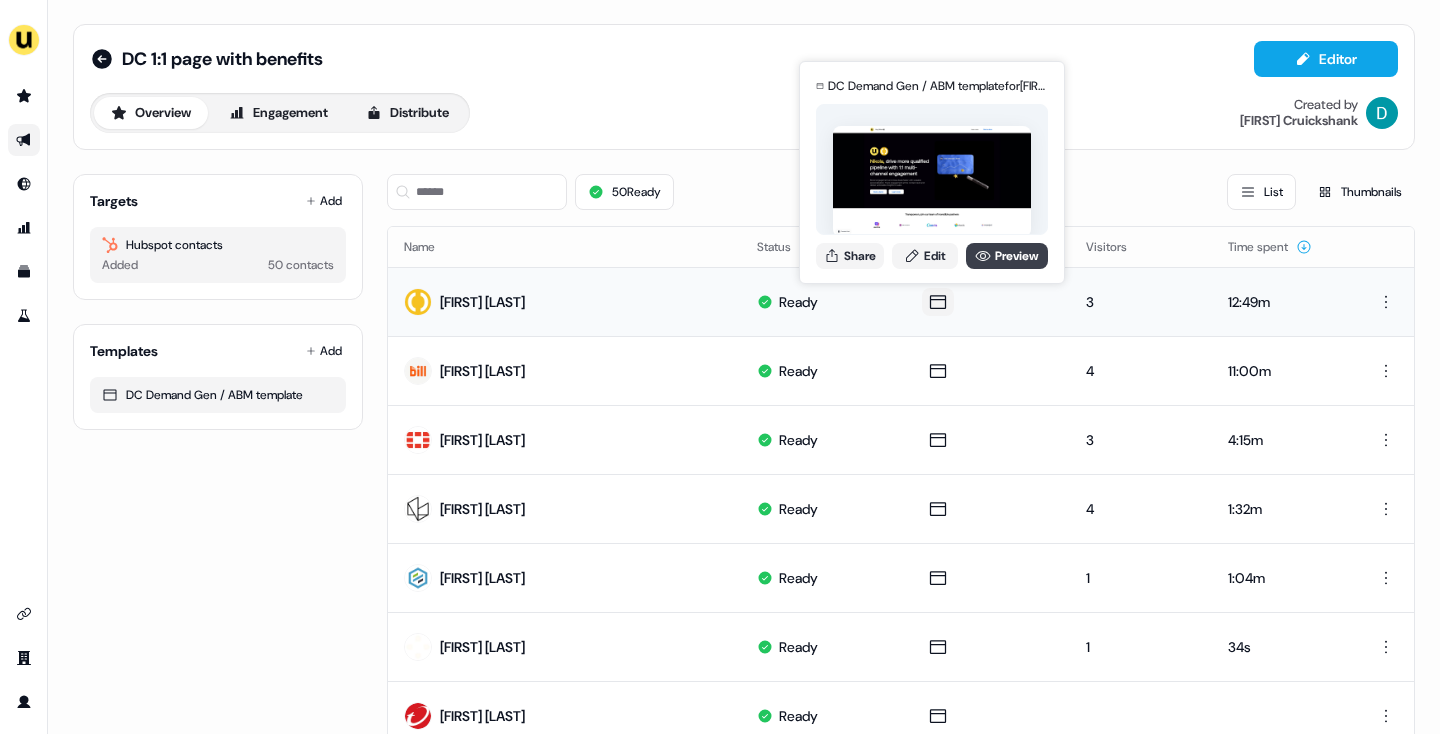 click on "Preview" at bounding box center [1007, 256] 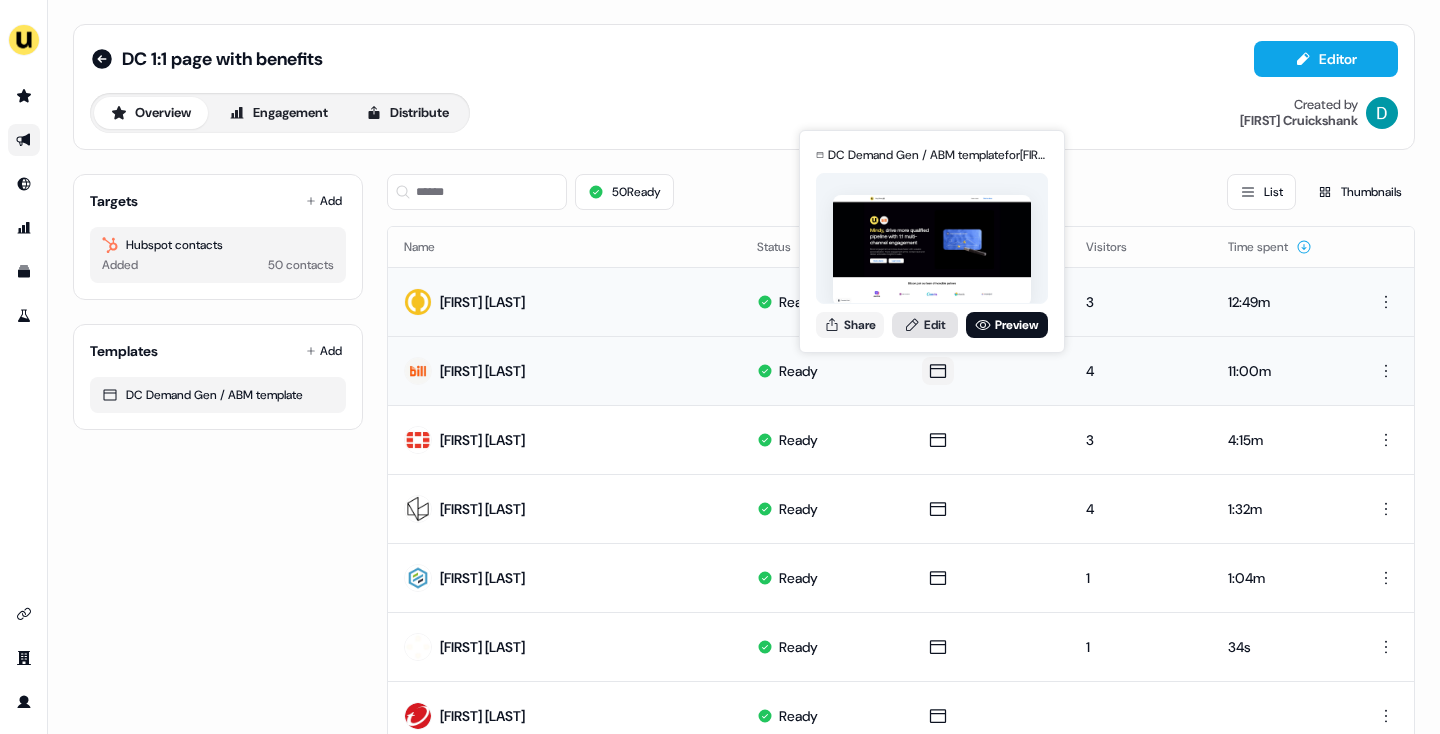 click on "Edit" at bounding box center (925, 325) 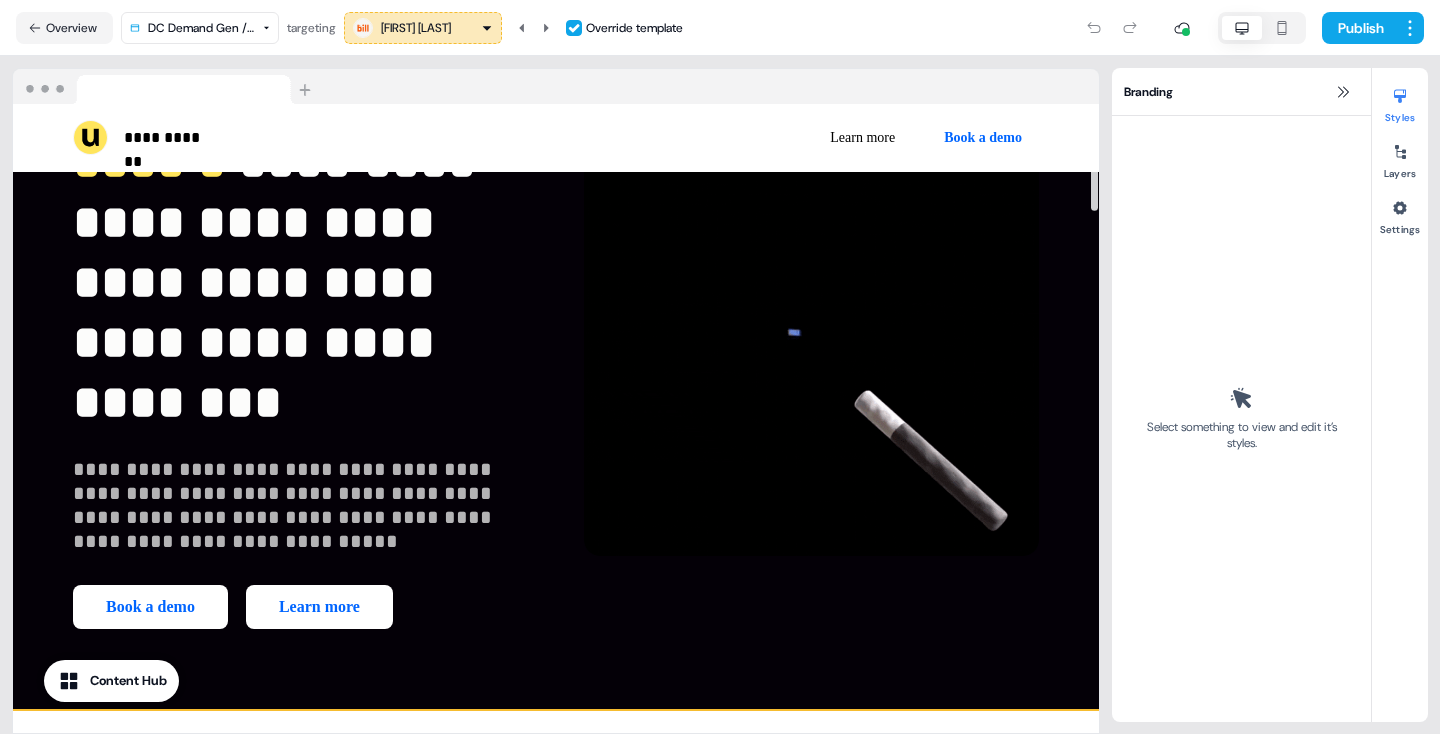 scroll, scrollTop: 361, scrollLeft: 0, axis: vertical 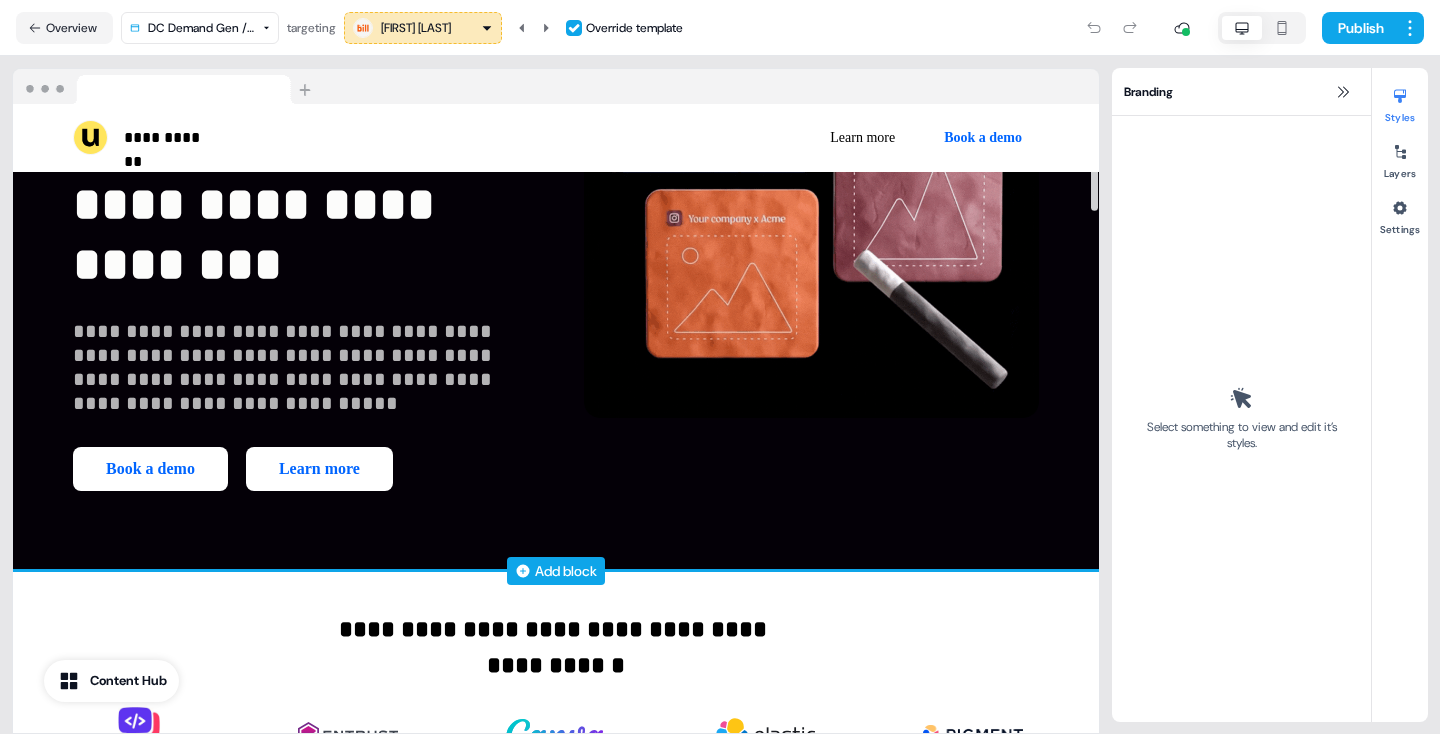 click 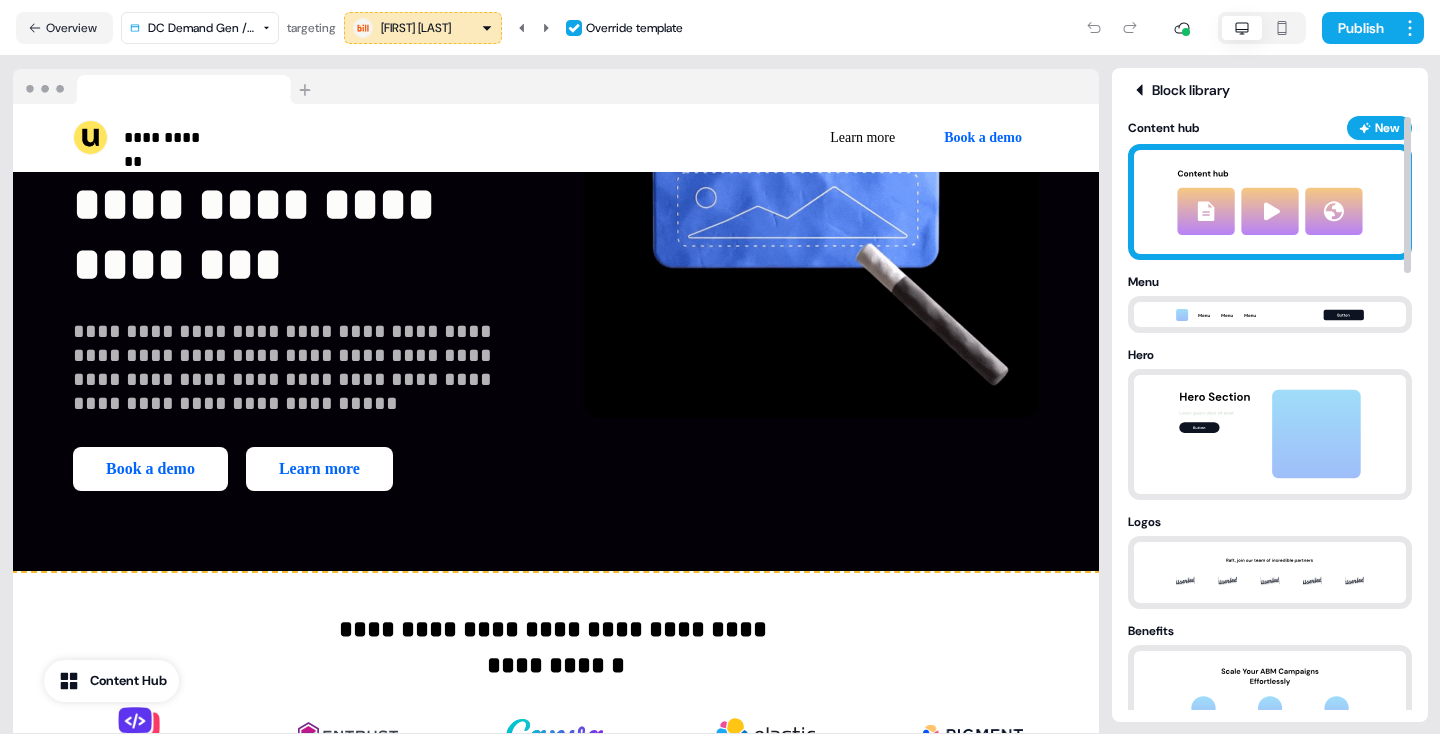click at bounding box center [1270, 202] 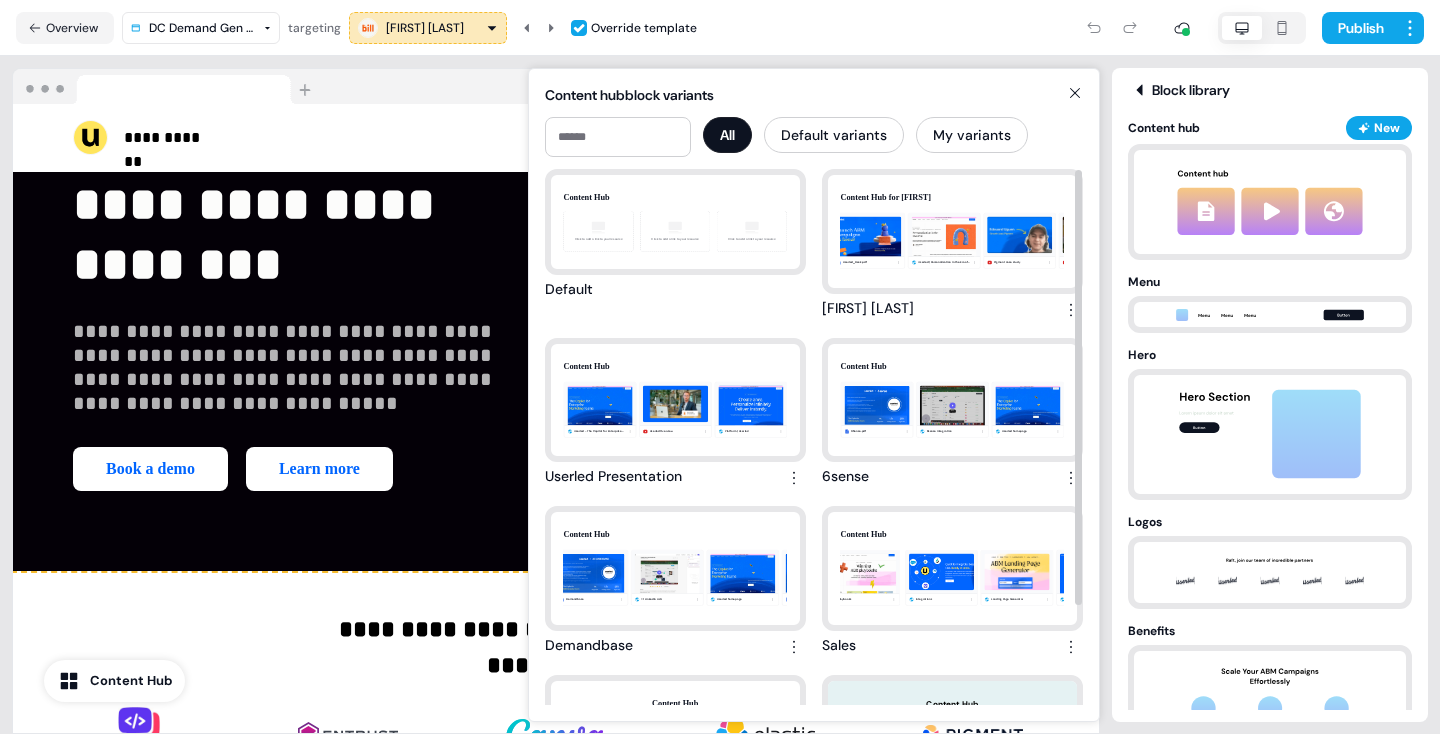 scroll, scrollTop: 122, scrollLeft: 0, axis: vertical 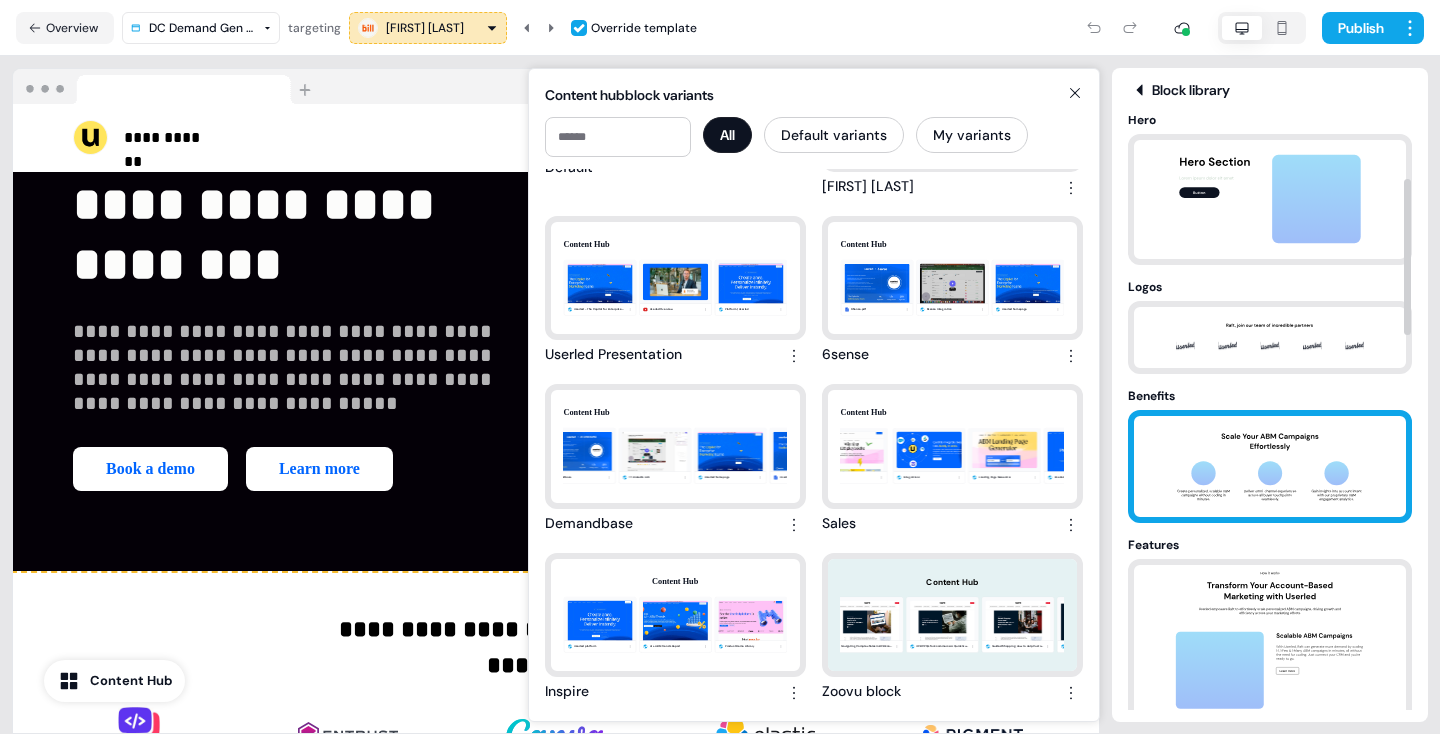 click at bounding box center [1270, 466] 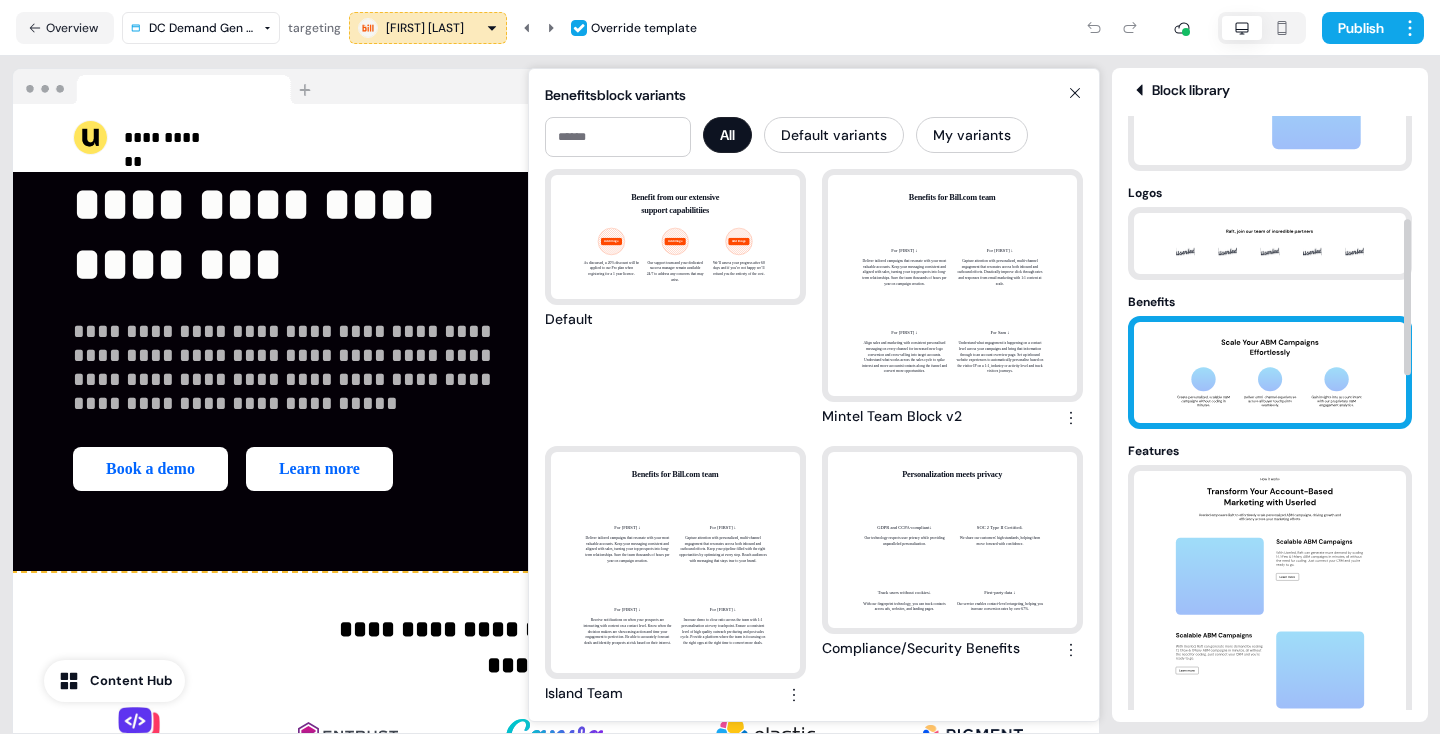 scroll, scrollTop: 407, scrollLeft: 0, axis: vertical 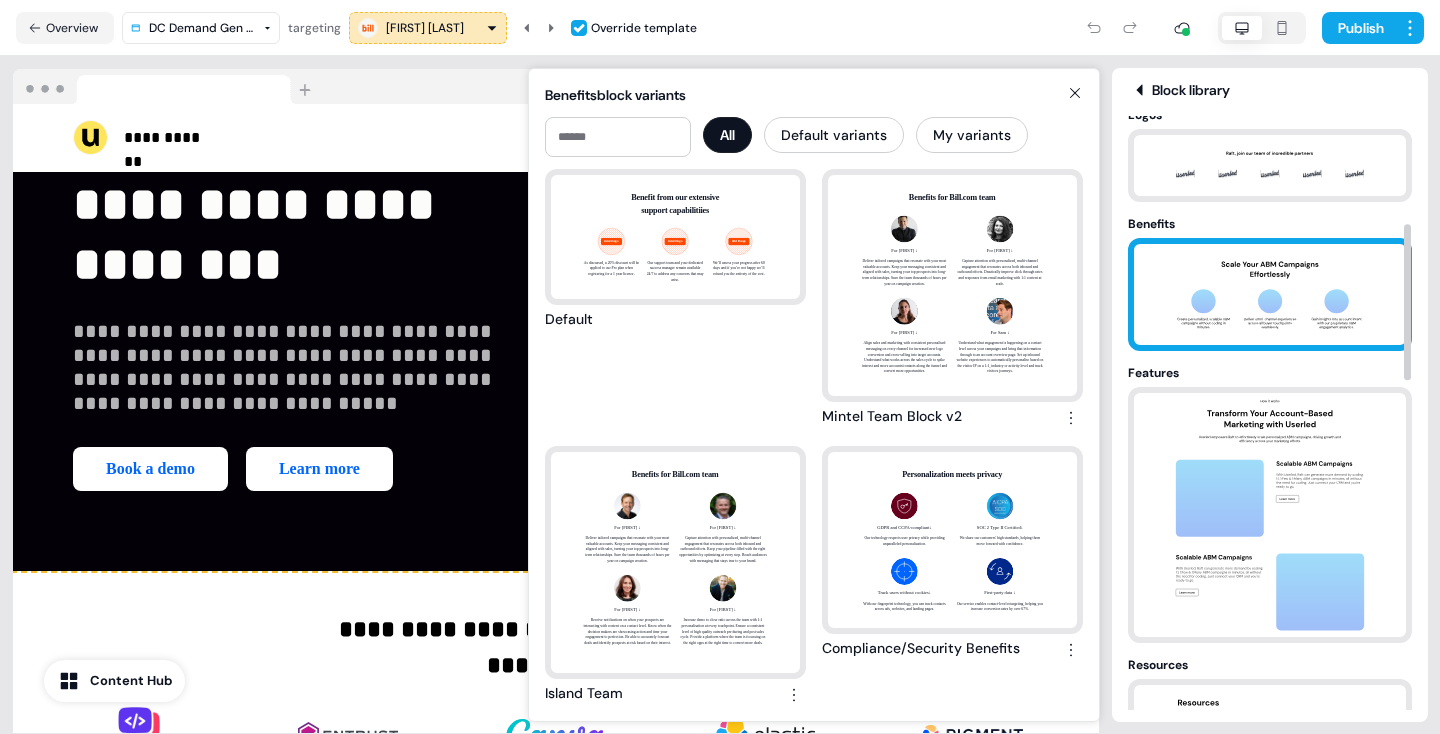 click at bounding box center (1270, 515) 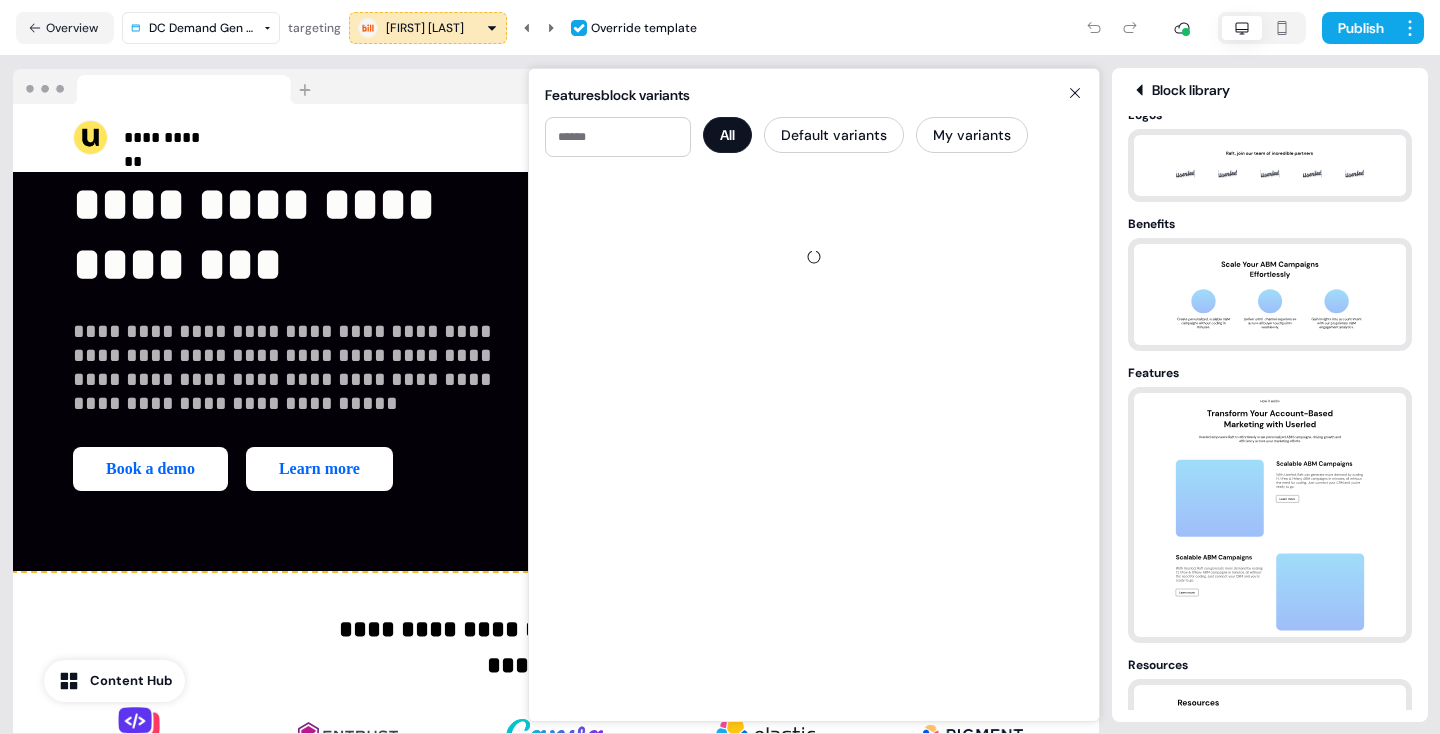 click 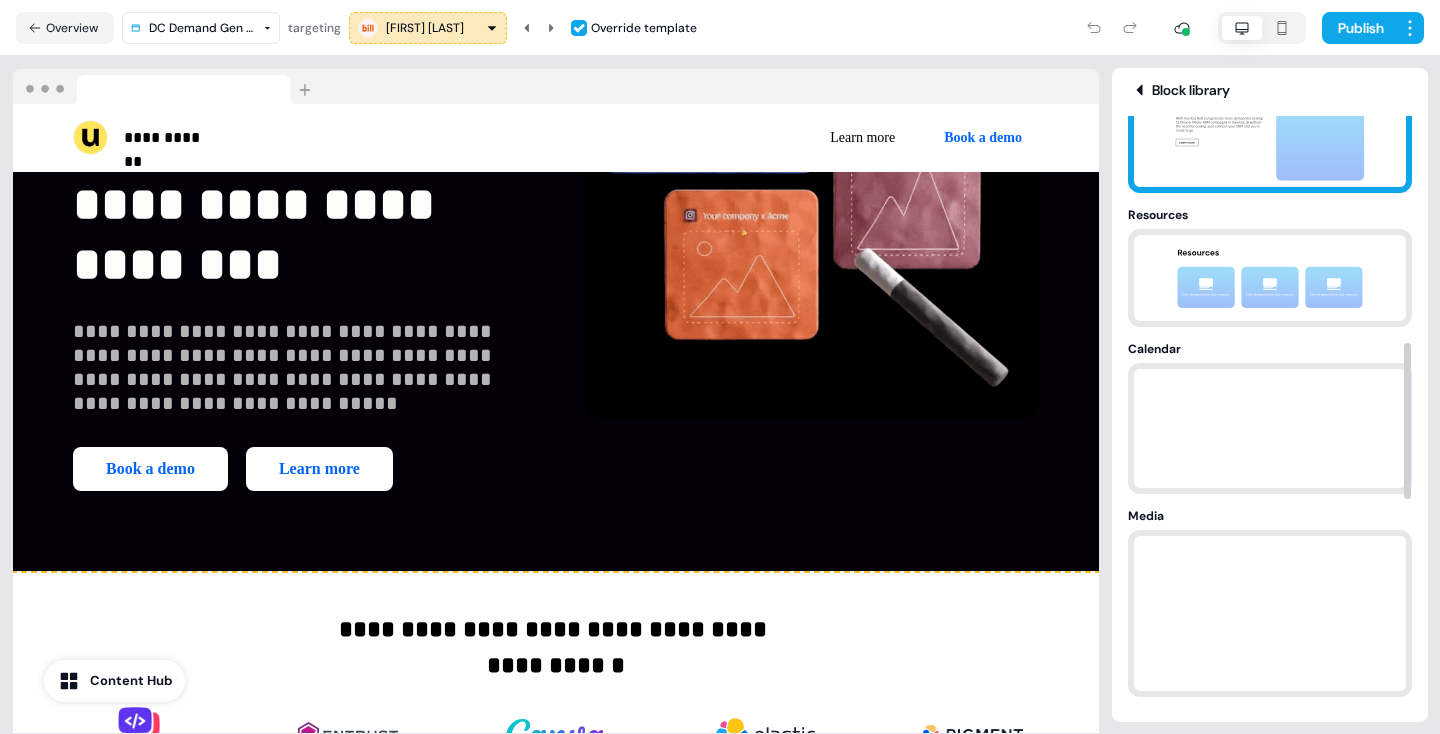 scroll, scrollTop: 858, scrollLeft: 0, axis: vertical 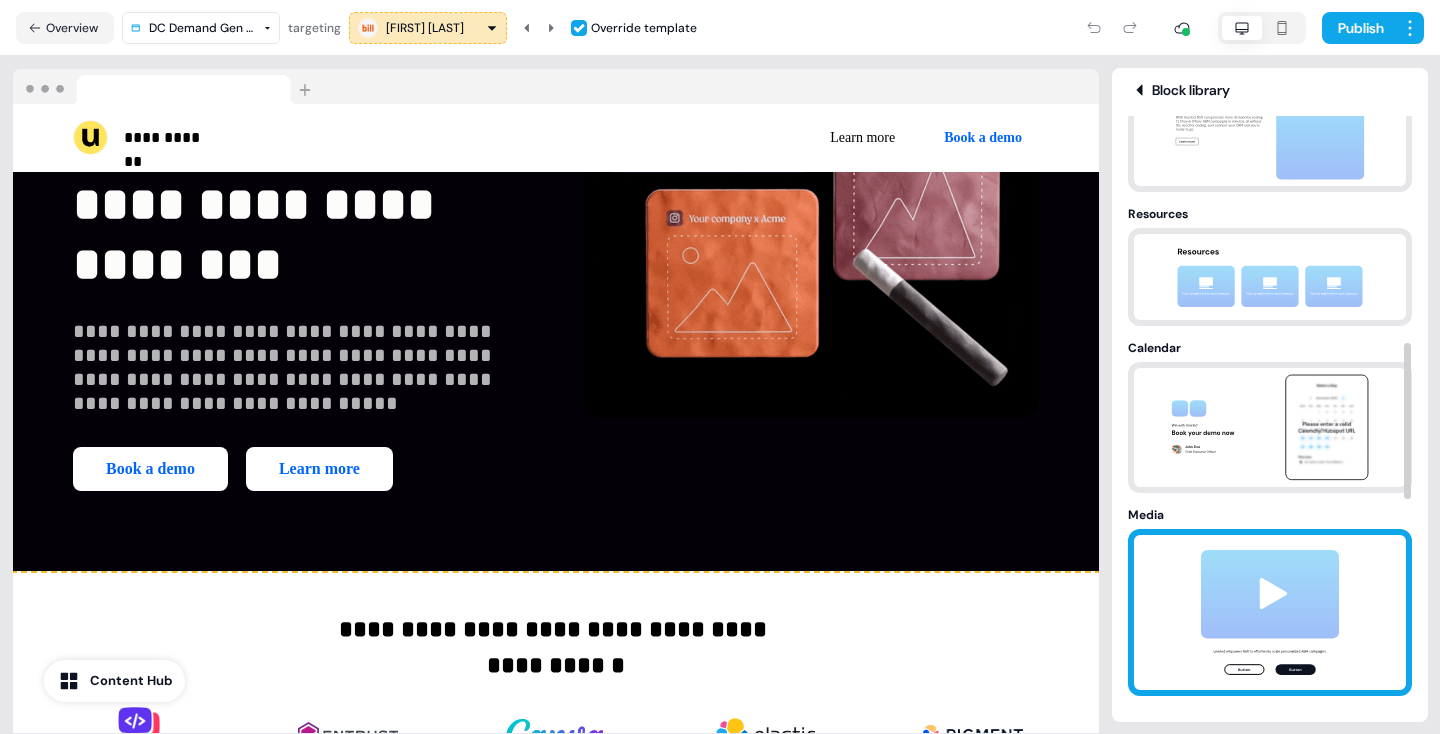 click at bounding box center [1270, 612] 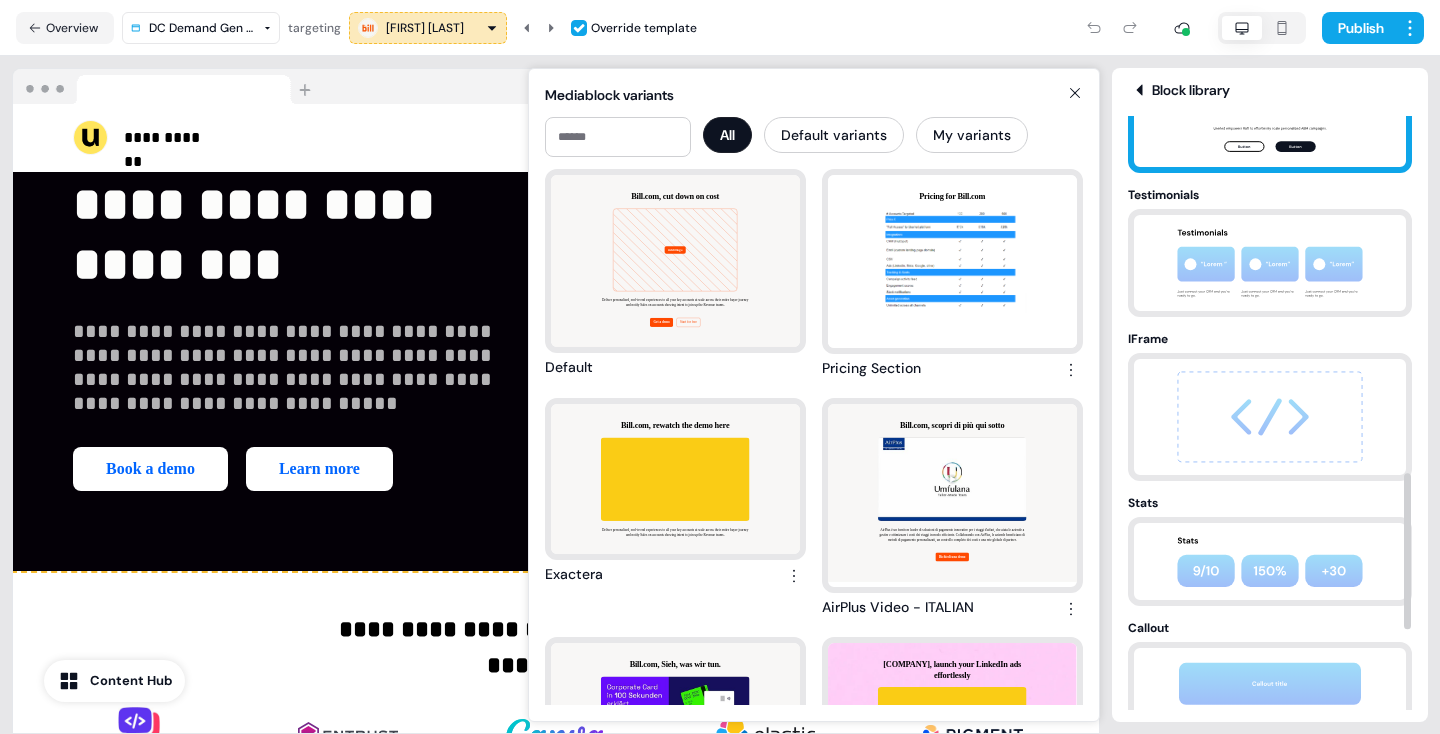 scroll, scrollTop: 1401, scrollLeft: 0, axis: vertical 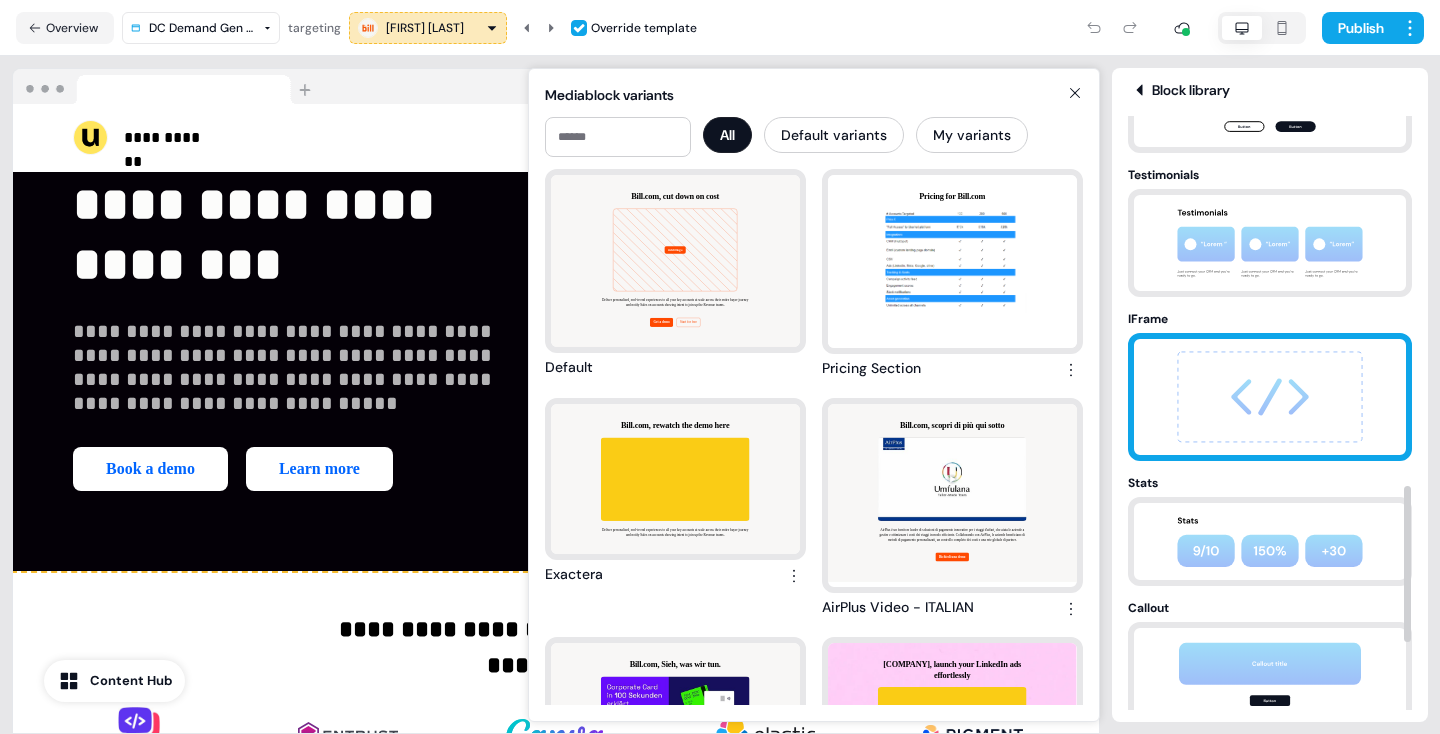 click at bounding box center (1270, 397) 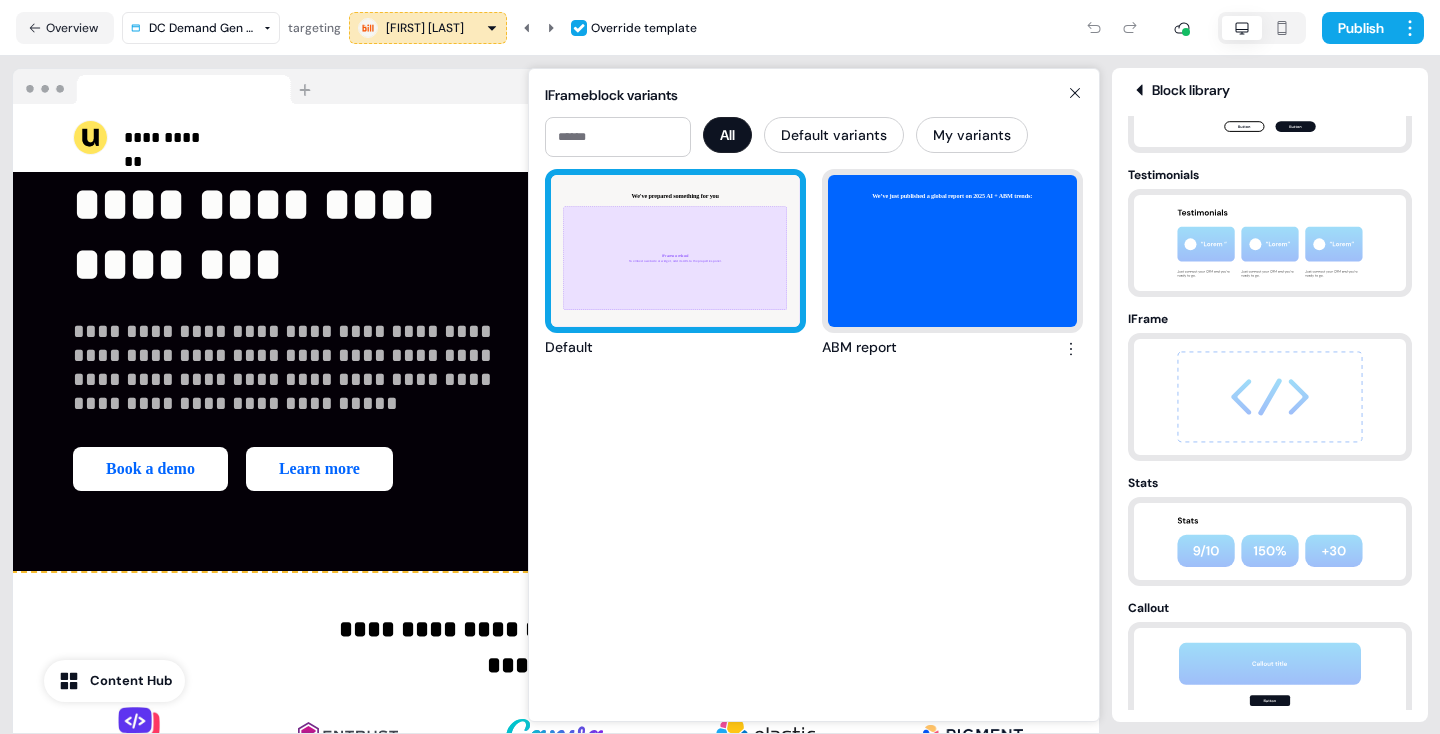 click on "We've prepared something for you IFrame embed To embed a website or widget, add its URL to the properties panel." at bounding box center [675, 251] 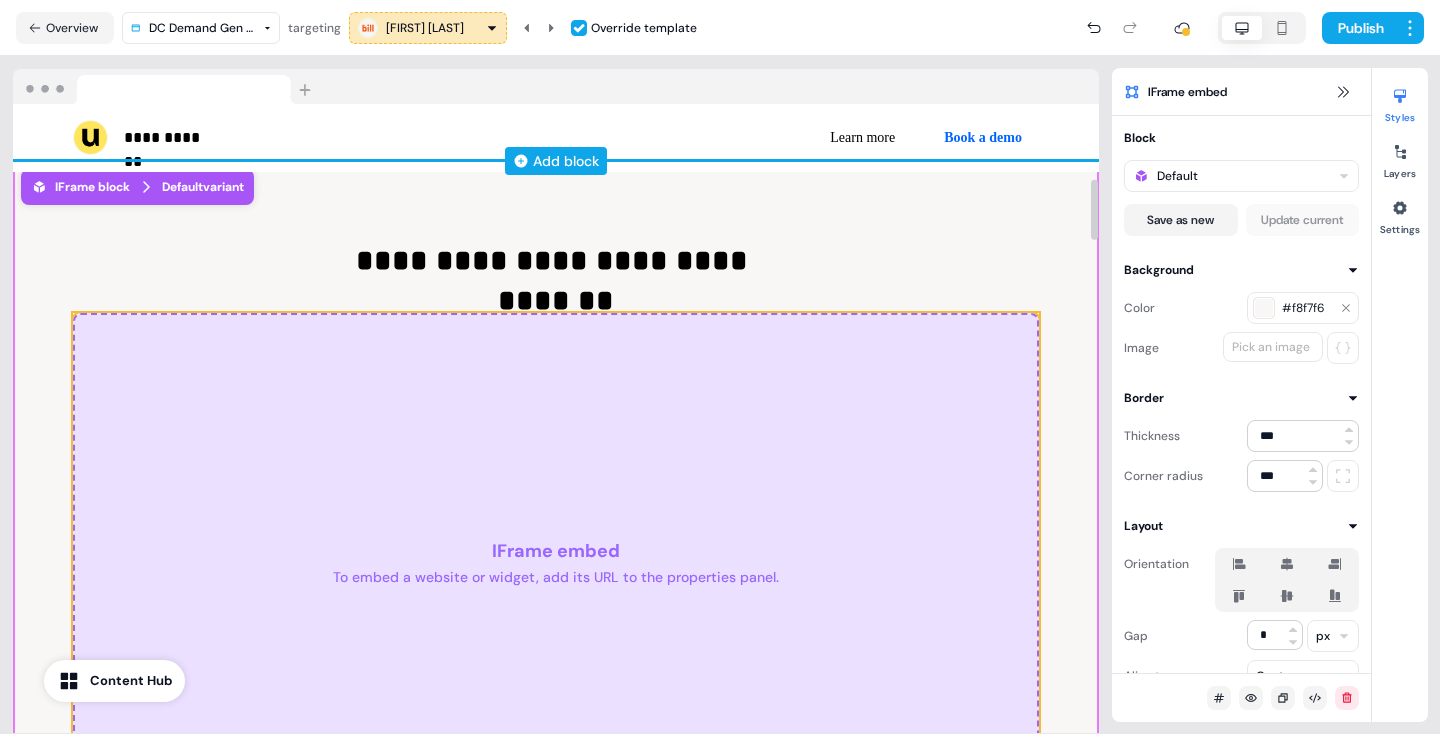 scroll, scrollTop: 858, scrollLeft: 0, axis: vertical 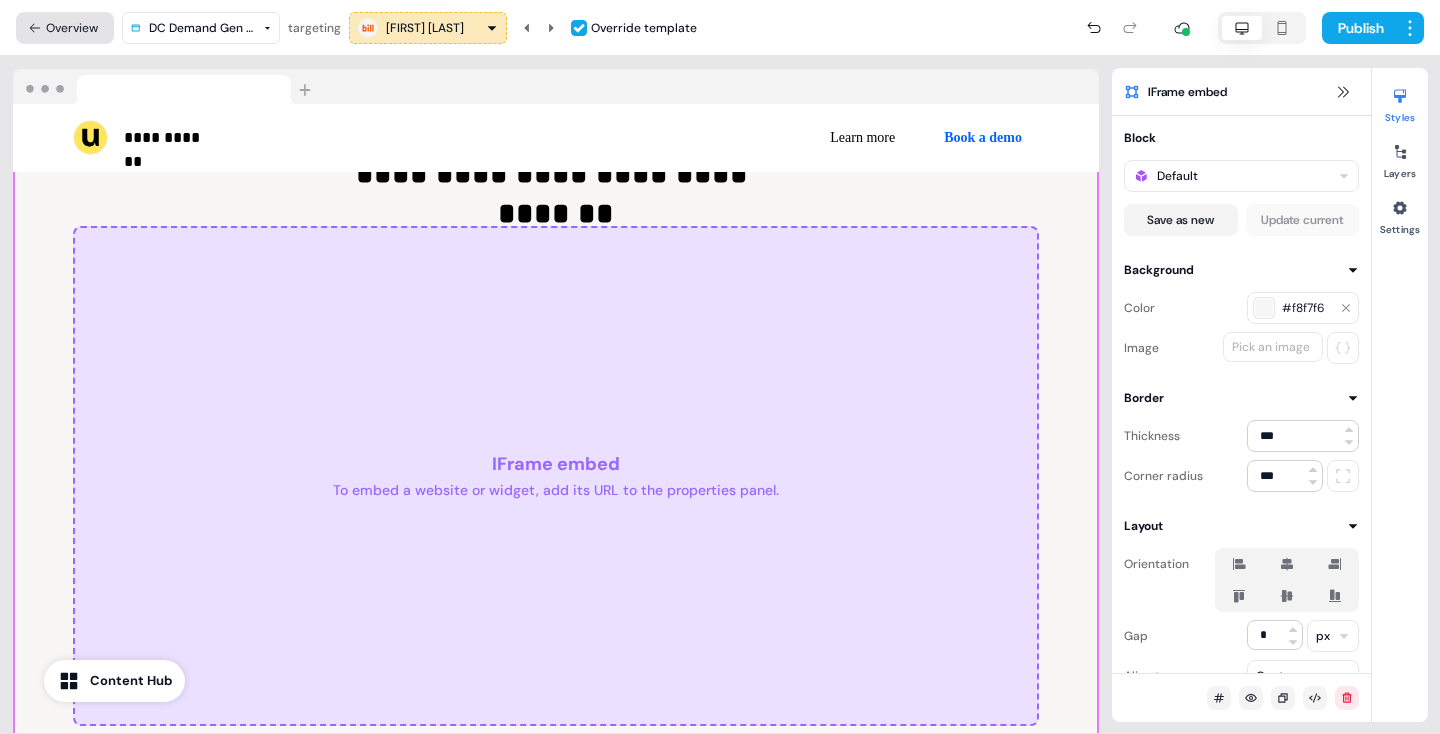 click on "Overview" at bounding box center [65, 28] 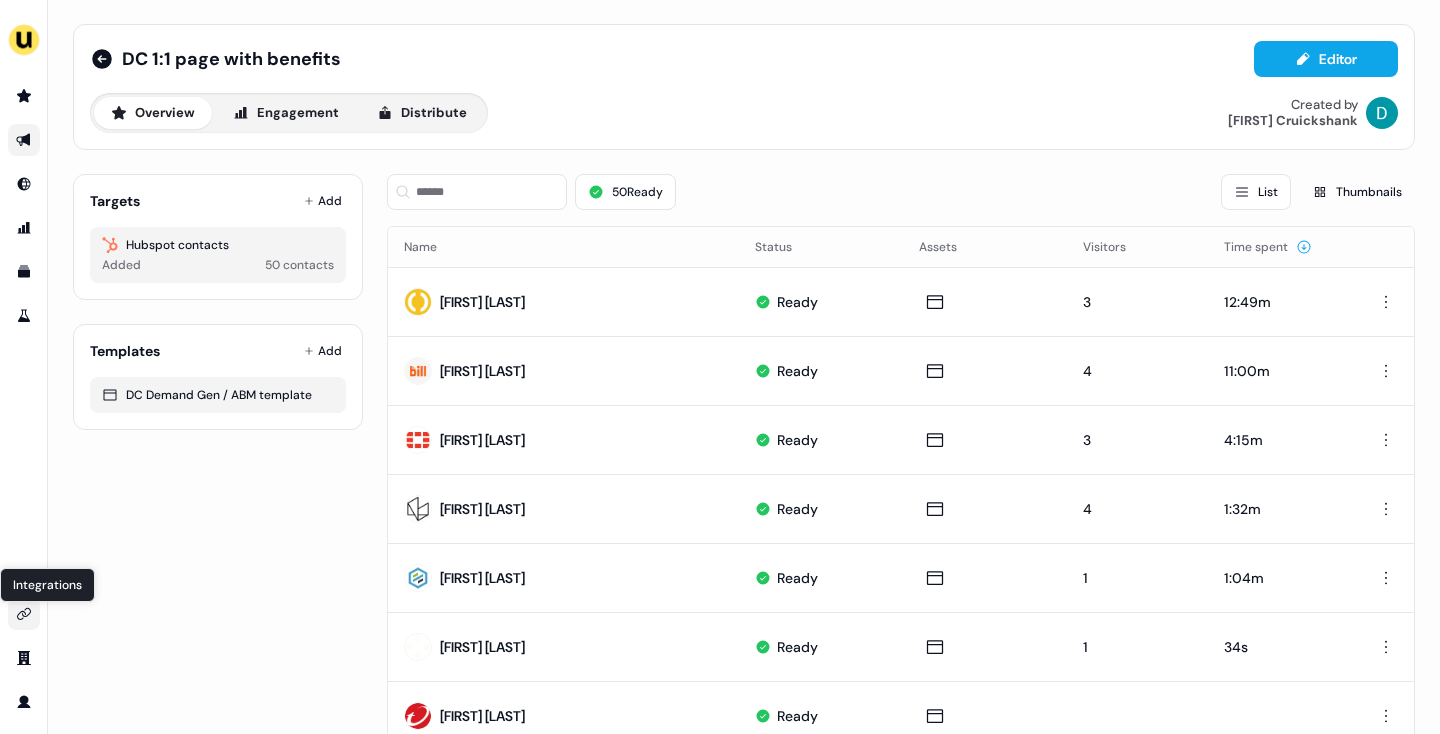 click 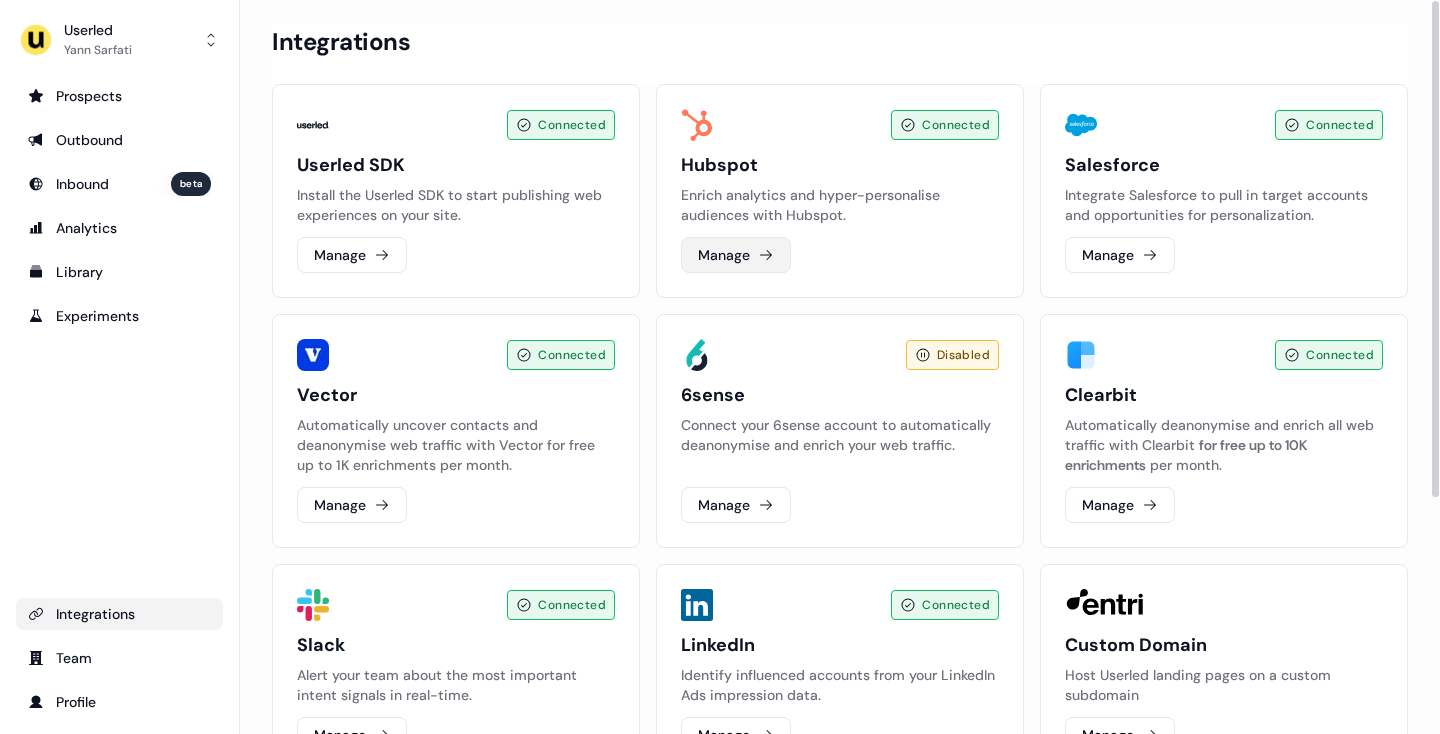 click on "Manage" at bounding box center [736, 255] 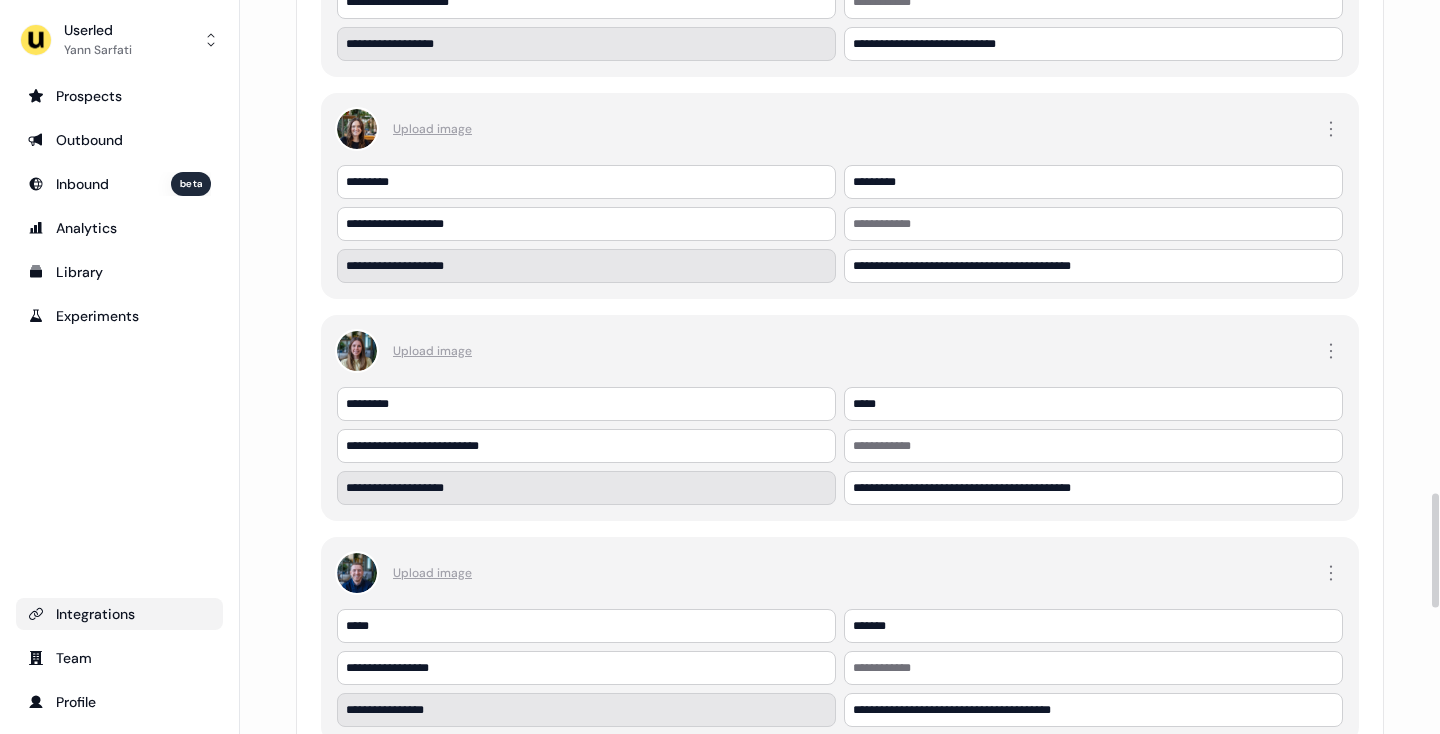 scroll, scrollTop: 3191, scrollLeft: 0, axis: vertical 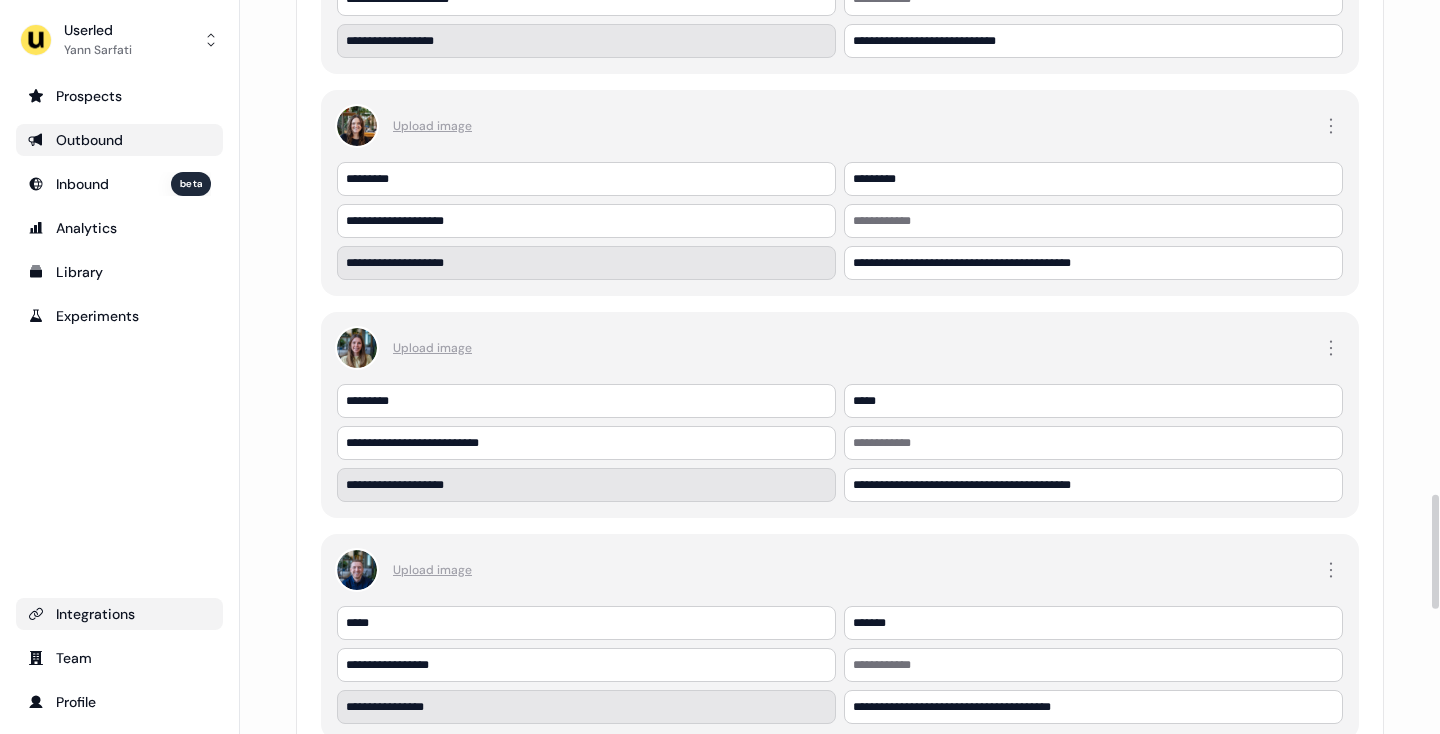 click on "Outbound" at bounding box center (119, 140) 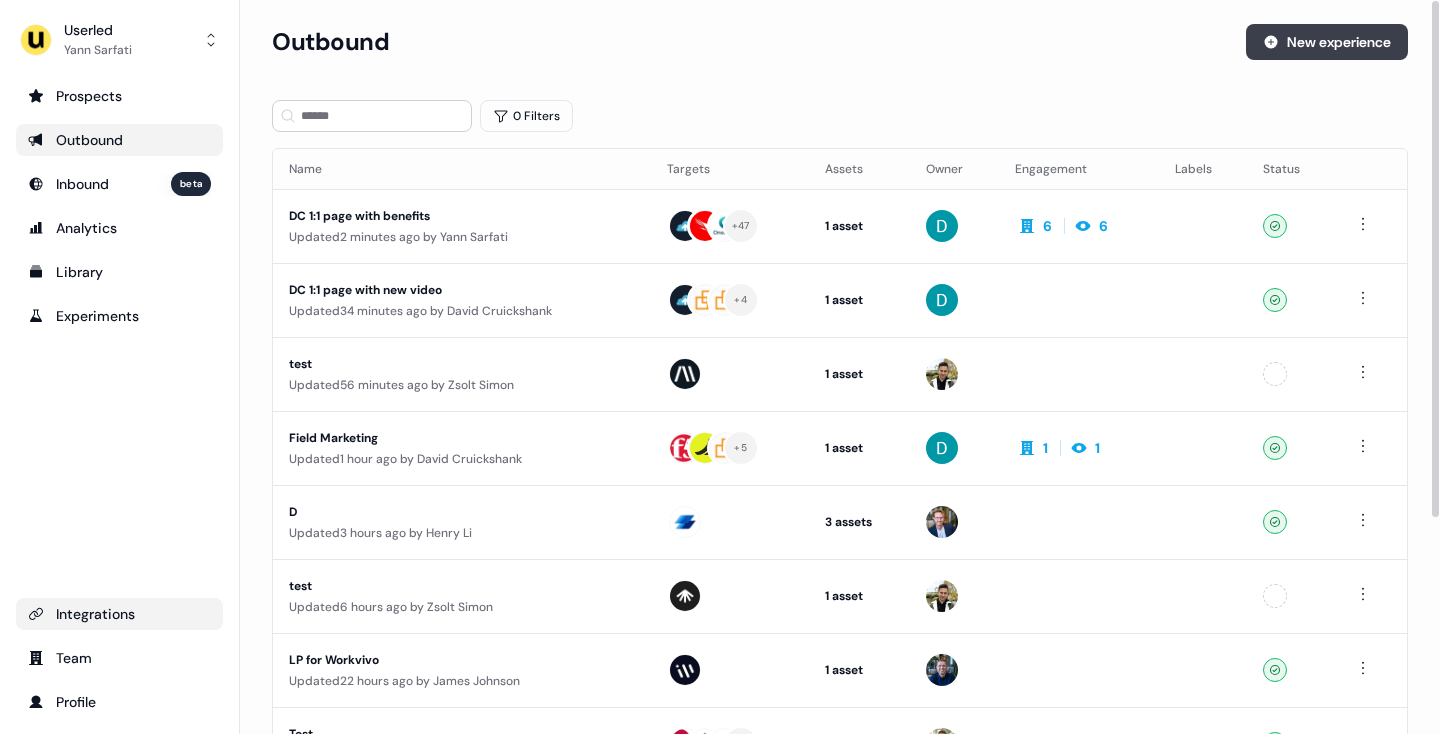 click on "New experience" at bounding box center (1327, 42) 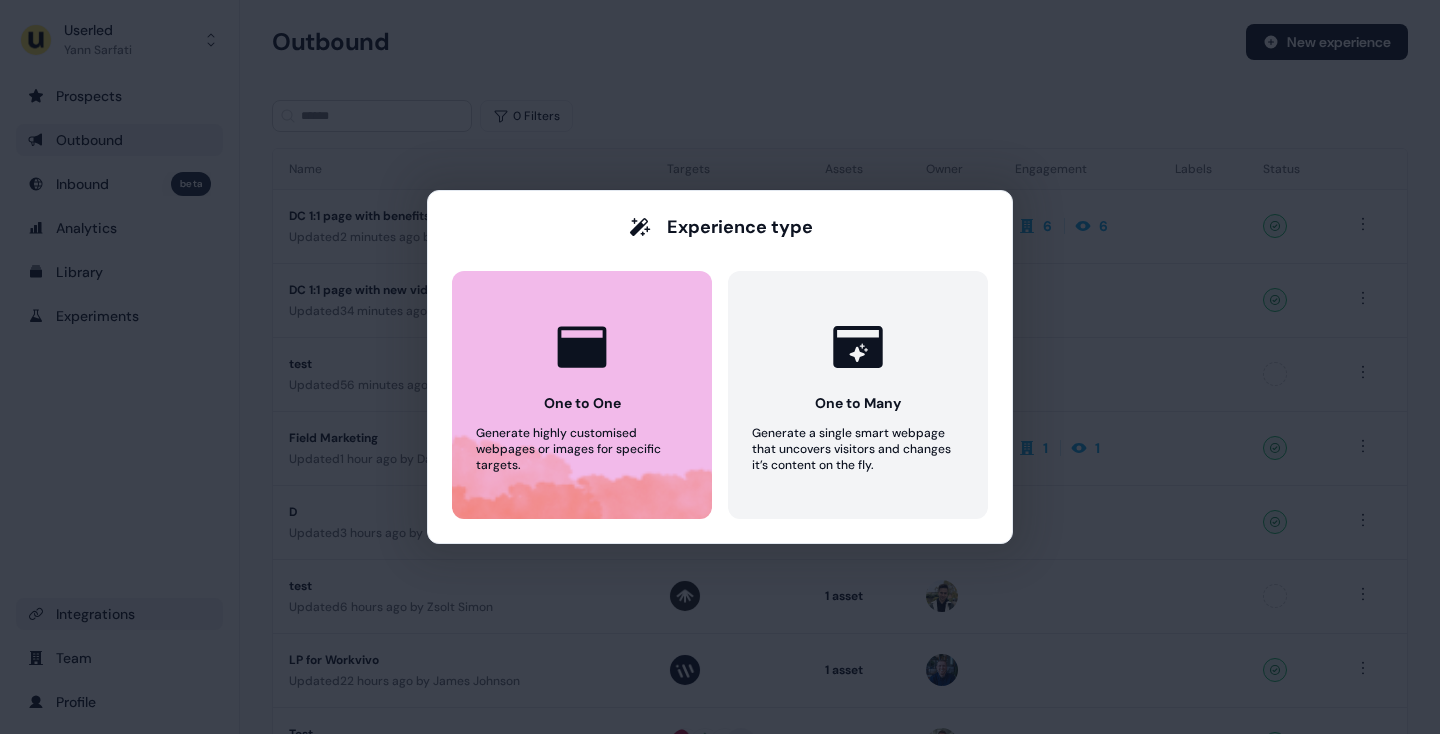 click 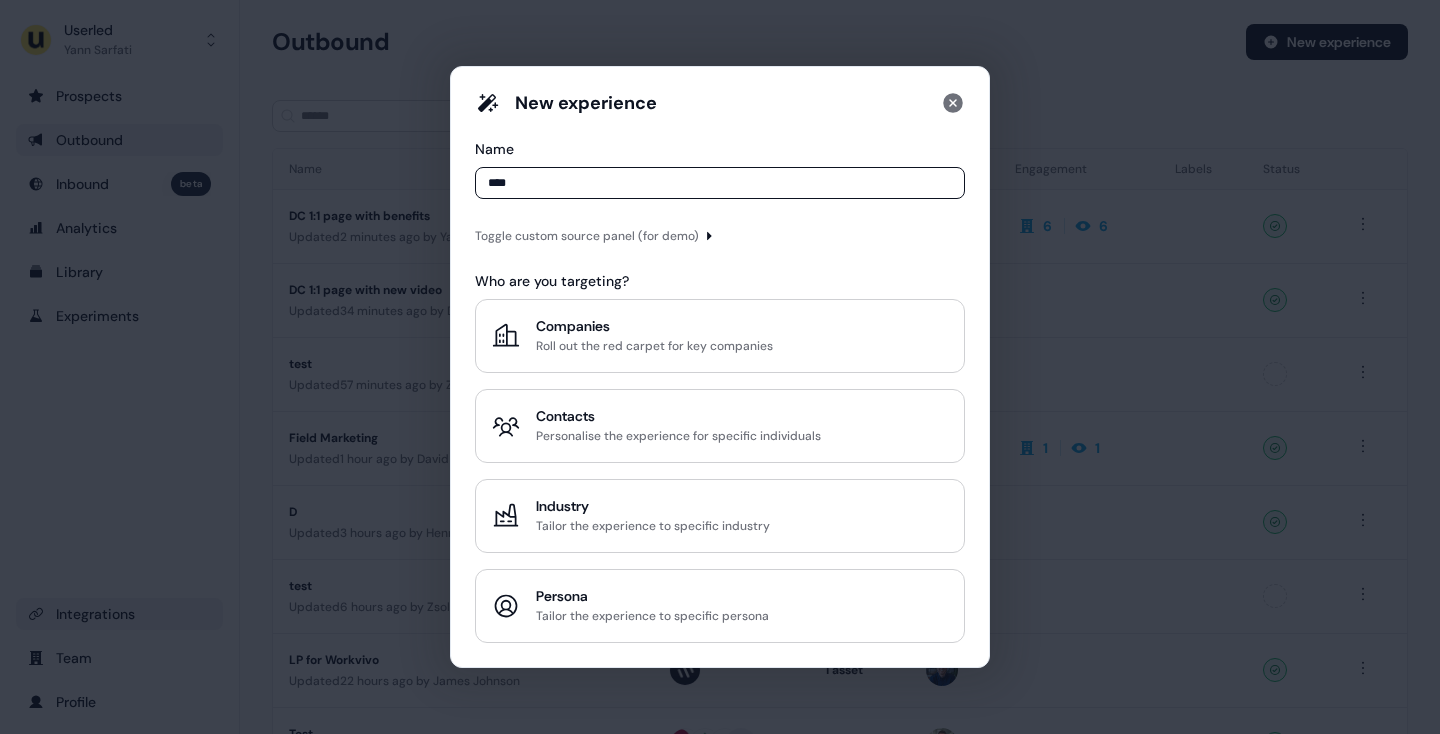 type on "****" 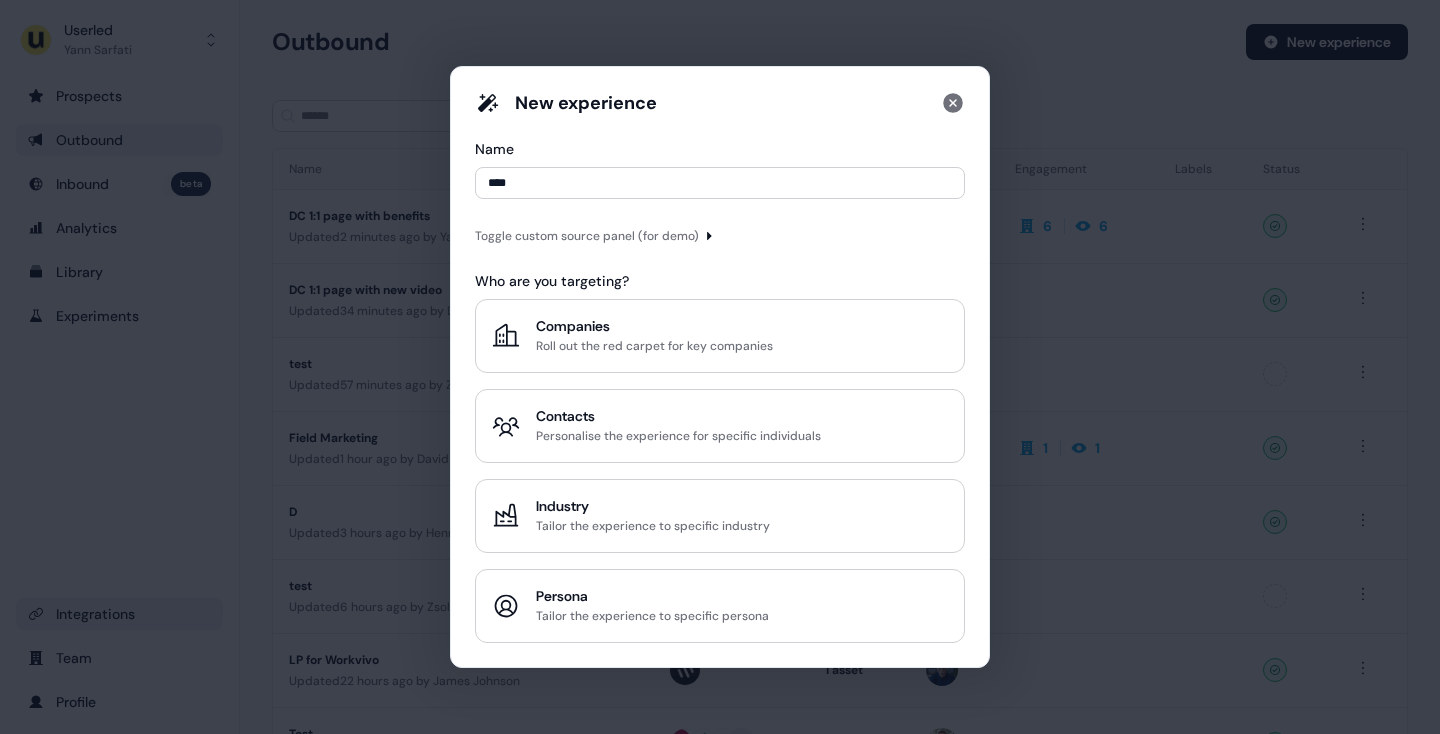 click on "Toggle custom source panel (for demo)" at bounding box center [587, 236] 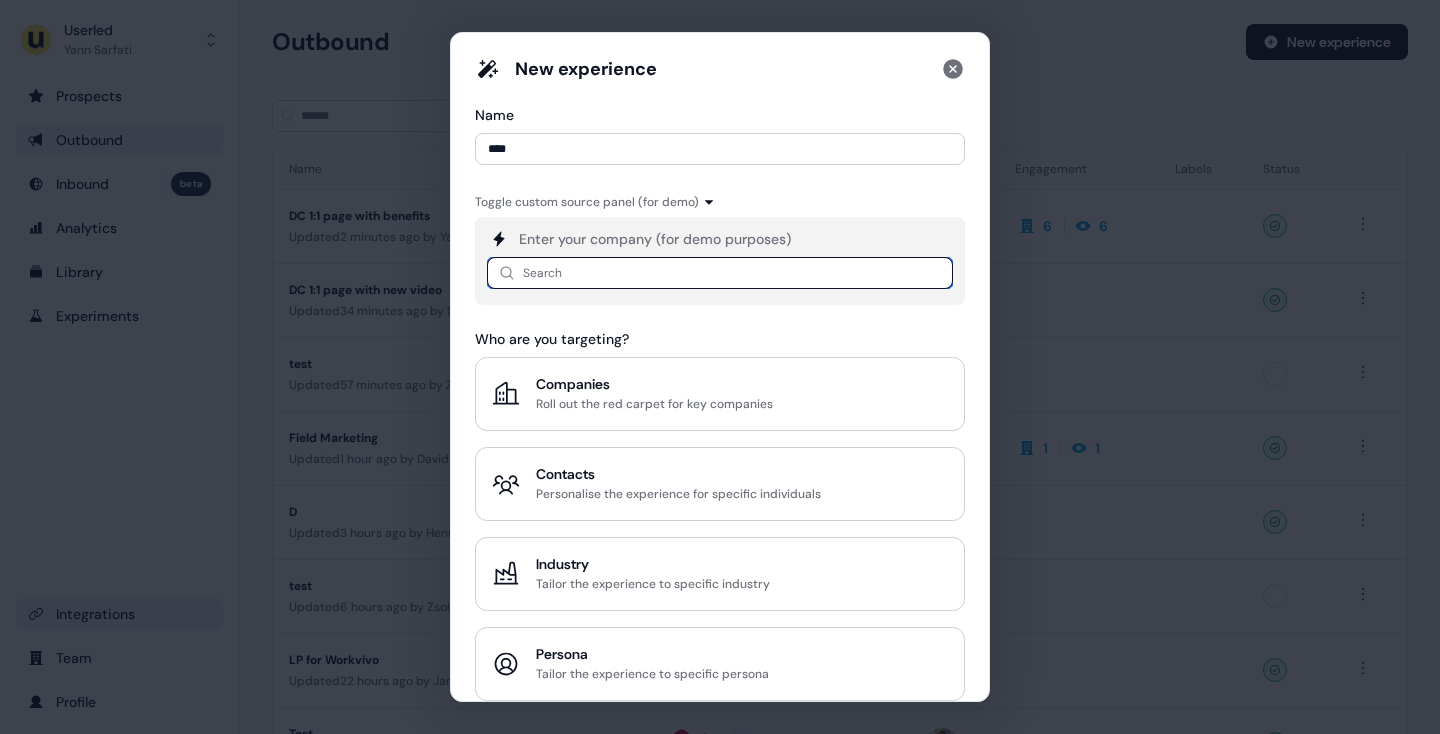 click at bounding box center [720, 273] 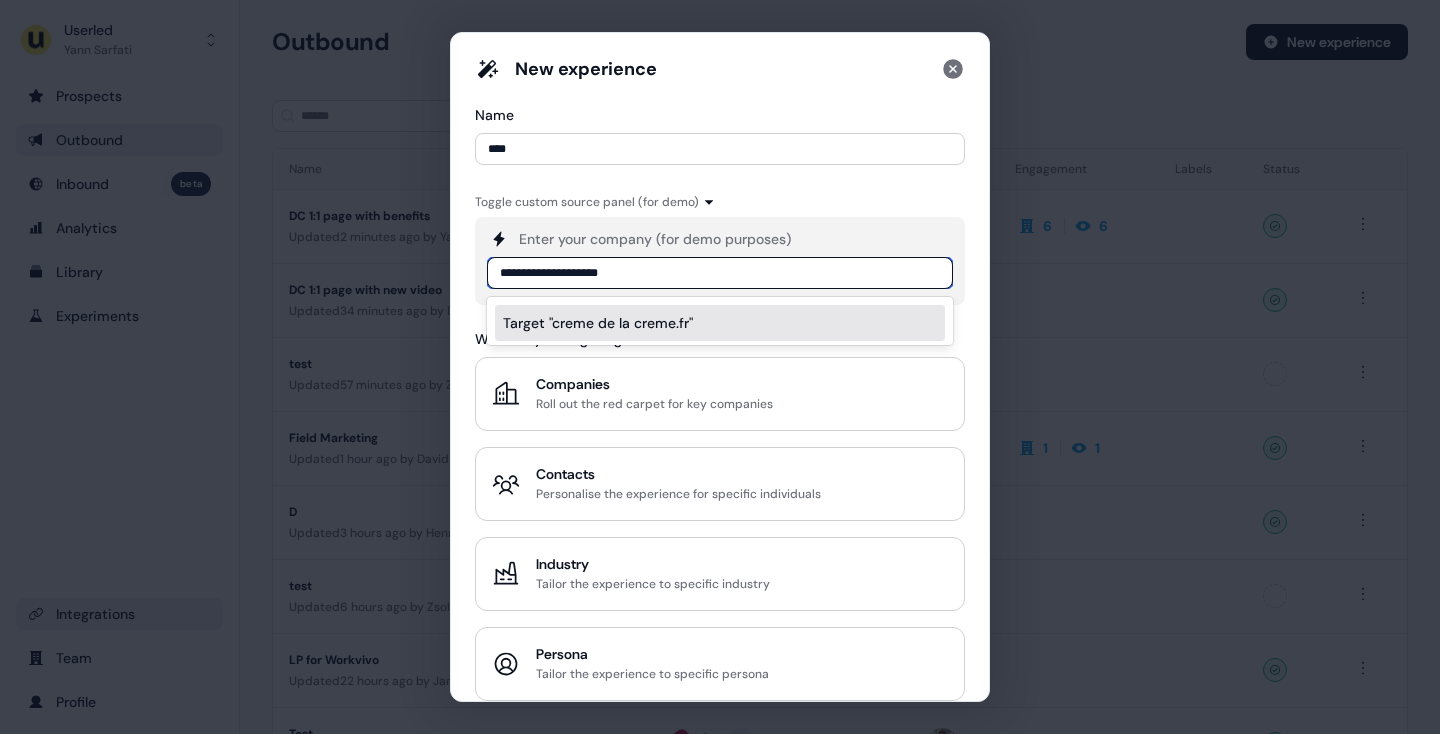 click on "**********" at bounding box center (720, 273) 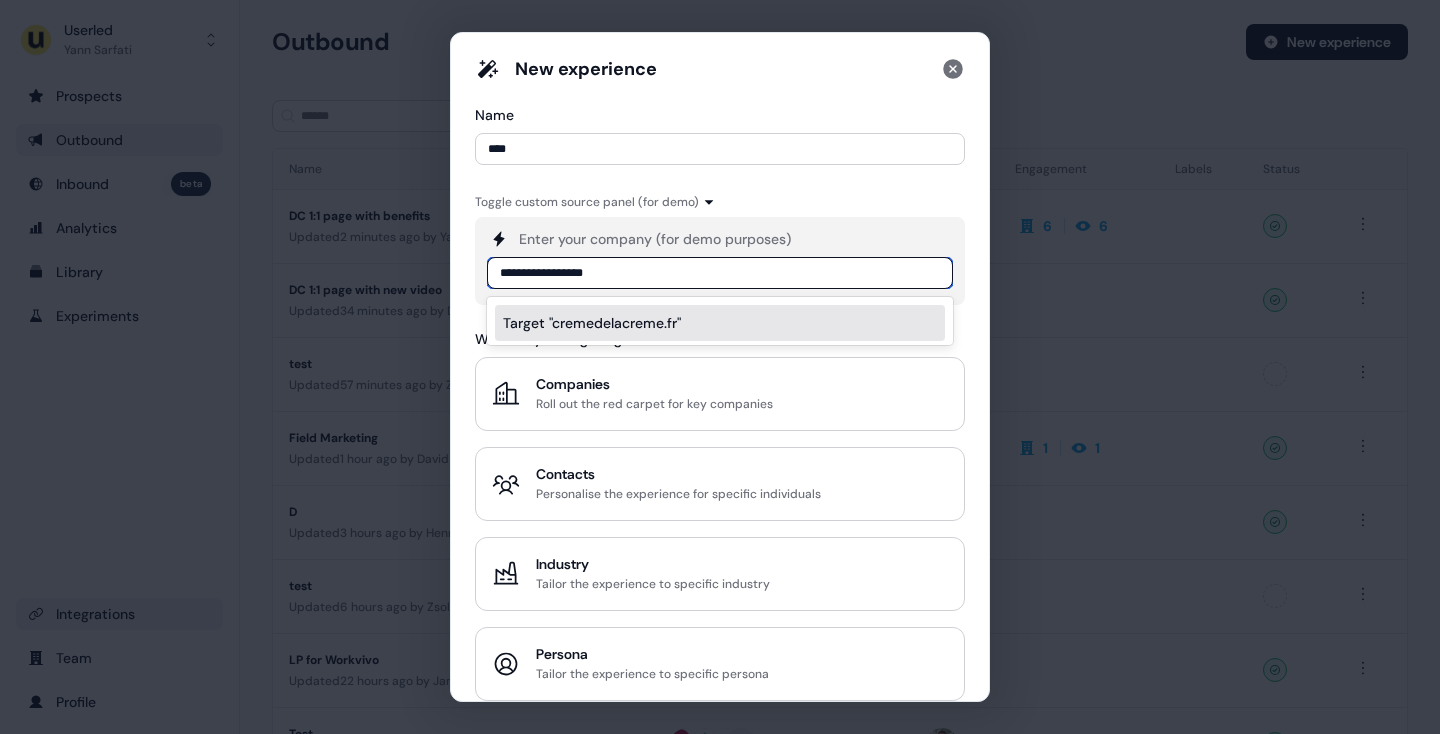 click on "**********" at bounding box center [720, 273] 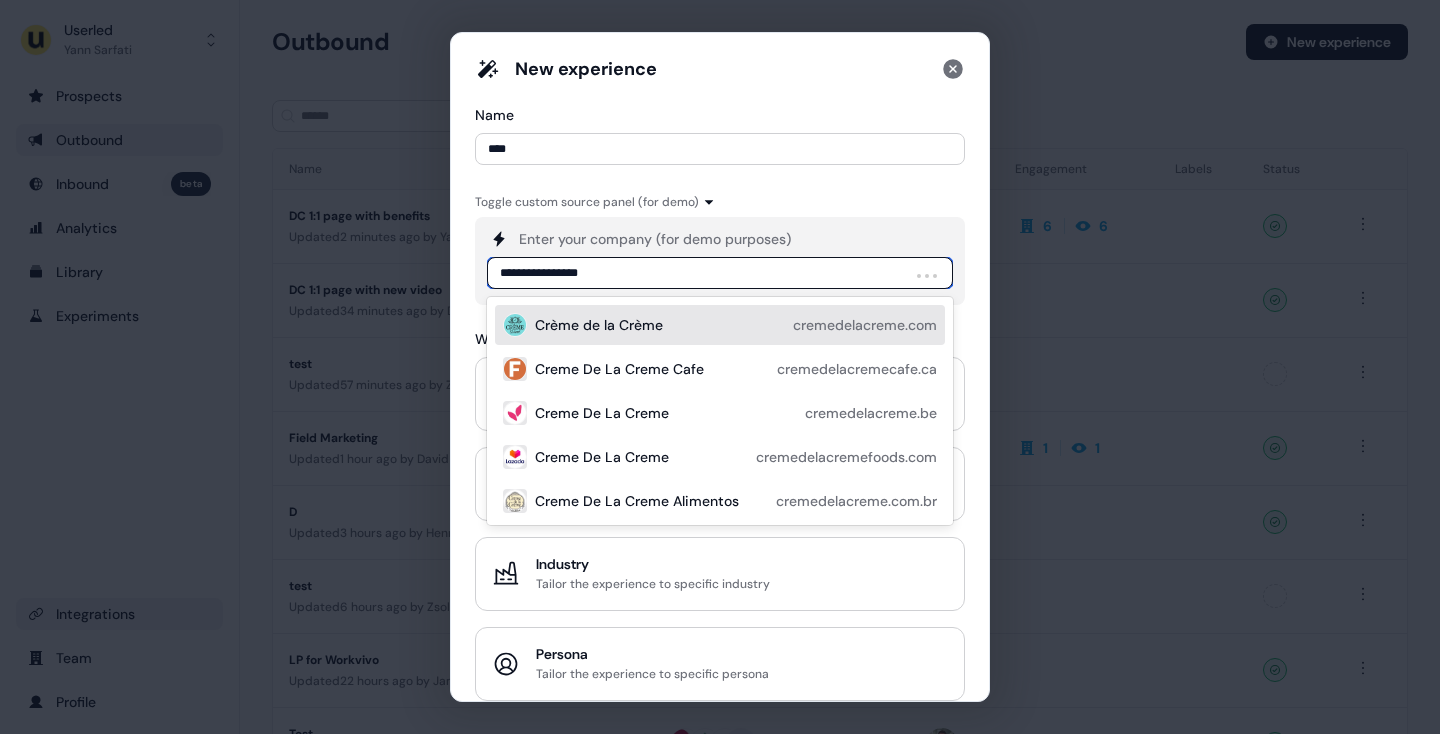 type on "**********" 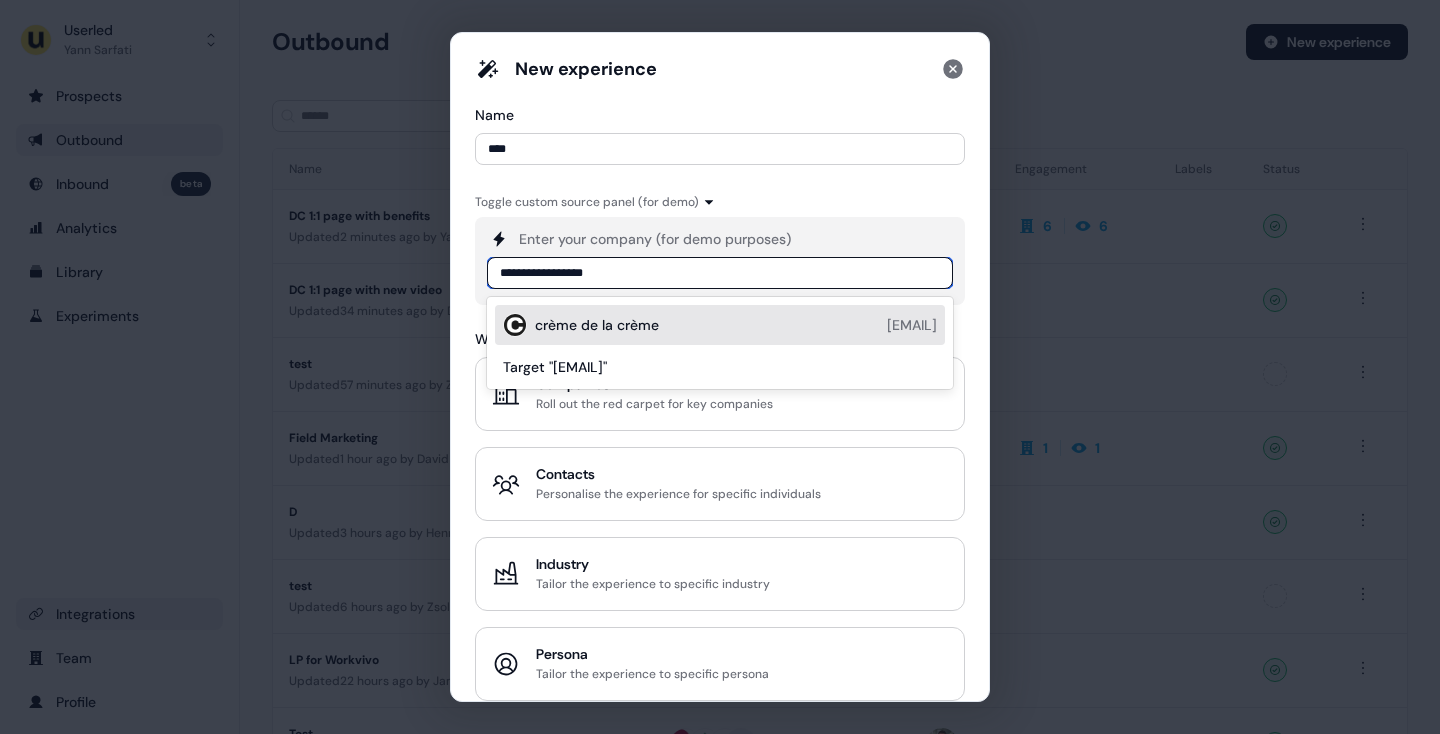 click on "crème de la crème cremedelacreme.io" at bounding box center (736, 325) 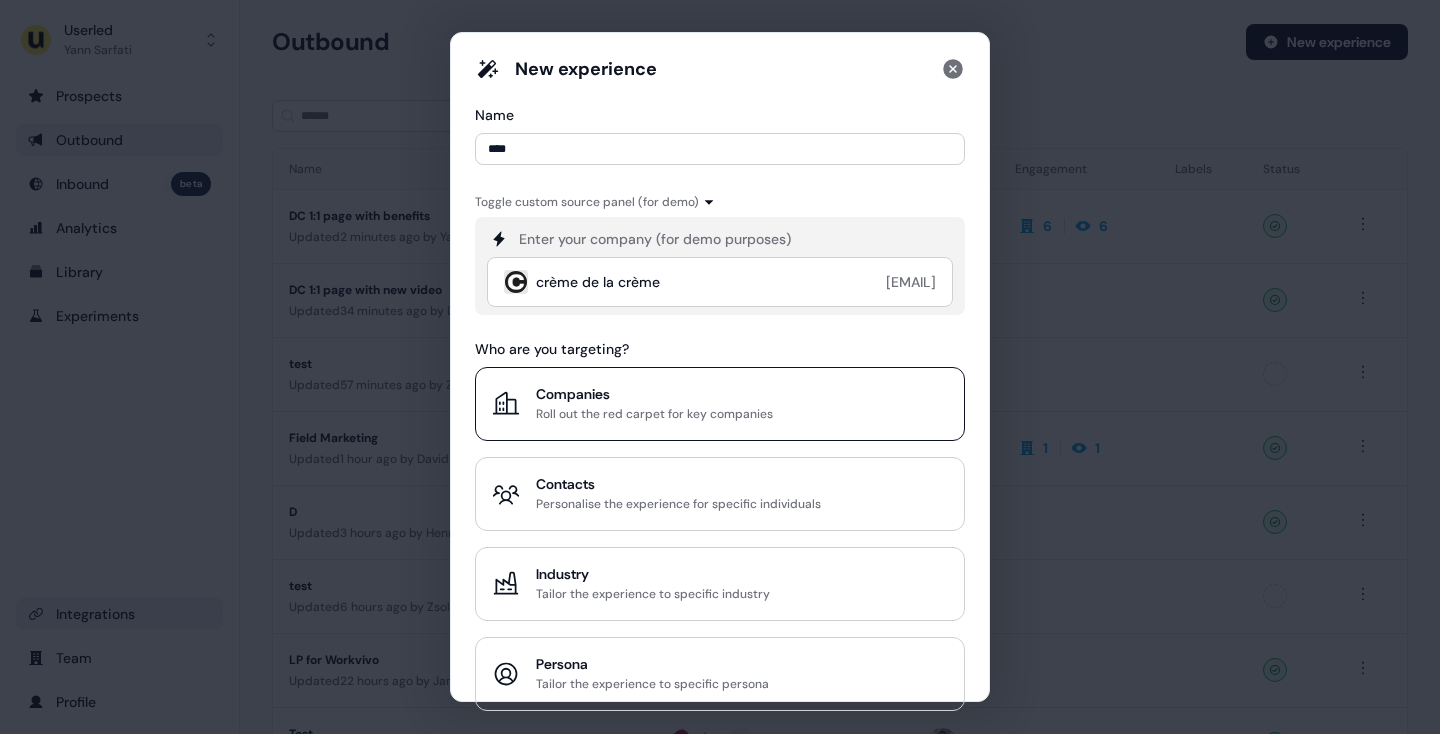 click on "Companies" at bounding box center [654, 394] 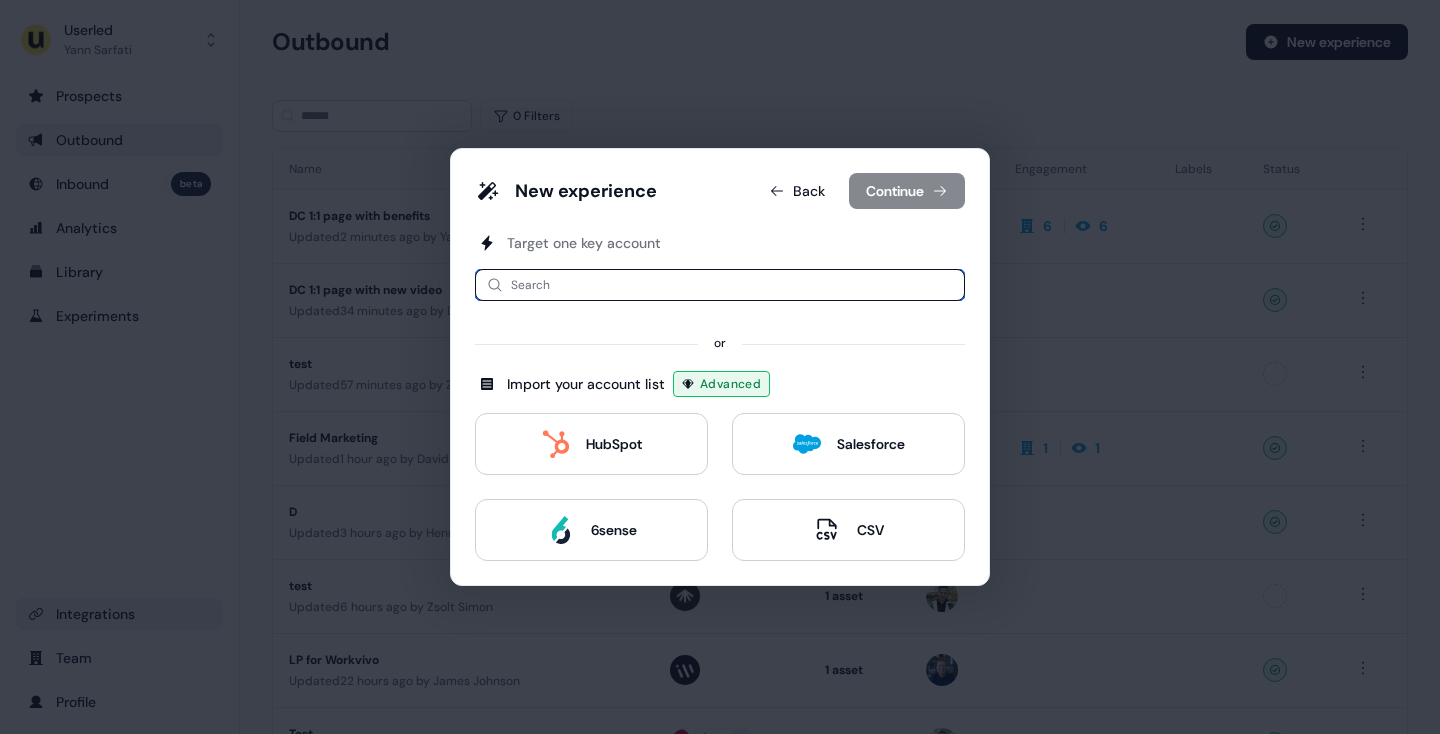 click at bounding box center [720, 285] 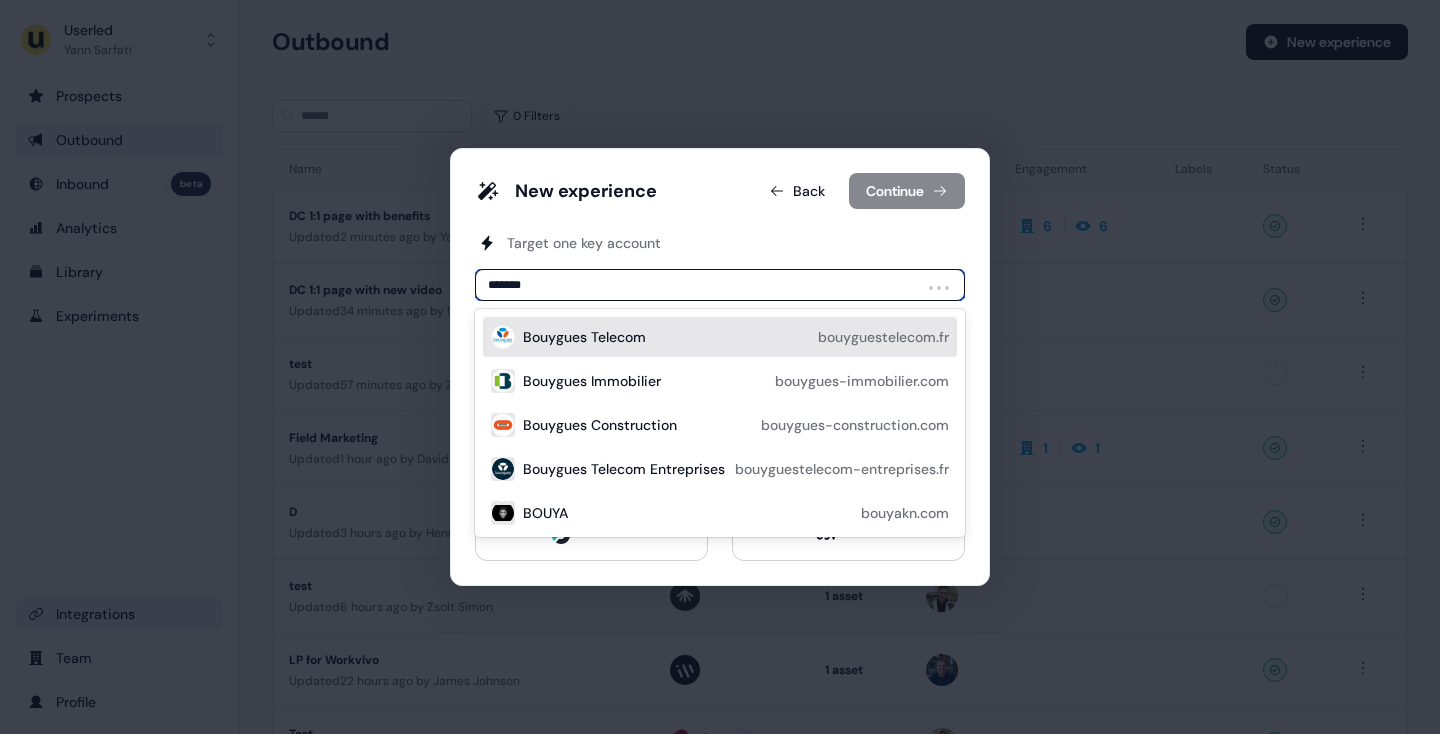 type on "********" 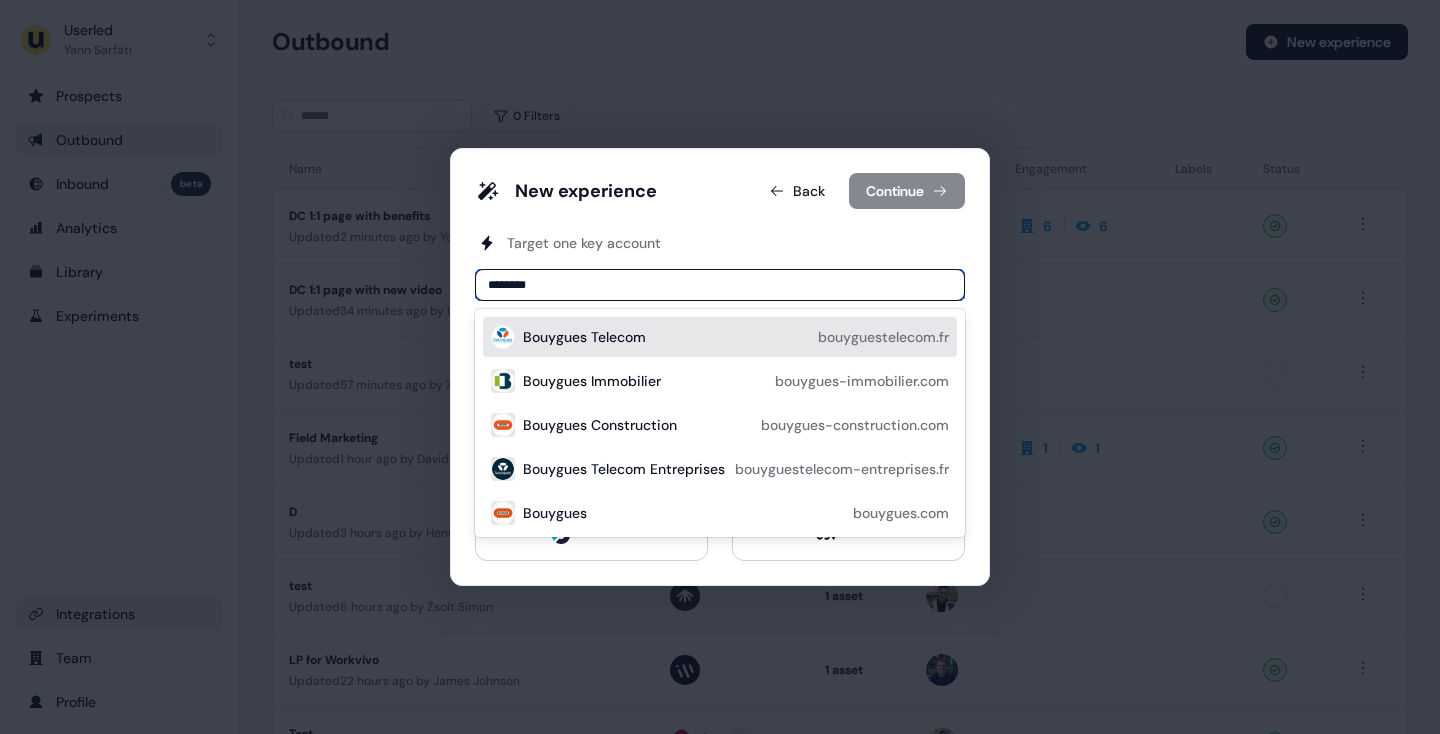 click on "Bouygues Telecom" at bounding box center (584, 337) 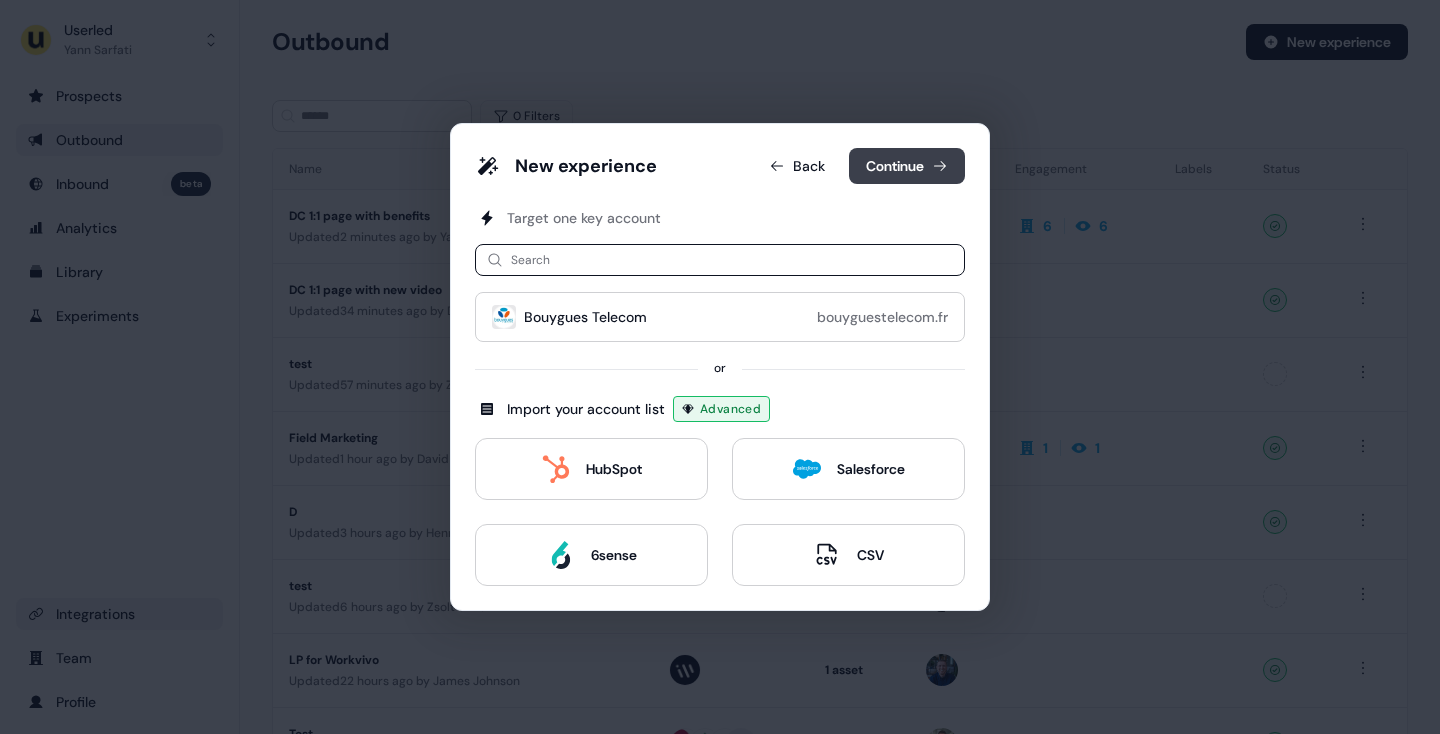 click on "Continue" at bounding box center (907, 166) 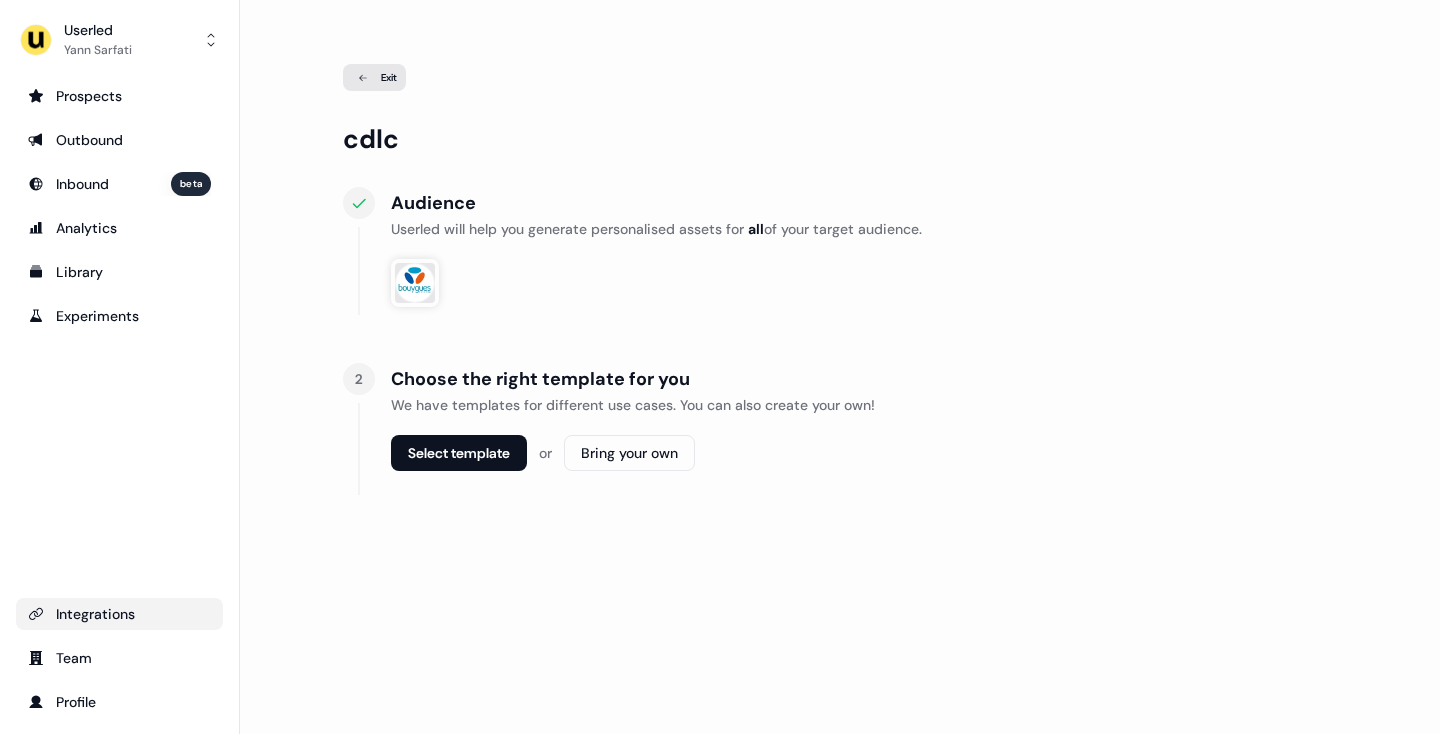 click on "Select template" at bounding box center [459, 453] 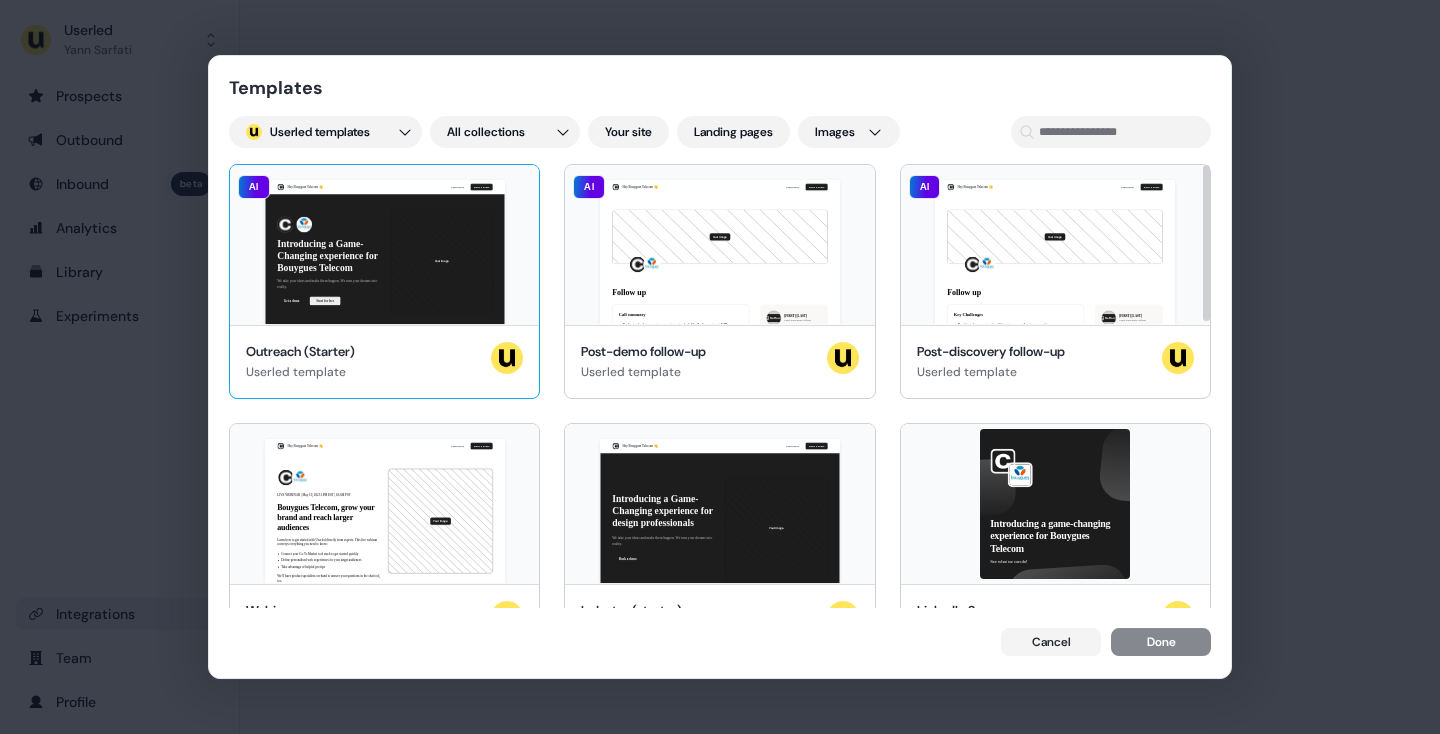 click on "Hey Bouygues Telecom 👋 Learn more Book a demo Introducing a Game-Changing experience for Bouygues Telecom We take your ideas and make them happen. We turn your dreams into reality. Get a demo Start for free Your image Bouygues Telecom, join our team of incredible partners AI" at bounding box center (384, 245) 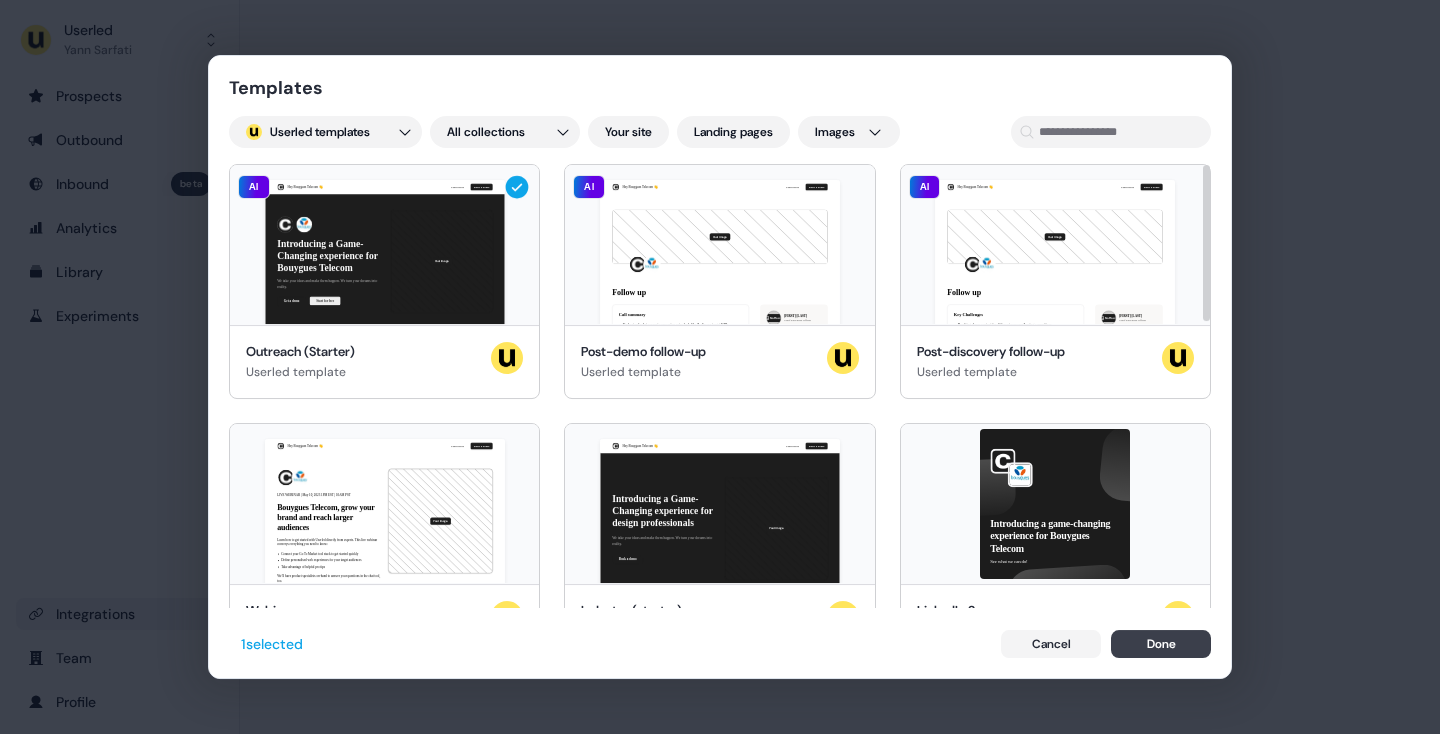 click on "Done" at bounding box center (1161, 644) 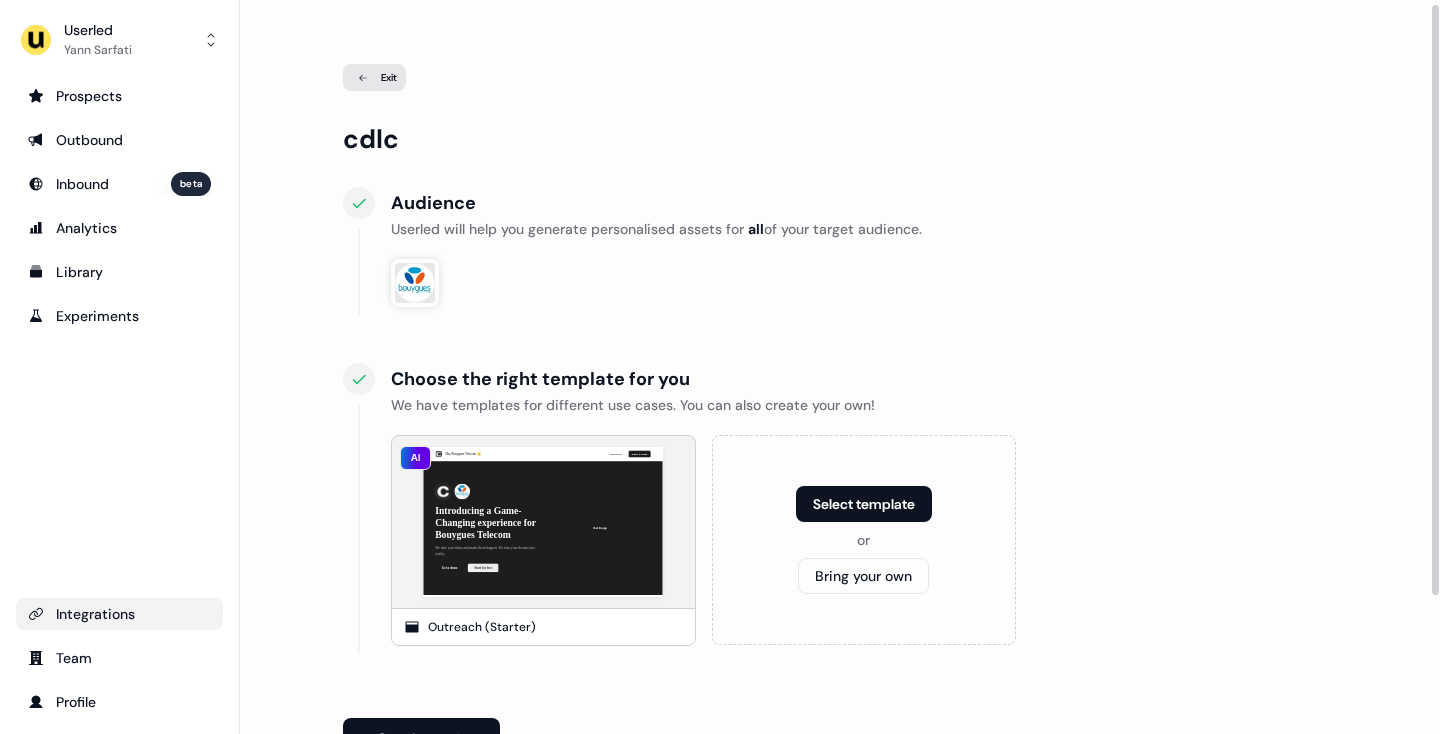 scroll, scrollTop: 175, scrollLeft: 0, axis: vertical 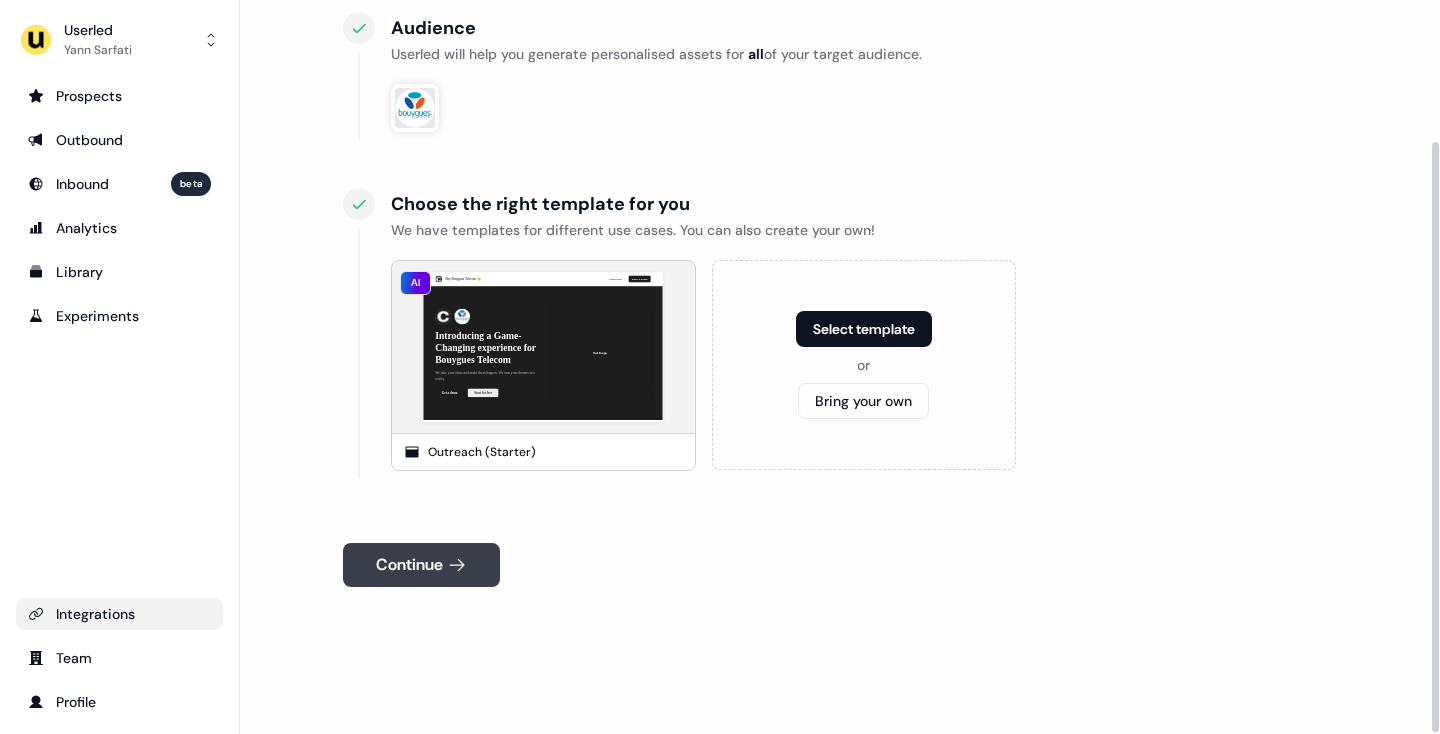 click on "Continue" at bounding box center [421, 565] 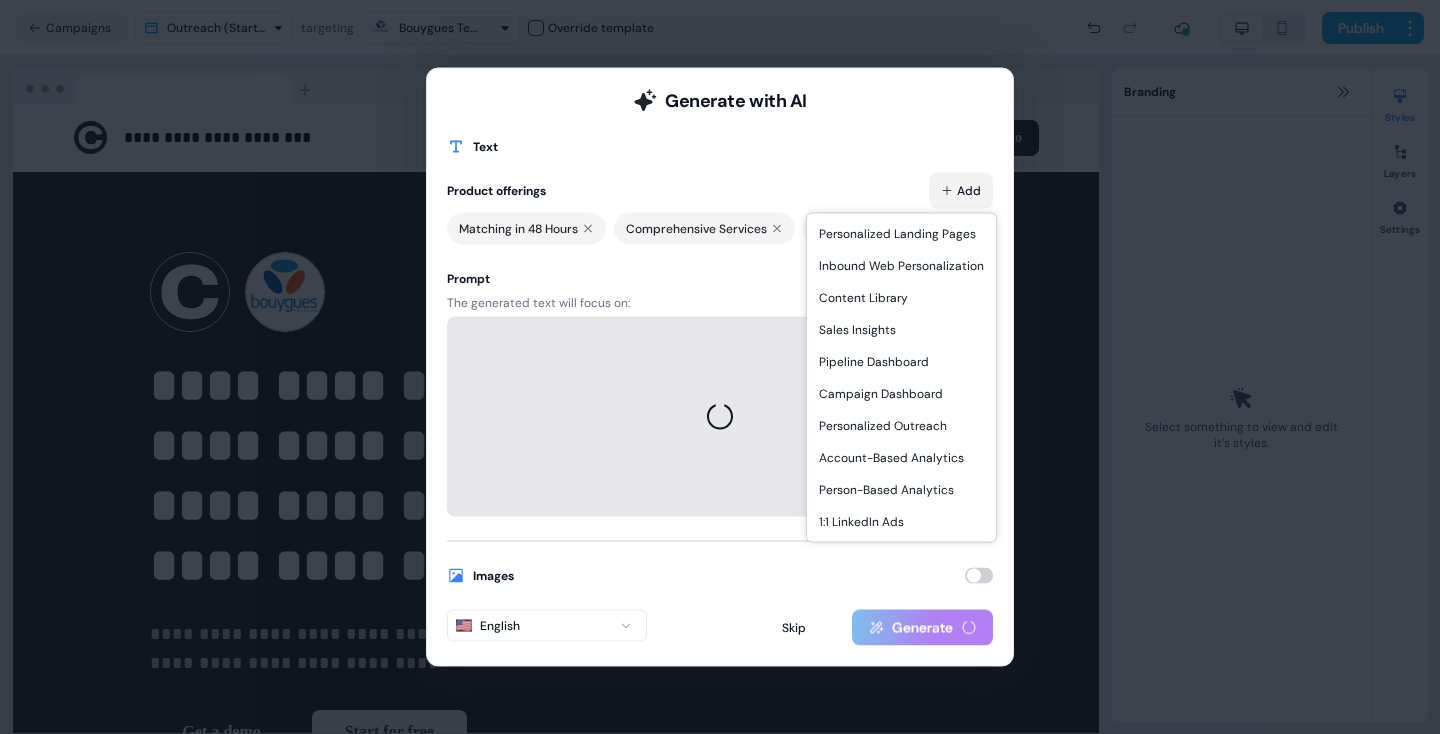click on "Generate with AI Text Product offerings  Add Matching in 48 Hours Comprehensive Services Diverse Expertise Prompt The generated text will focus on: Images English Skip Generate" at bounding box center [720, 367] 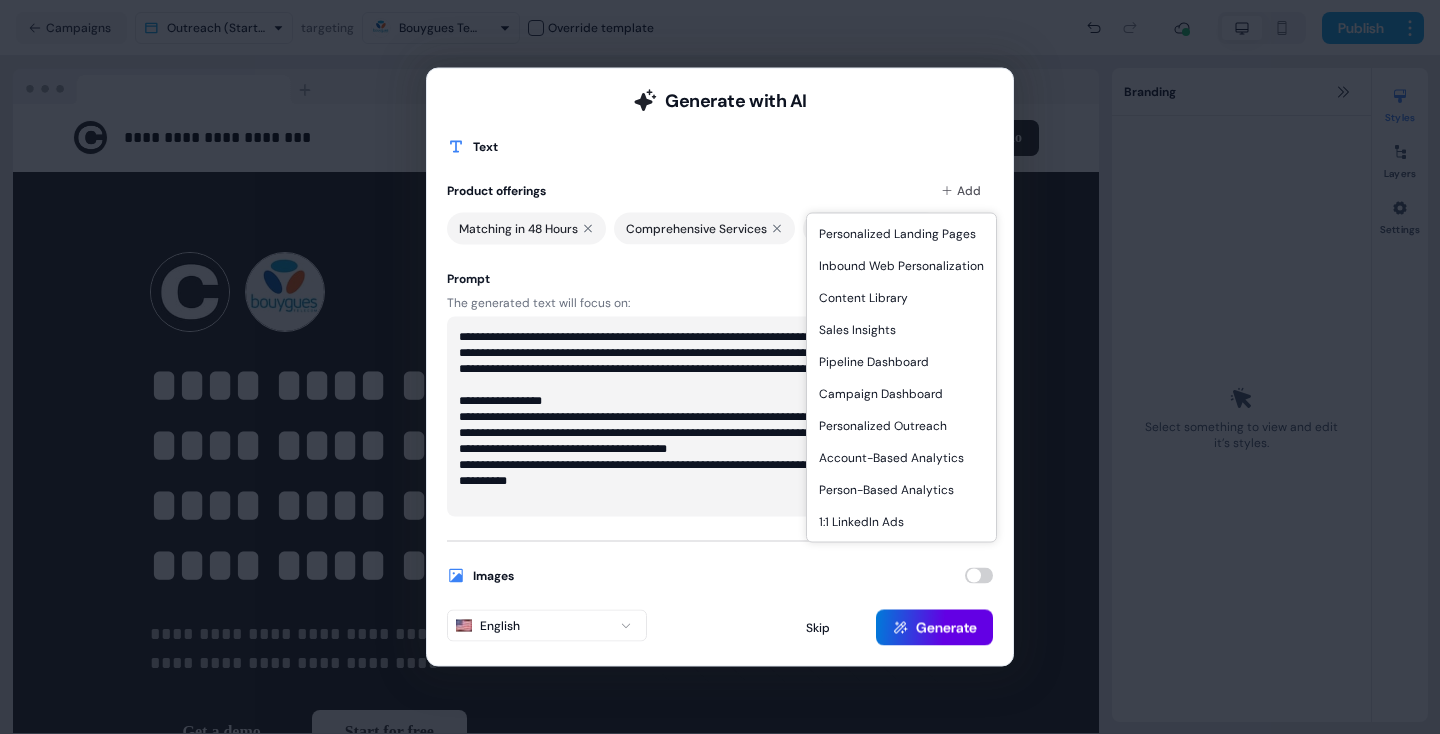 click on "**********" at bounding box center [720, 367] 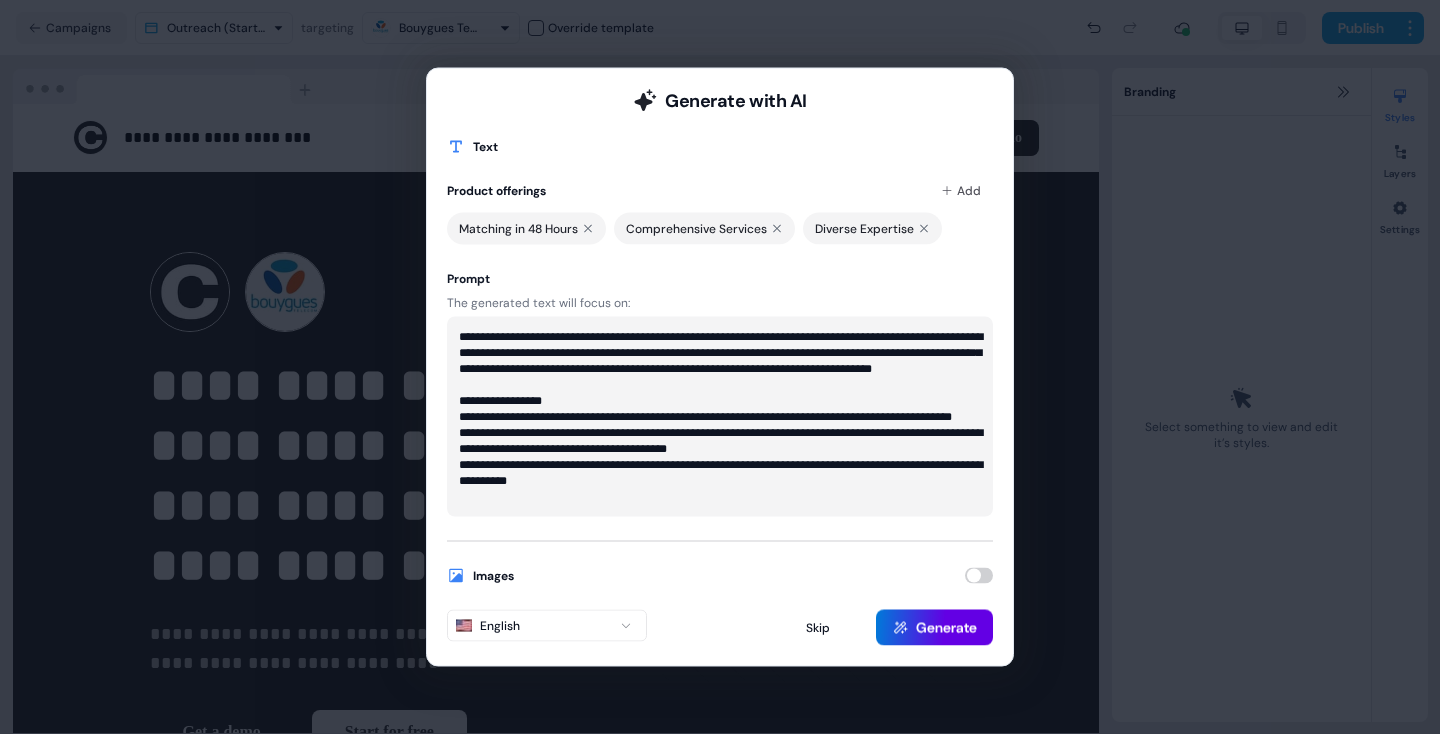 scroll, scrollTop: 16, scrollLeft: 0, axis: vertical 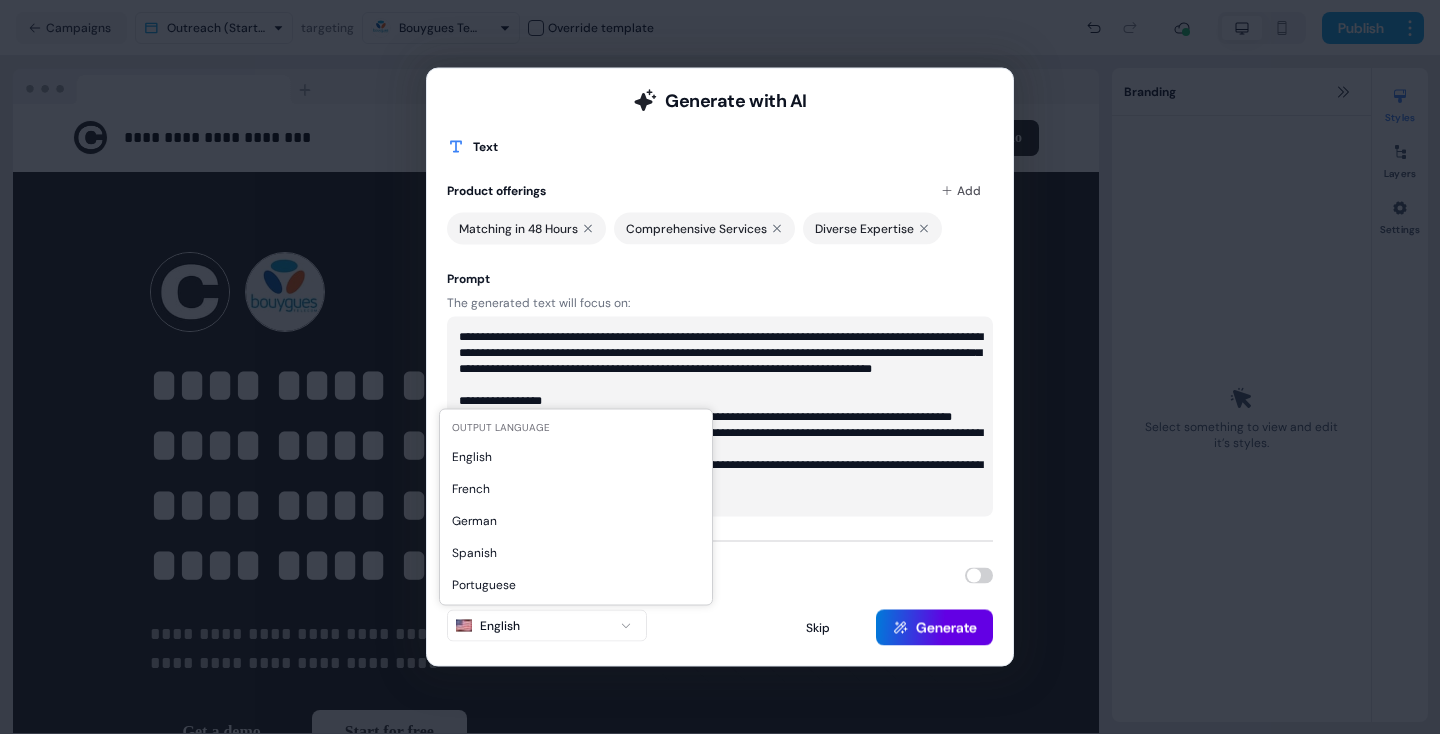 click on "**********" at bounding box center (720, 367) 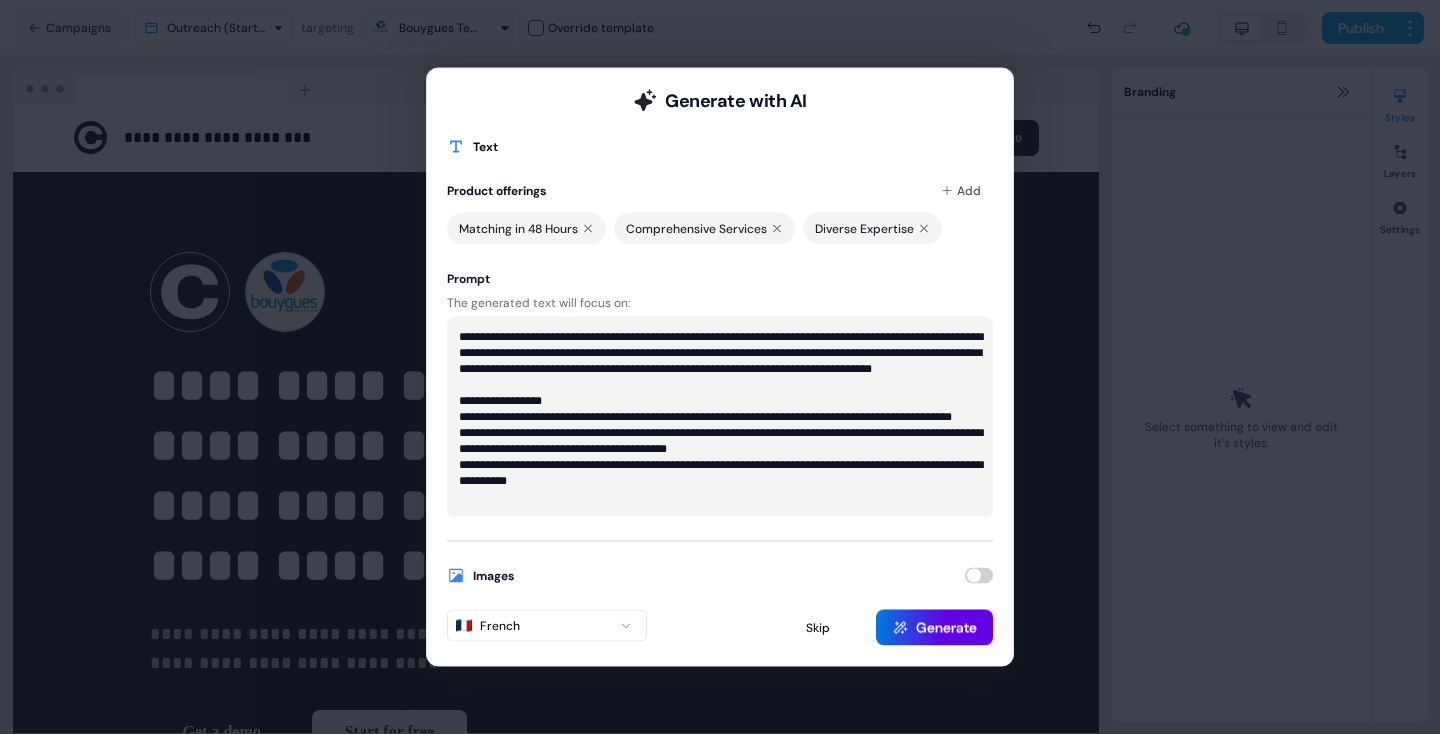 click at bounding box center (979, 576) 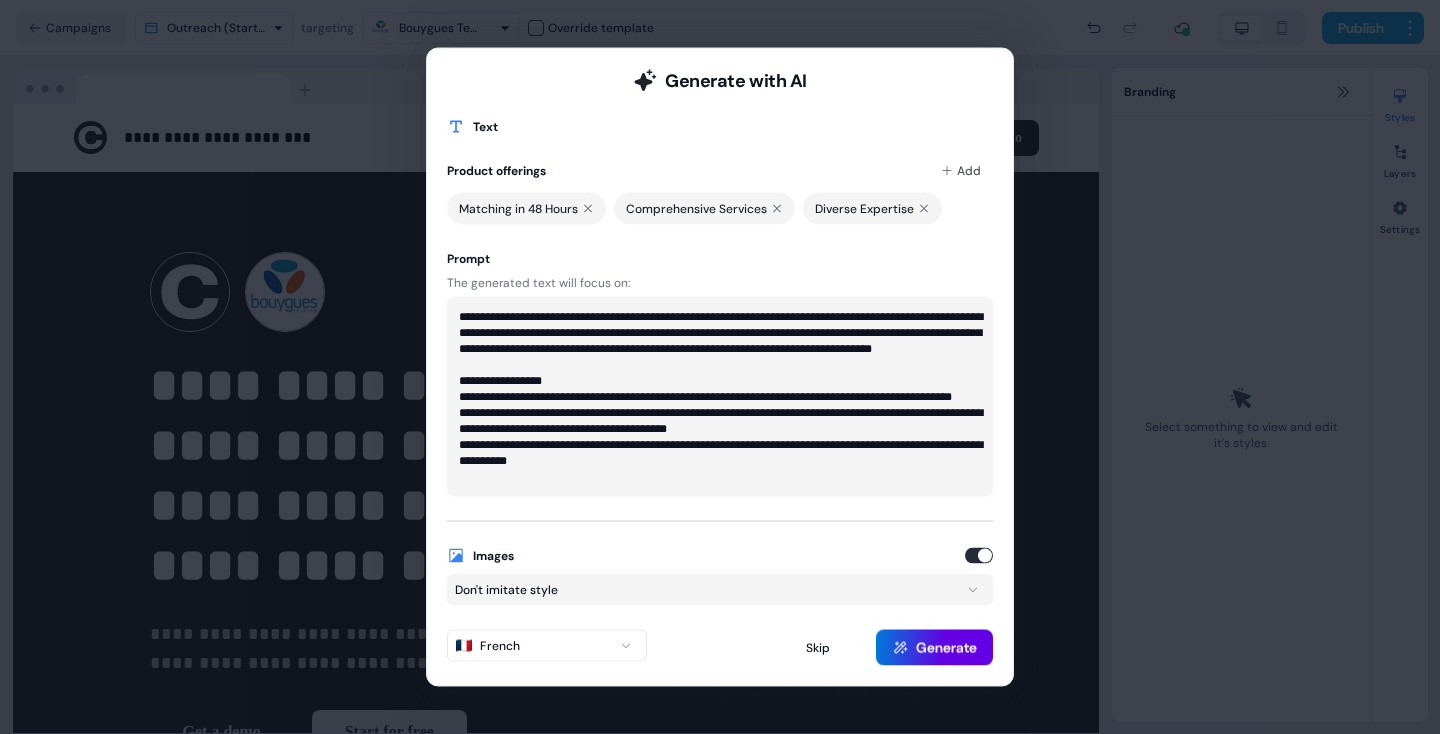 click on "**********" at bounding box center (720, 367) 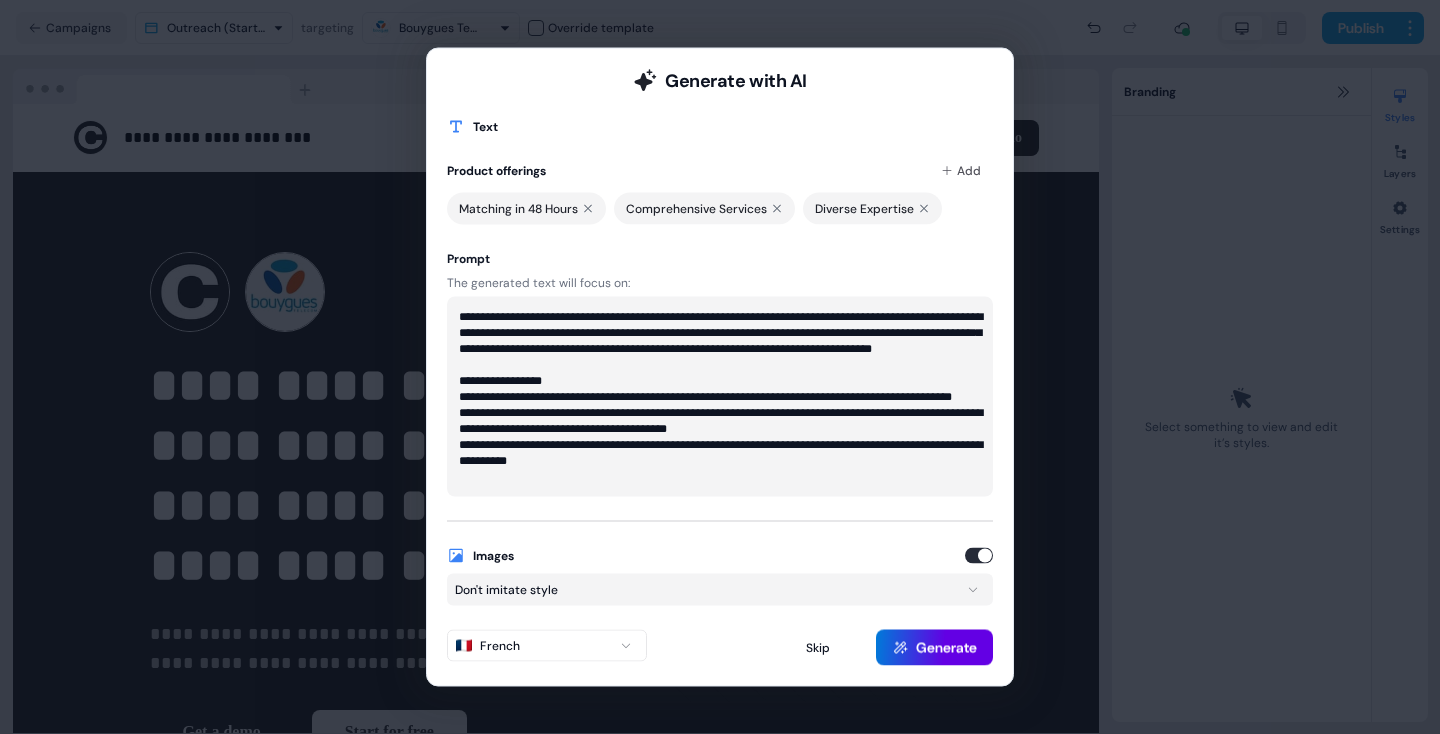 click on "**********" at bounding box center [720, 367] 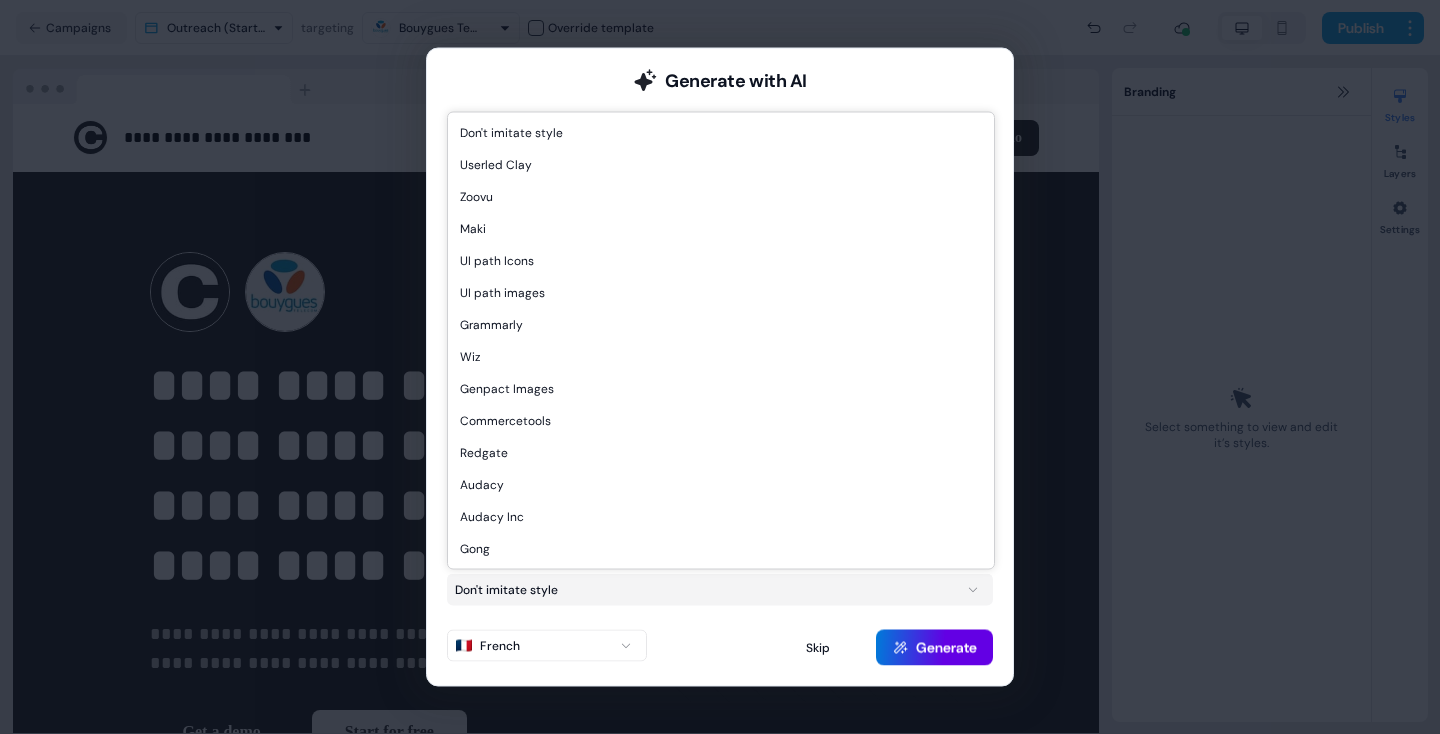 click on "**********" at bounding box center [720, 367] 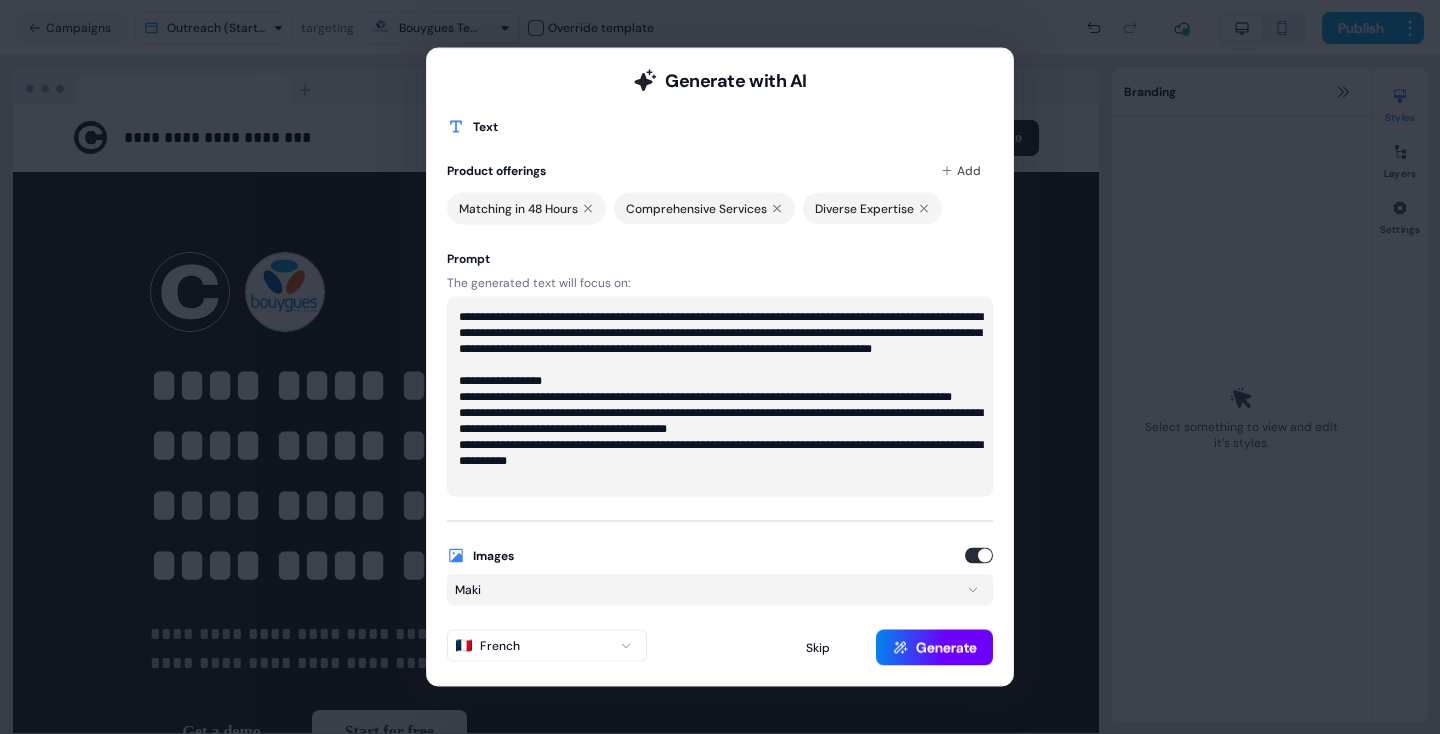 click on "Generate" at bounding box center [934, 648] 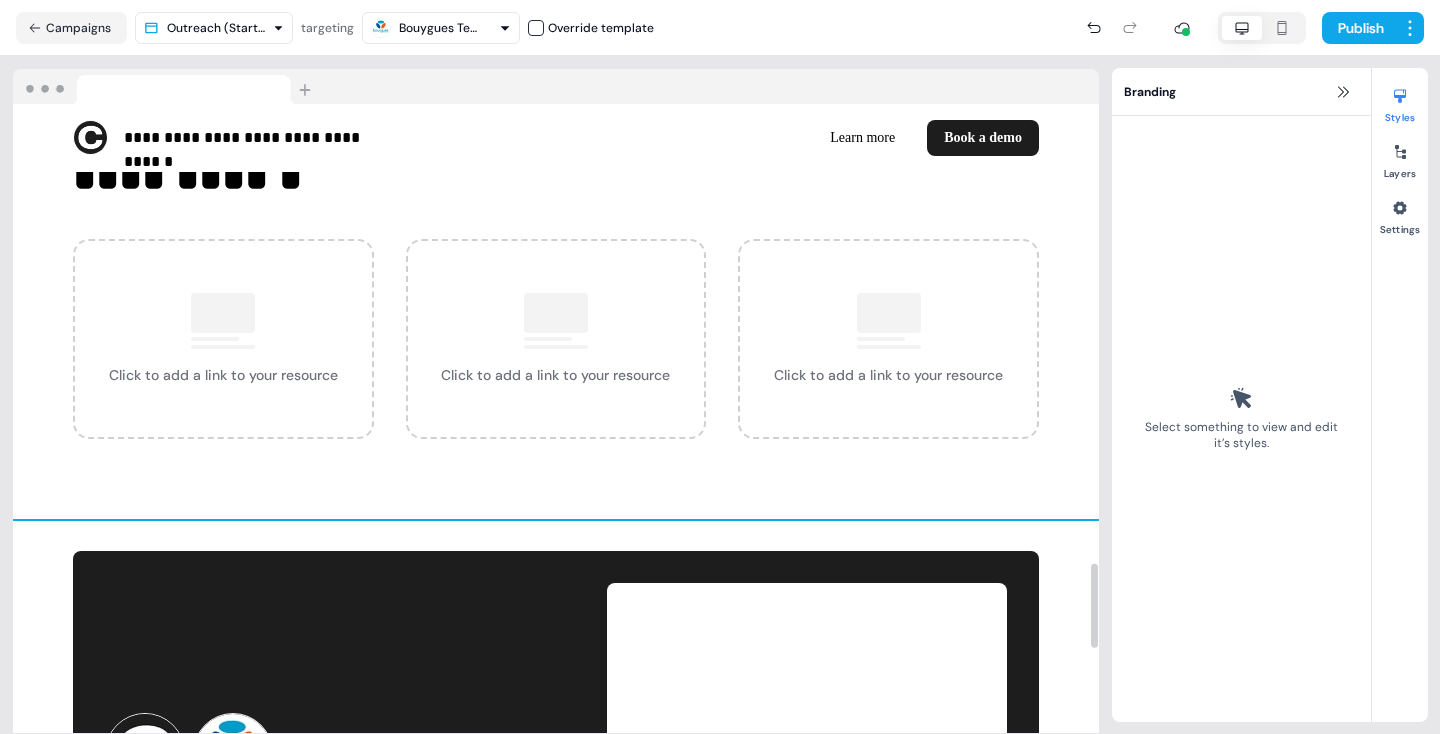 scroll, scrollTop: 3411, scrollLeft: 0, axis: vertical 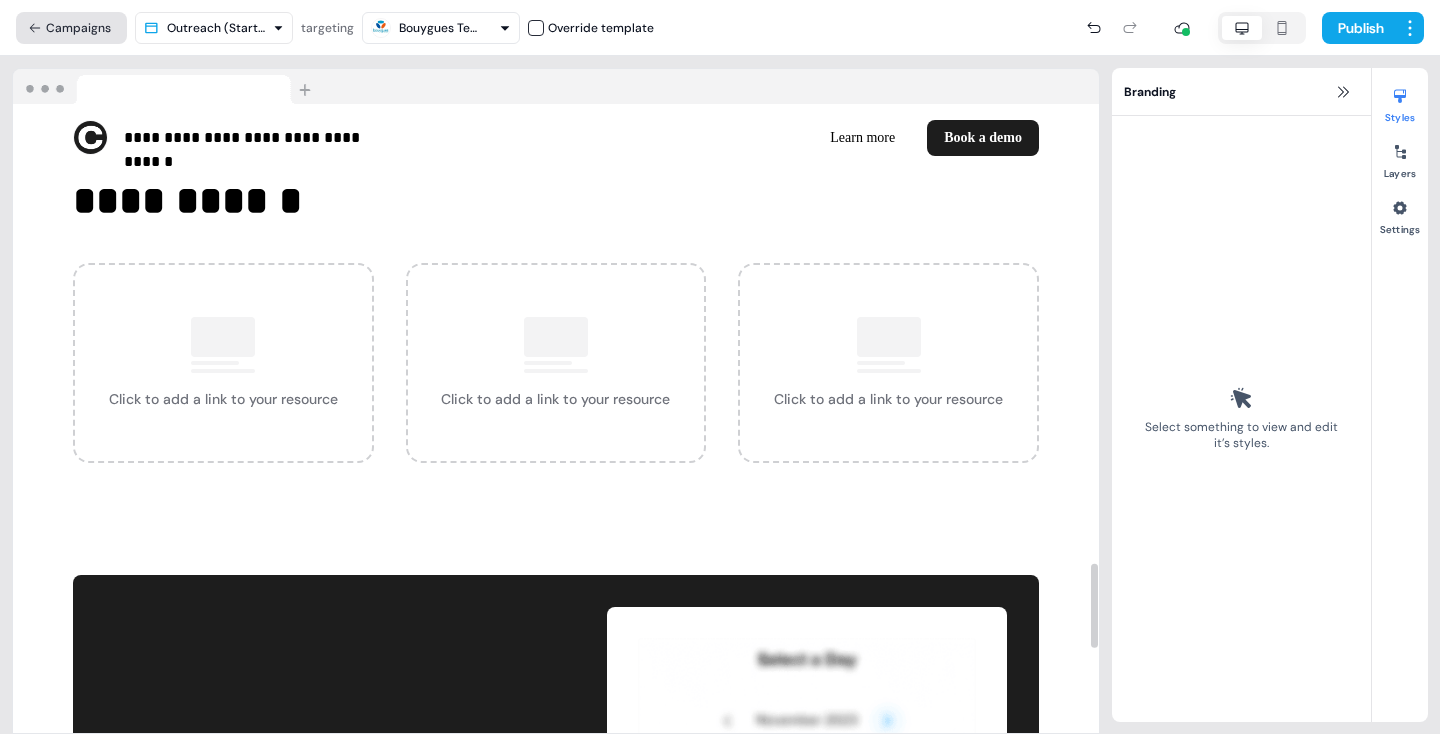 click on "Campaigns" at bounding box center (71, 28) 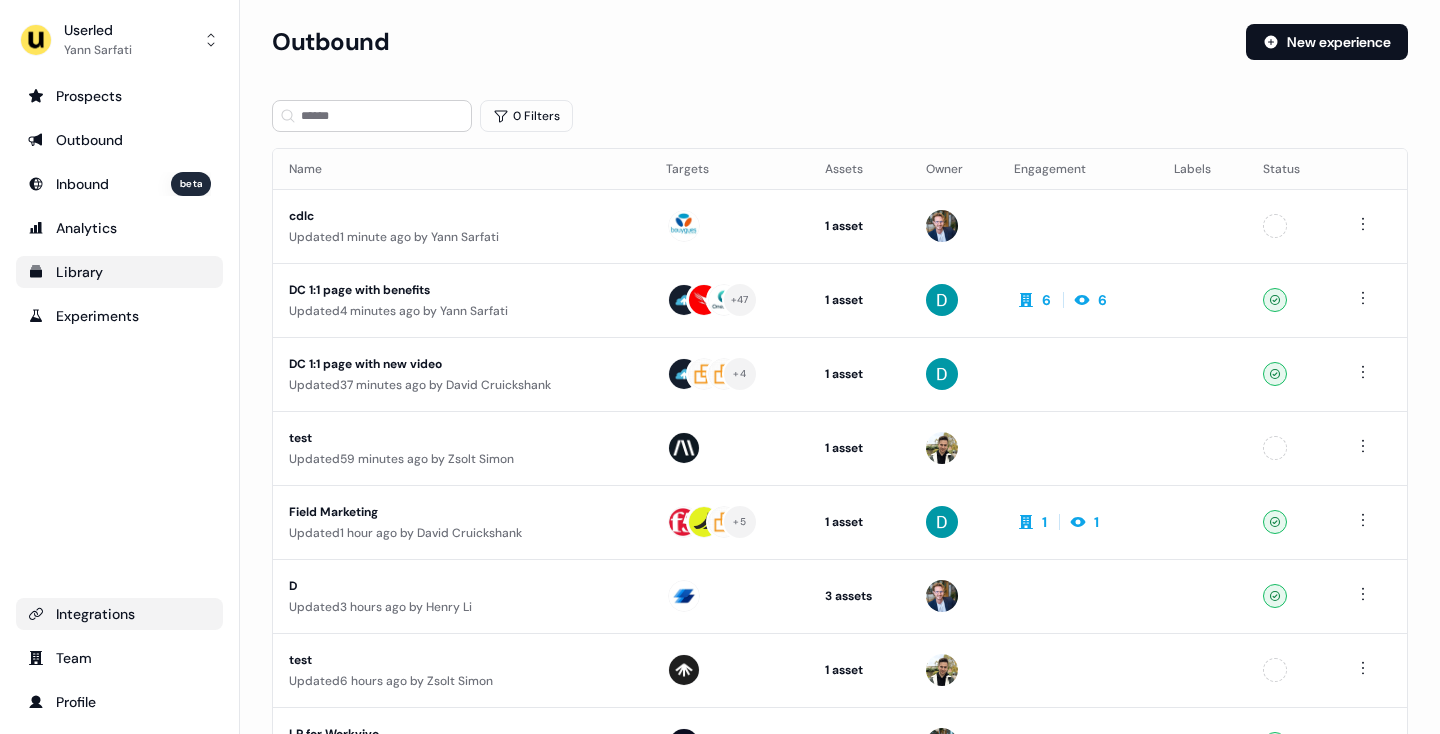 click on "Library" at bounding box center [119, 272] 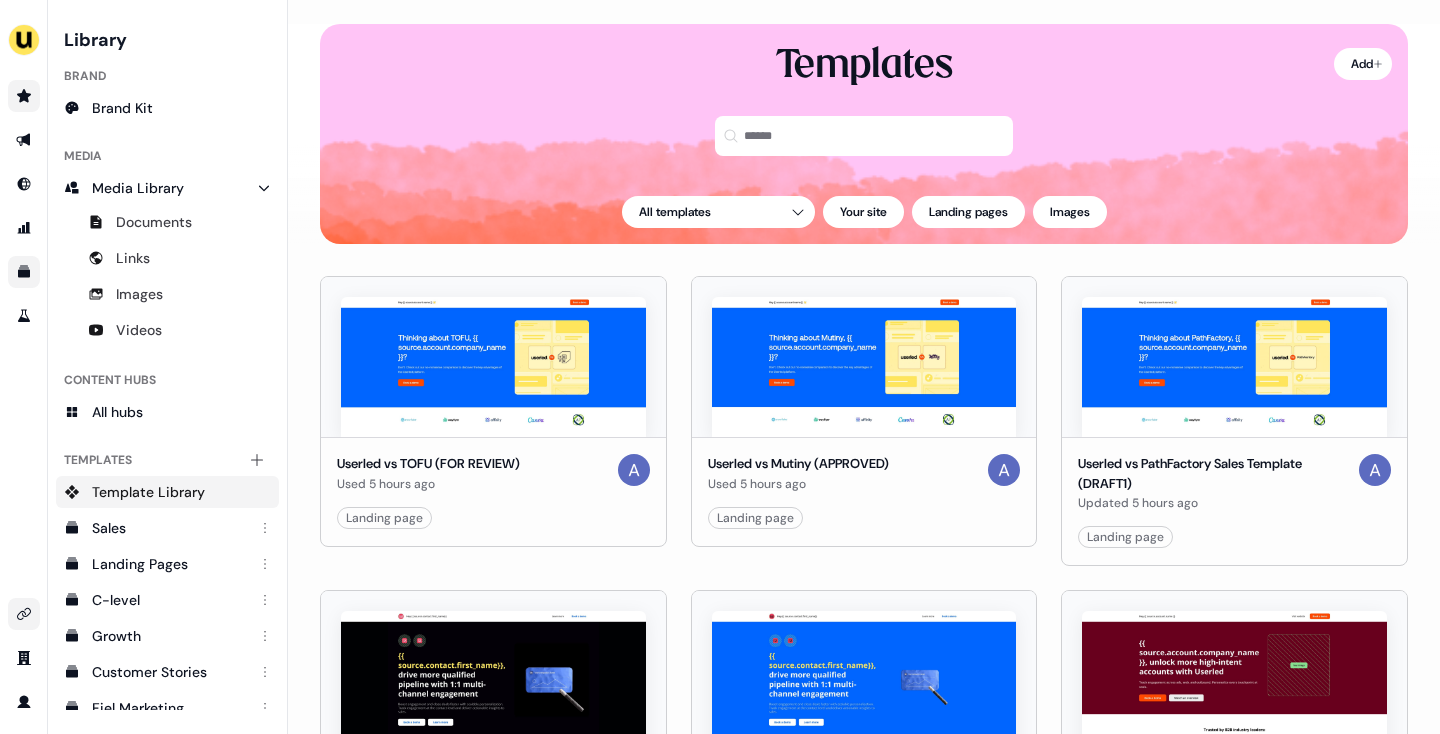 click 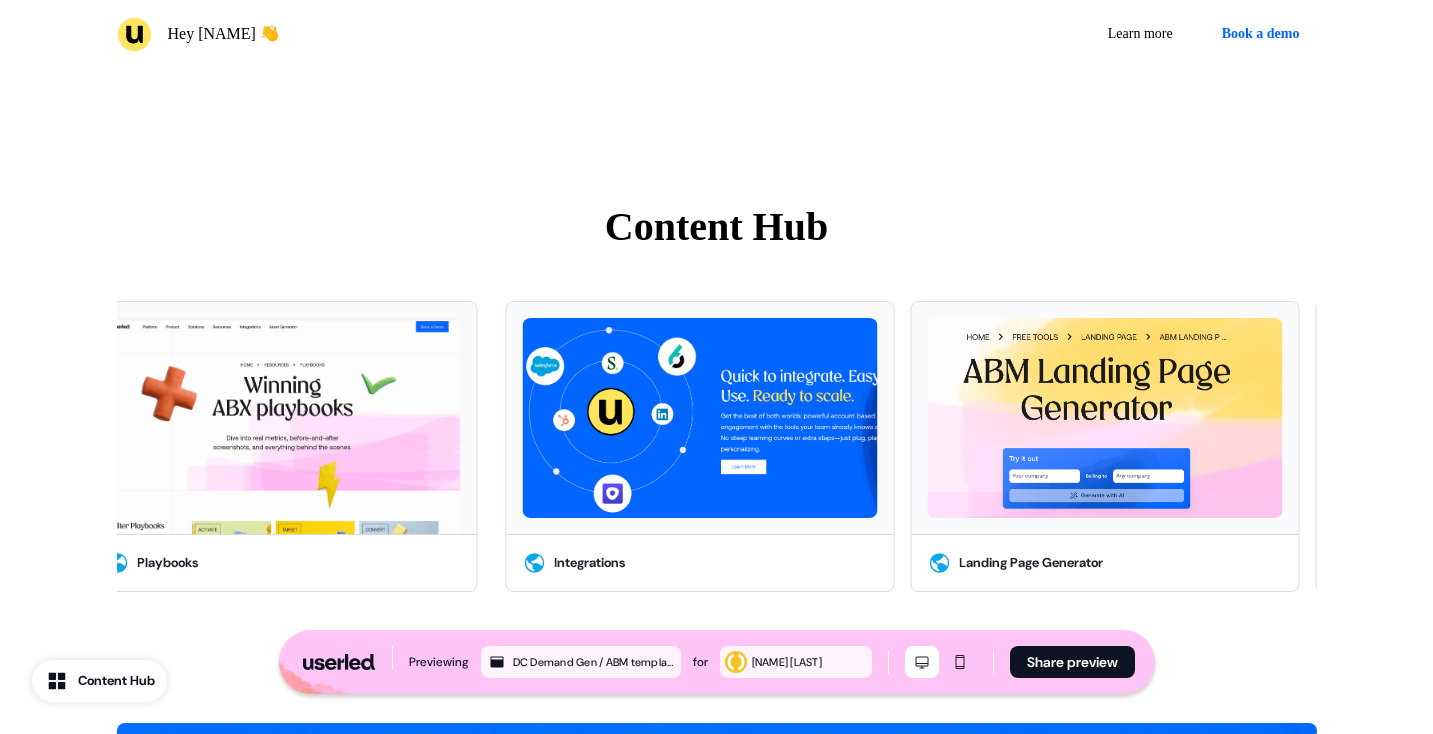 scroll, scrollTop: 4609, scrollLeft: 0, axis: vertical 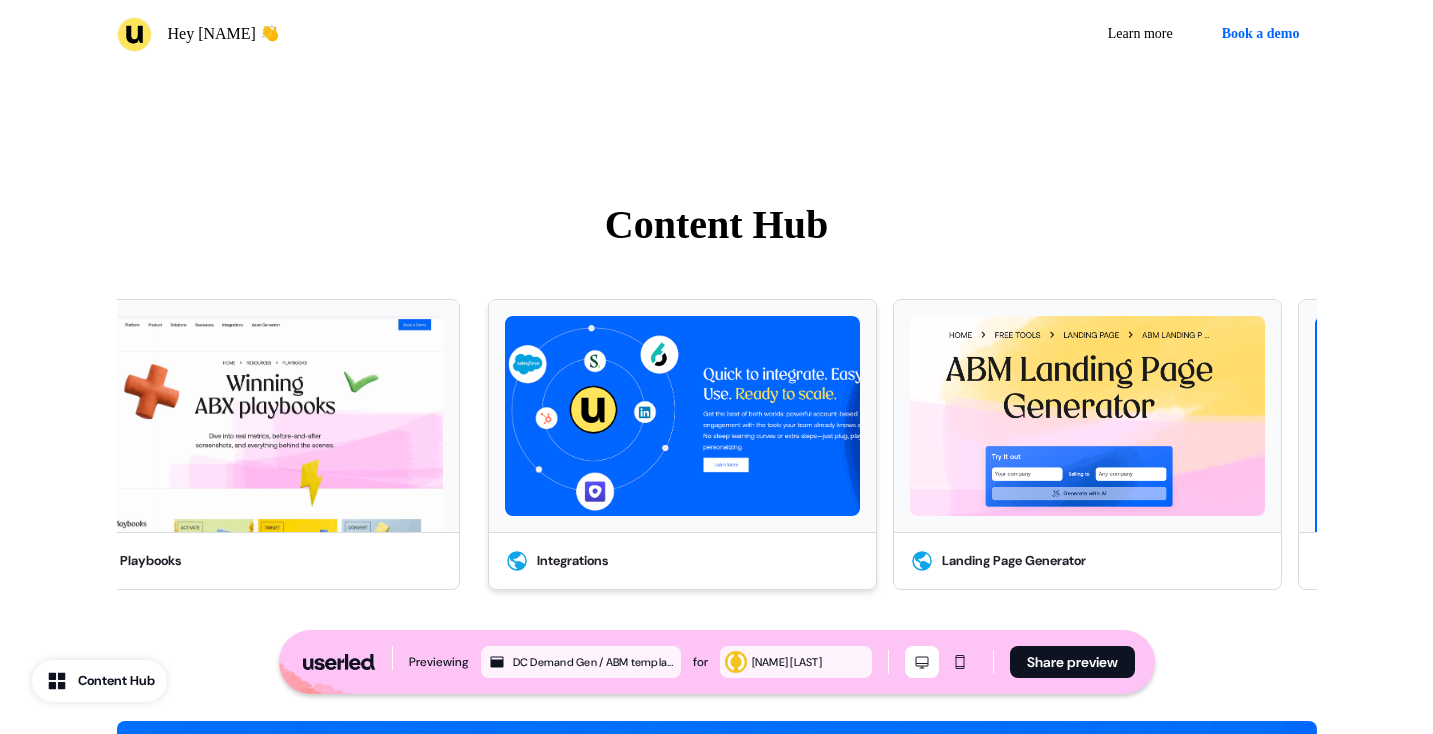 click at bounding box center [682, 416] 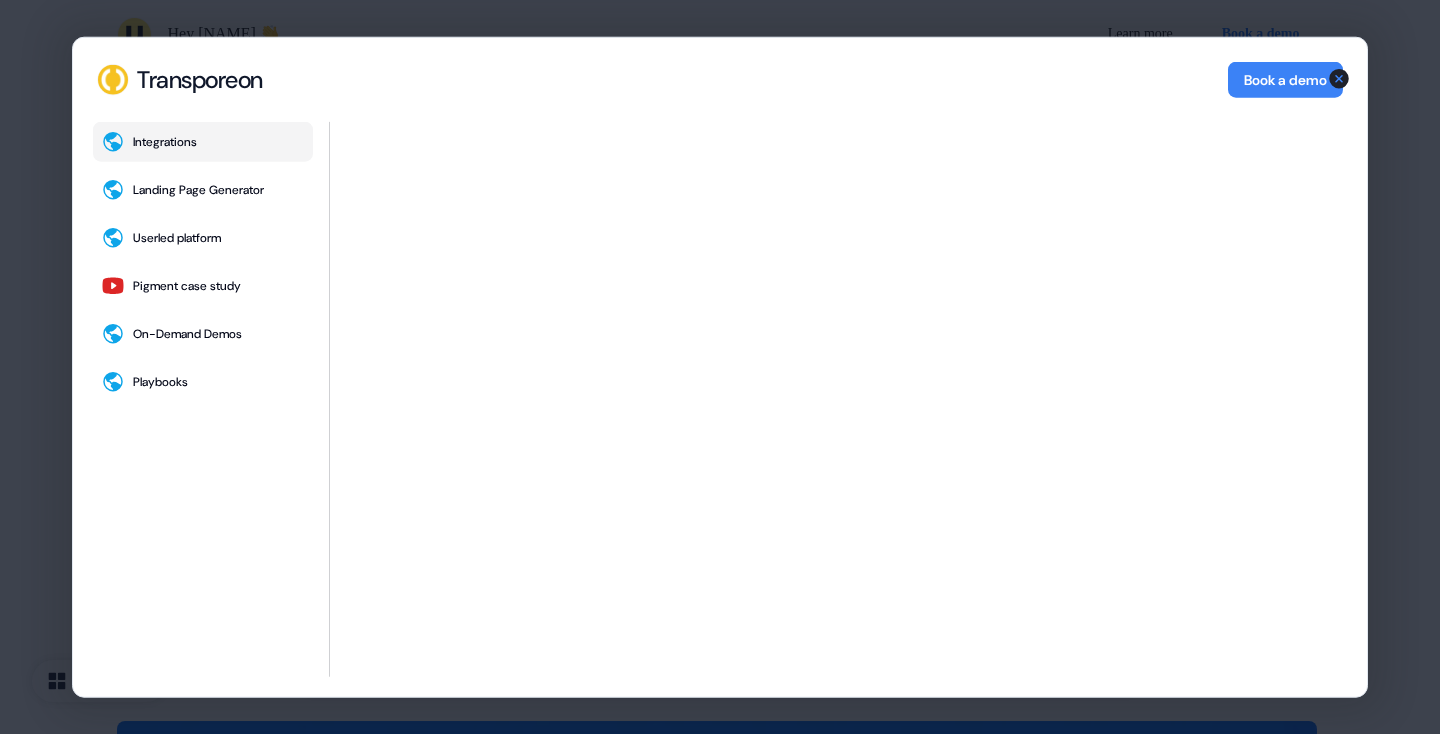 click on "Transporeon Transporeon Book a demo Integrations Landing Page Generator  Userled platform  Pigment case study On-Demand Demos Playbooks  Integrations Book a demo Close" at bounding box center (720, 367) 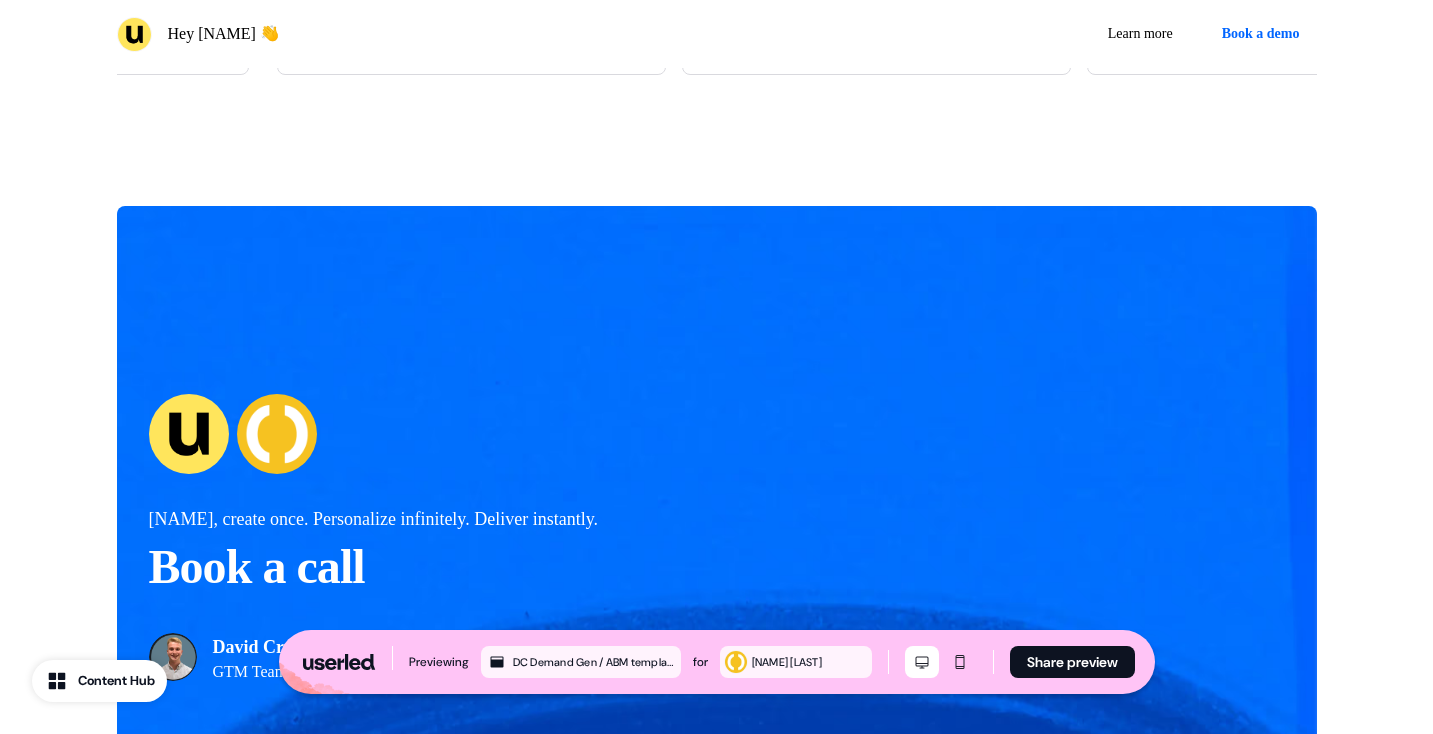 scroll, scrollTop: 5199, scrollLeft: 0, axis: vertical 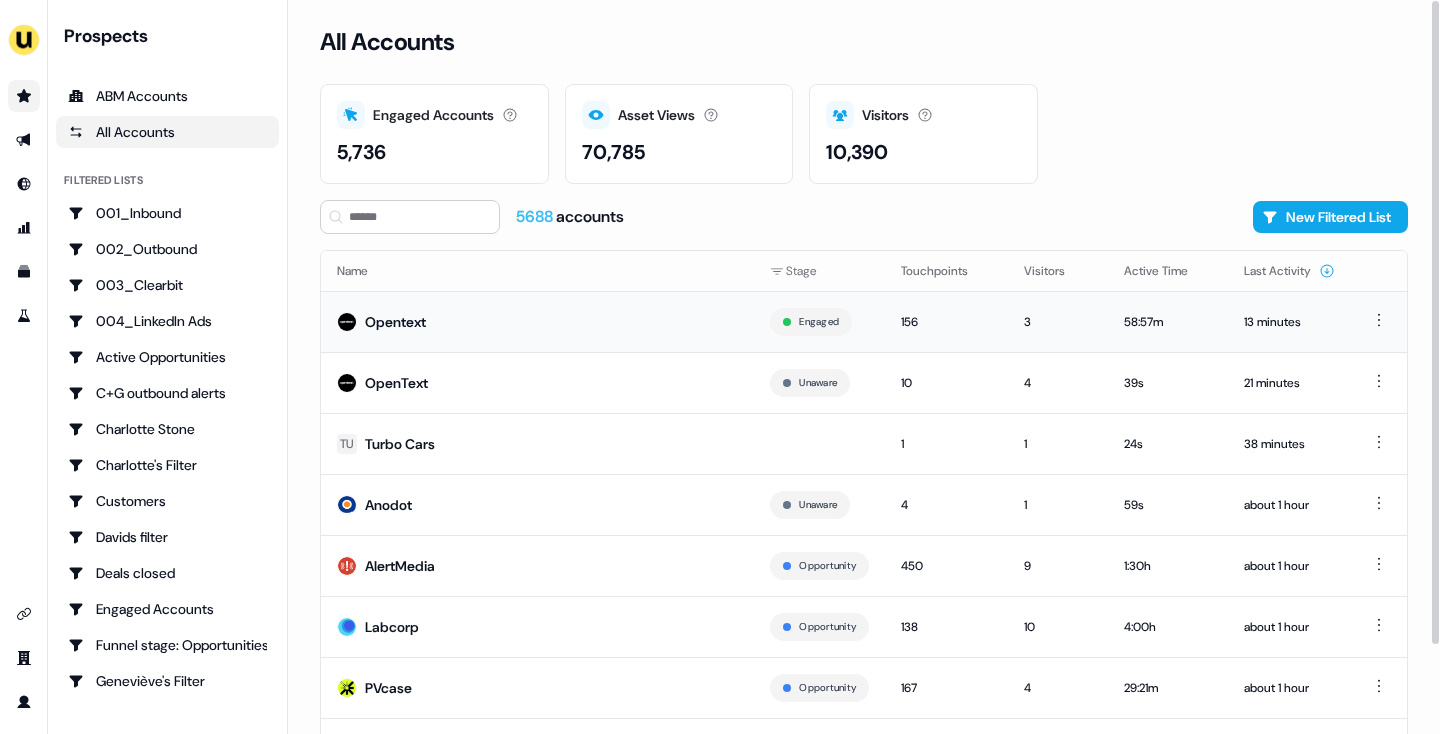 click on "Opentext" at bounding box center [537, 321] 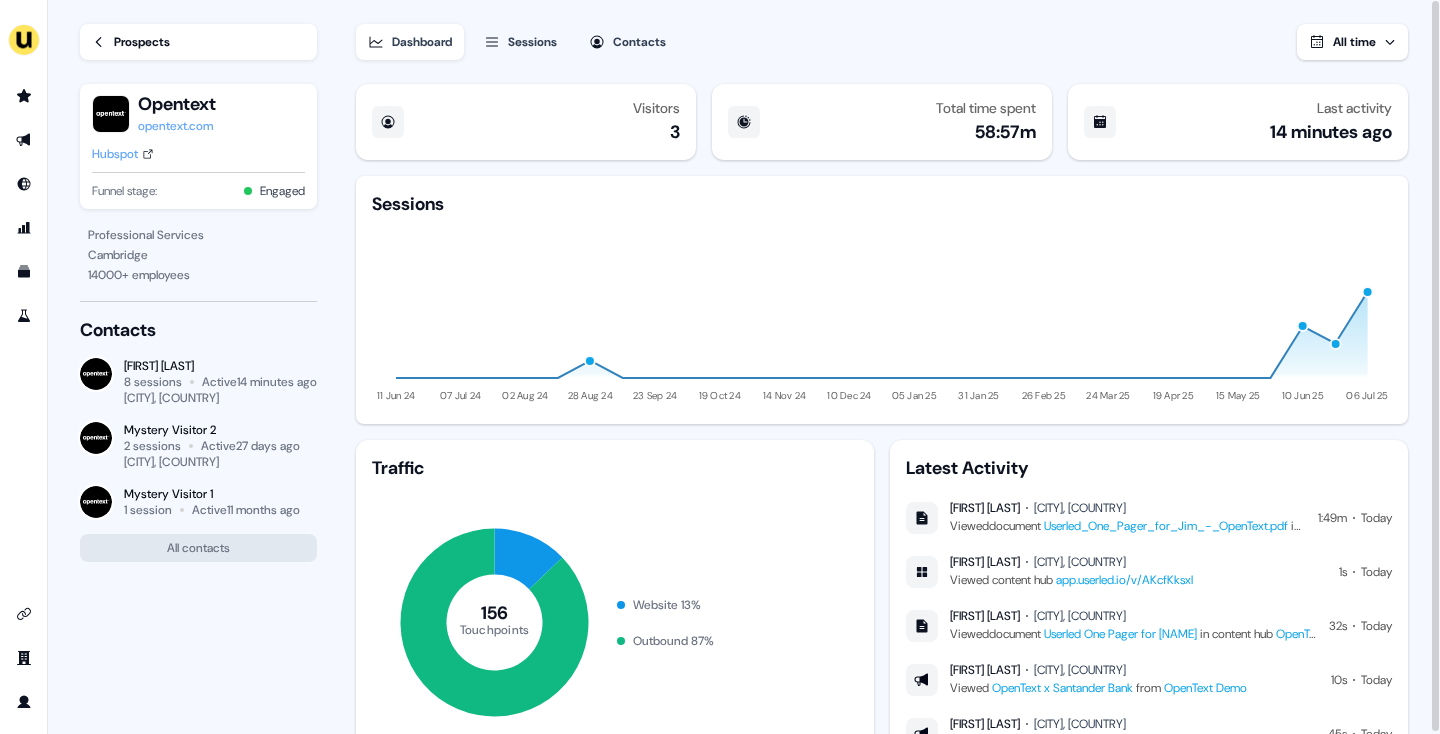 click on "Userled_One_Pager_for_Jim_-_OpenText.pdf" at bounding box center [1166, 526] 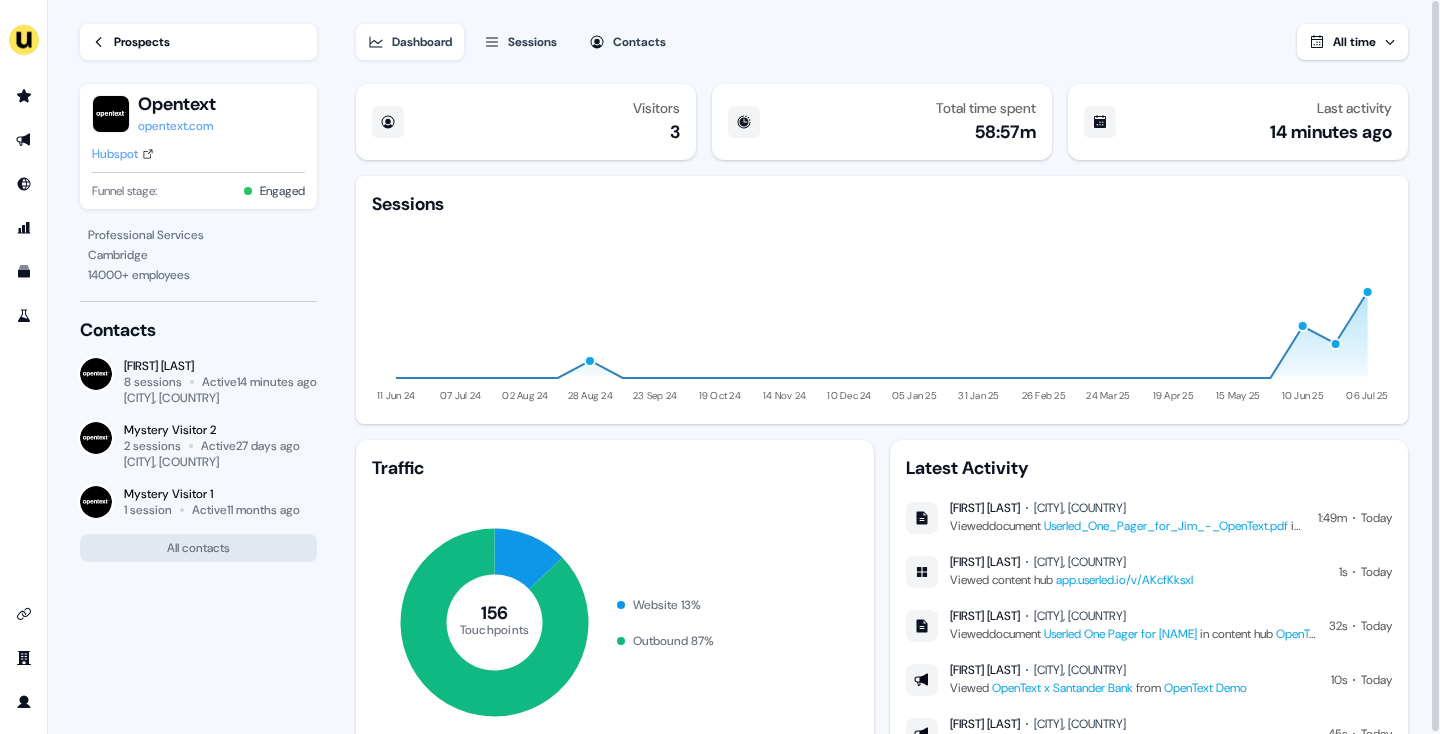 click on "app.userled.io/v/AKcfKksxl" at bounding box center [1124, 580] 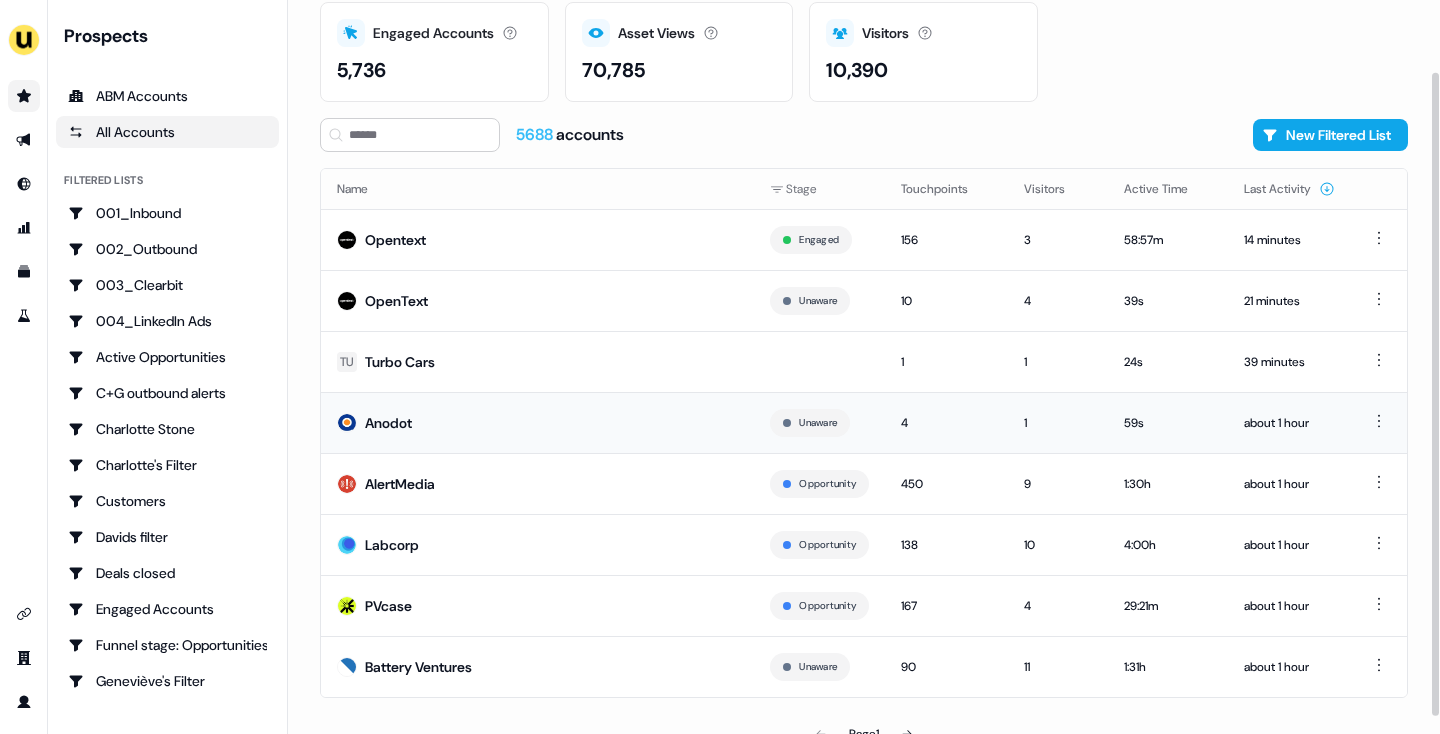 scroll, scrollTop: 101, scrollLeft: 0, axis: vertical 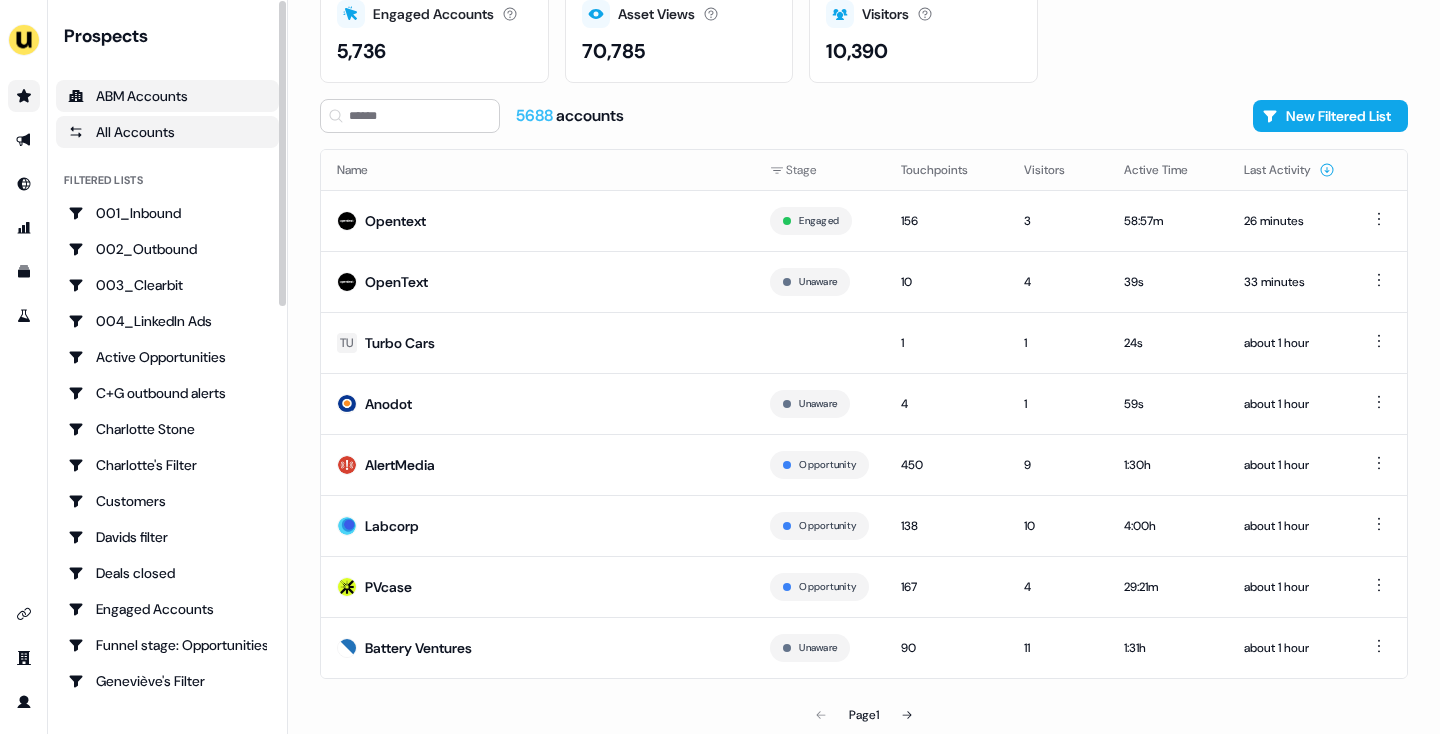 click on "ABM Accounts" at bounding box center (167, 96) 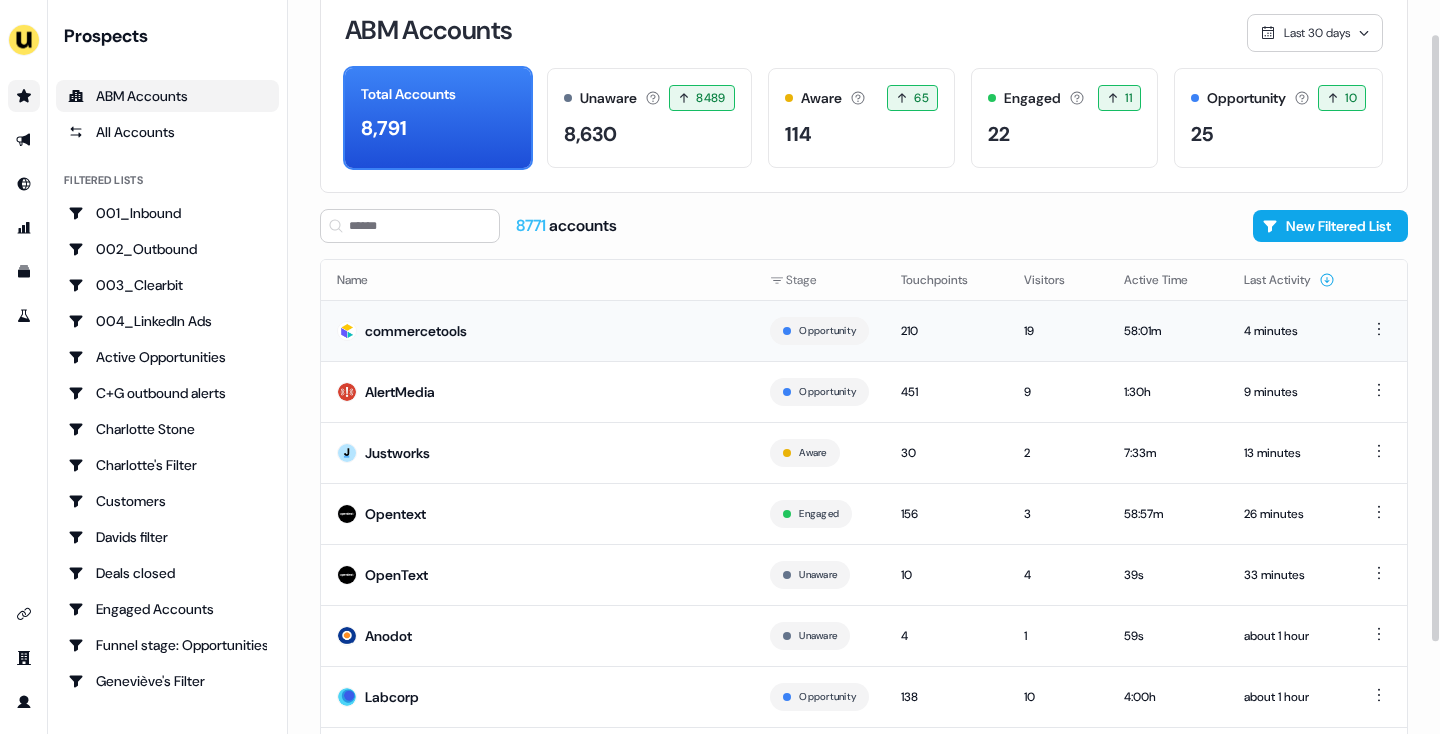 click on "commercetools" at bounding box center (537, 330) 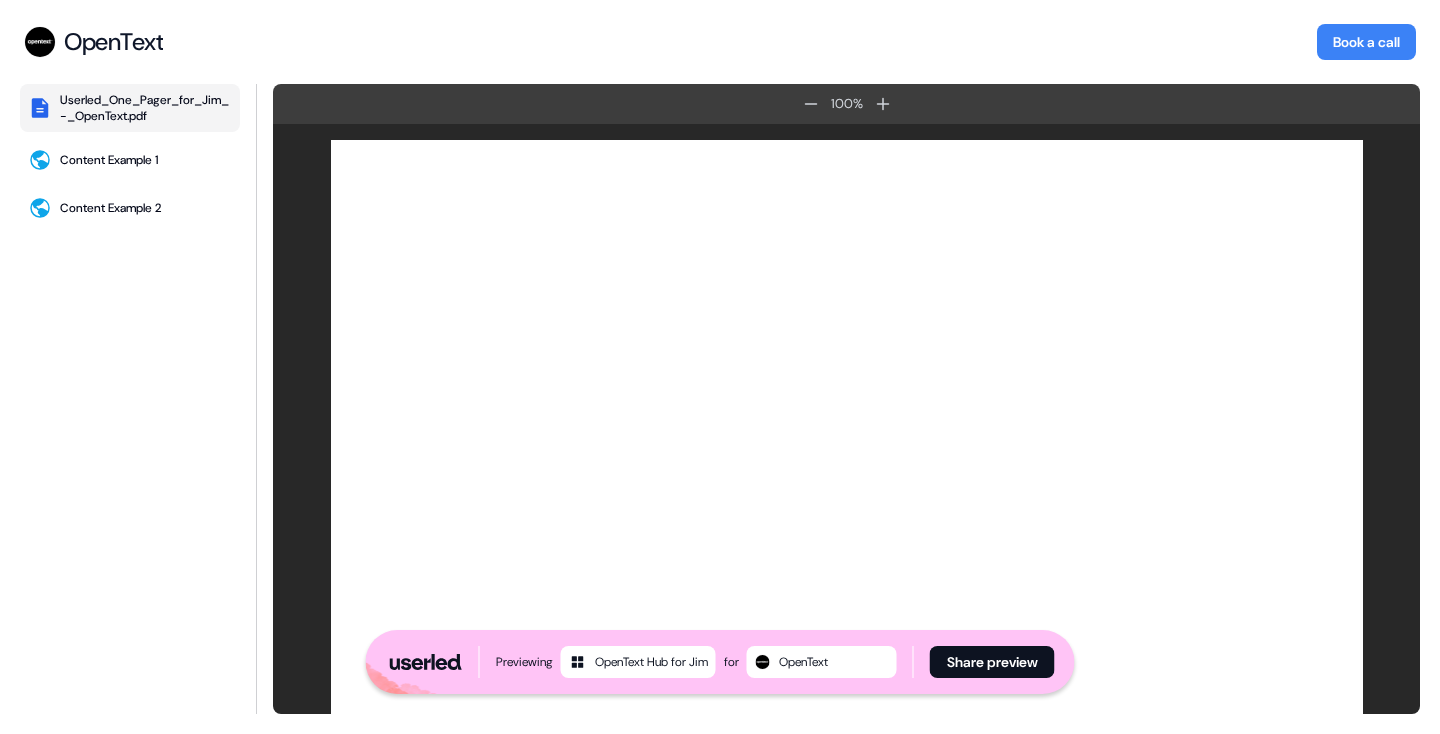 scroll, scrollTop: 0, scrollLeft: 0, axis: both 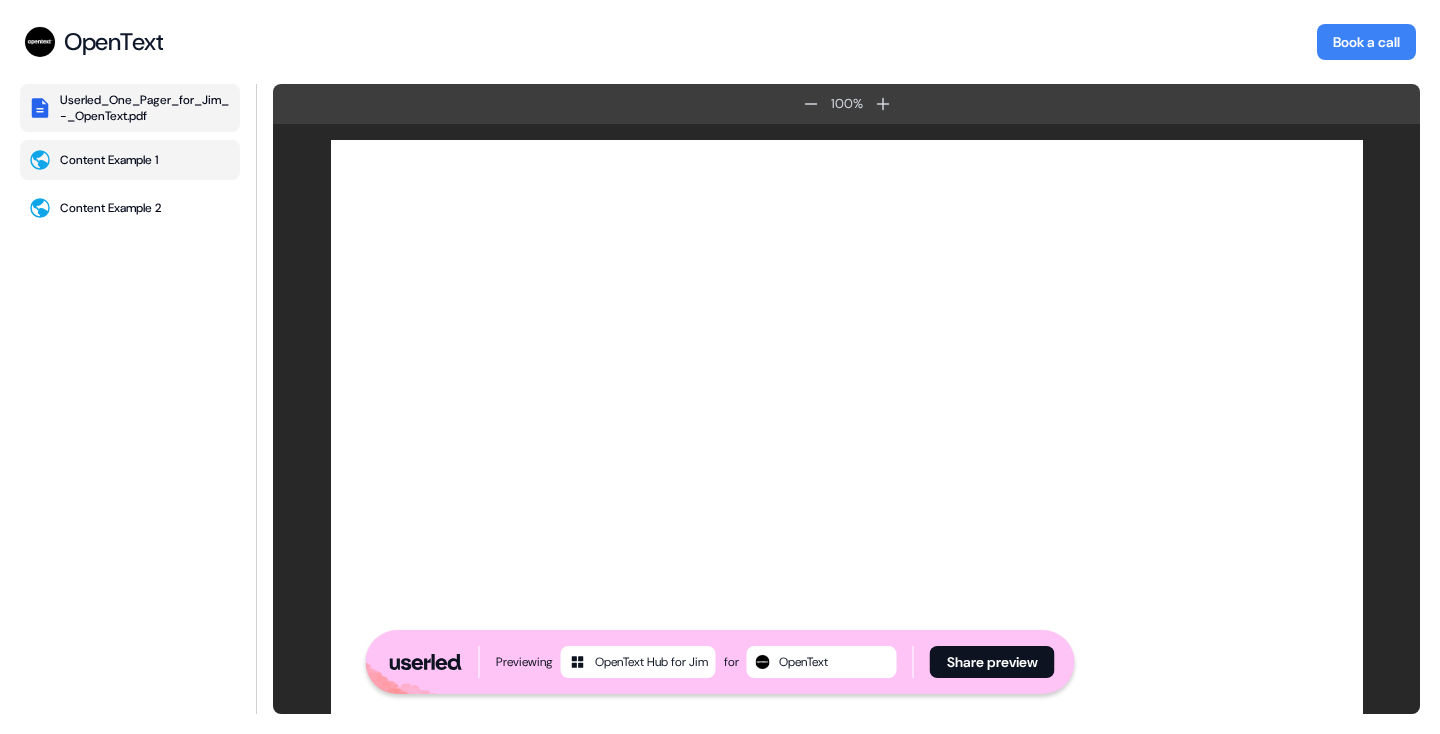 click on "Content Example 1" at bounding box center [109, 160] 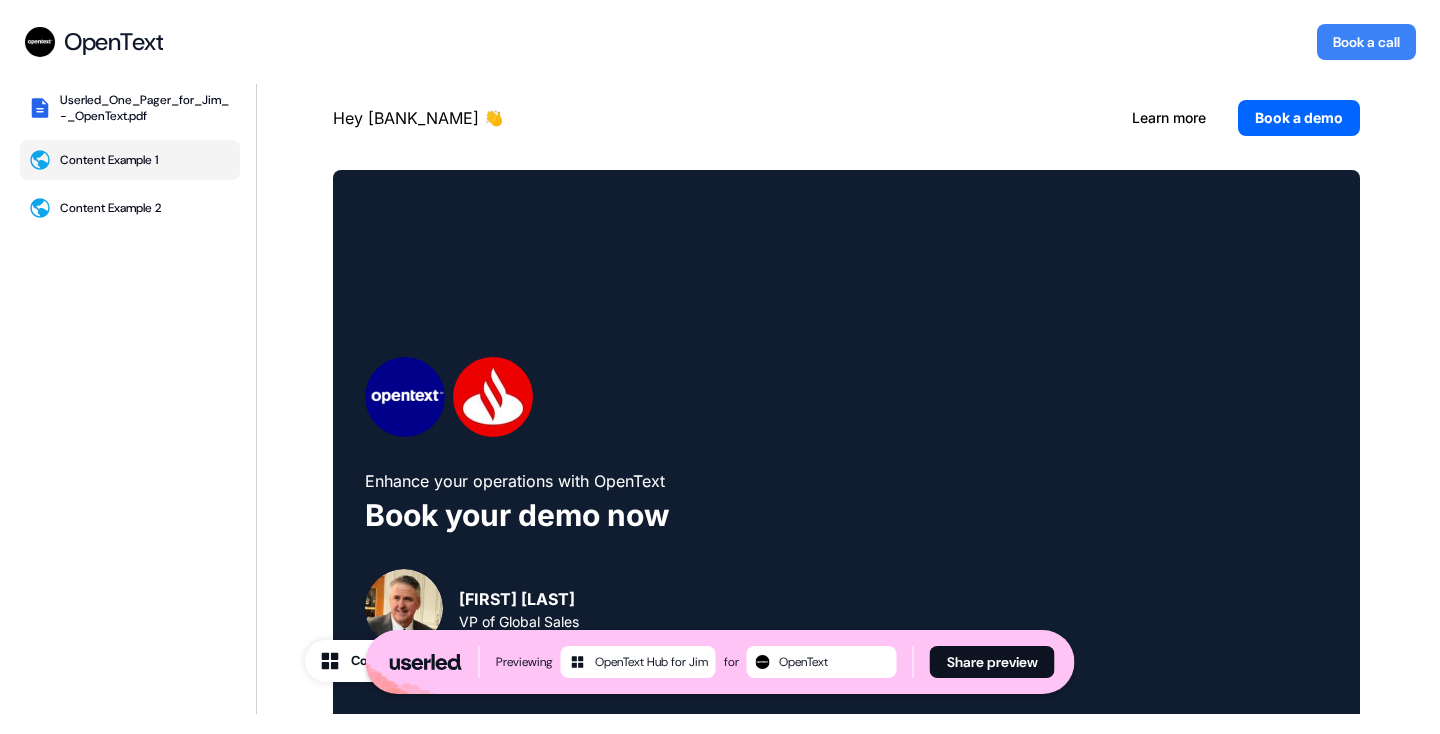 scroll, scrollTop: 4616, scrollLeft: 0, axis: vertical 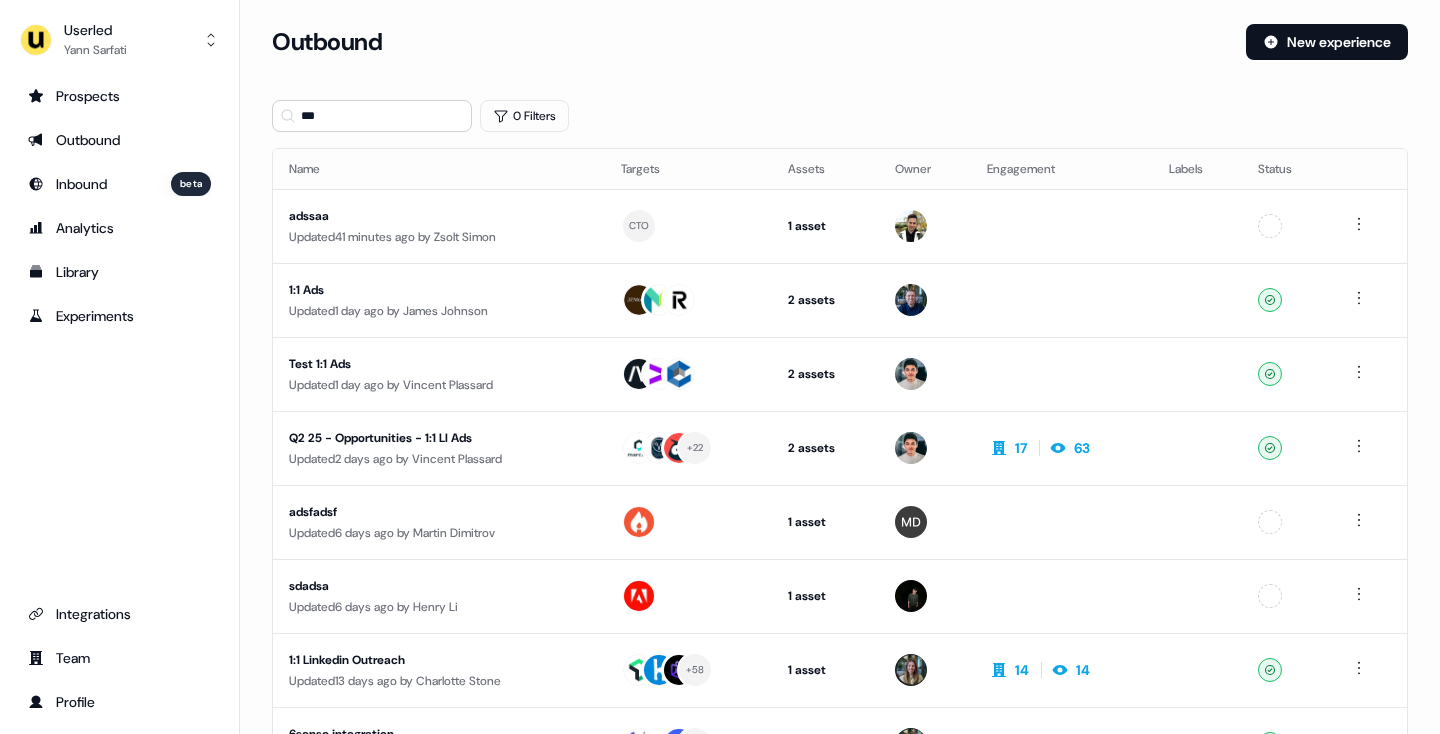 click on "Prospects Outbound Inbound beta Analytics Library Experiments" at bounding box center (119, 206) 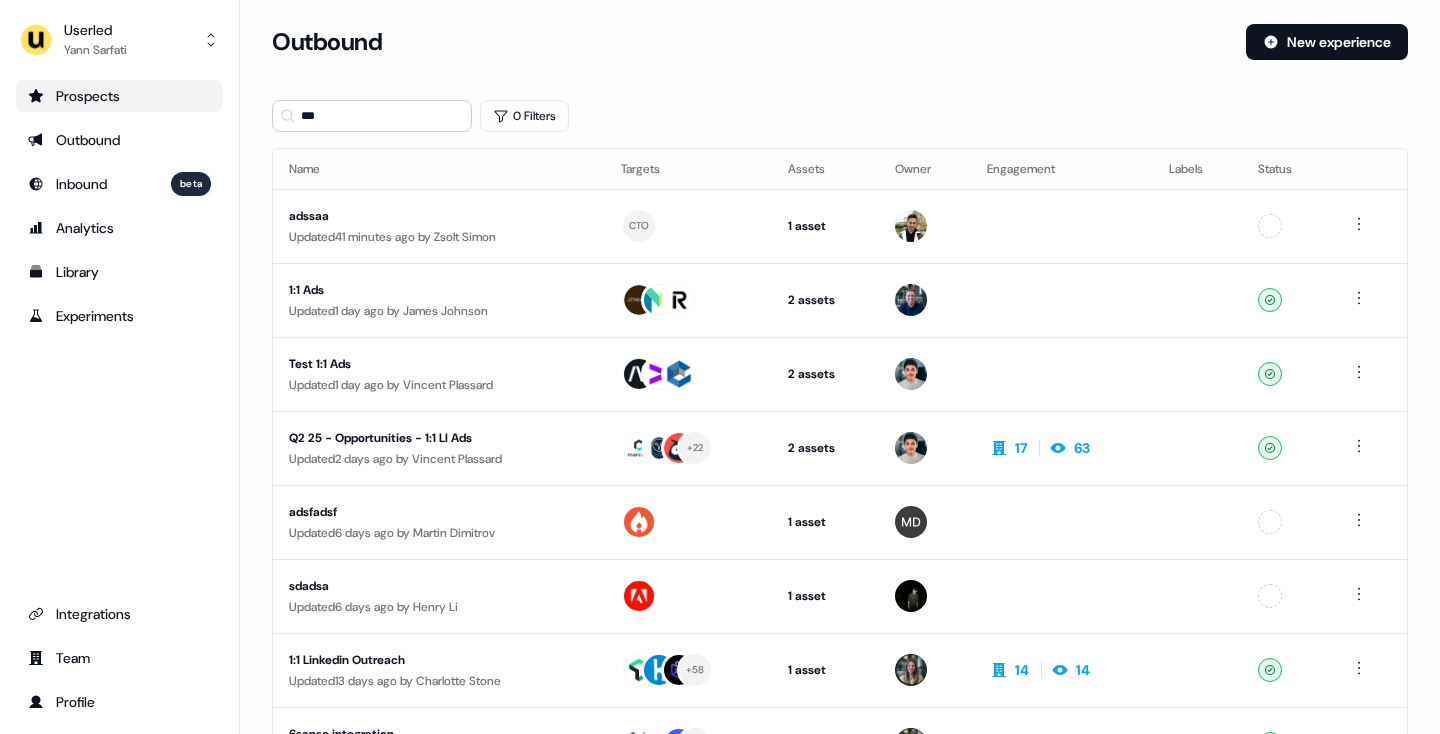 click on "Prospects" at bounding box center (119, 96) 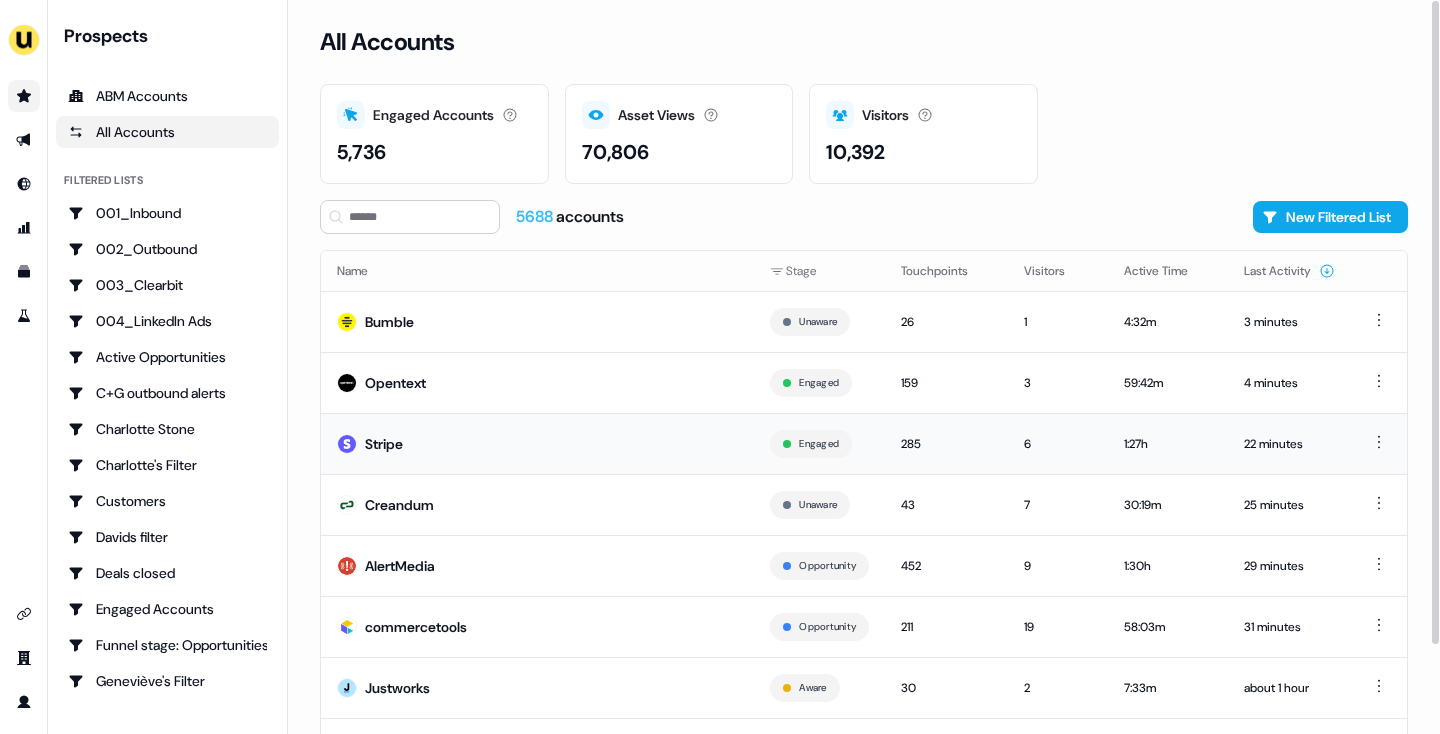 click on "Stripe" at bounding box center (537, 443) 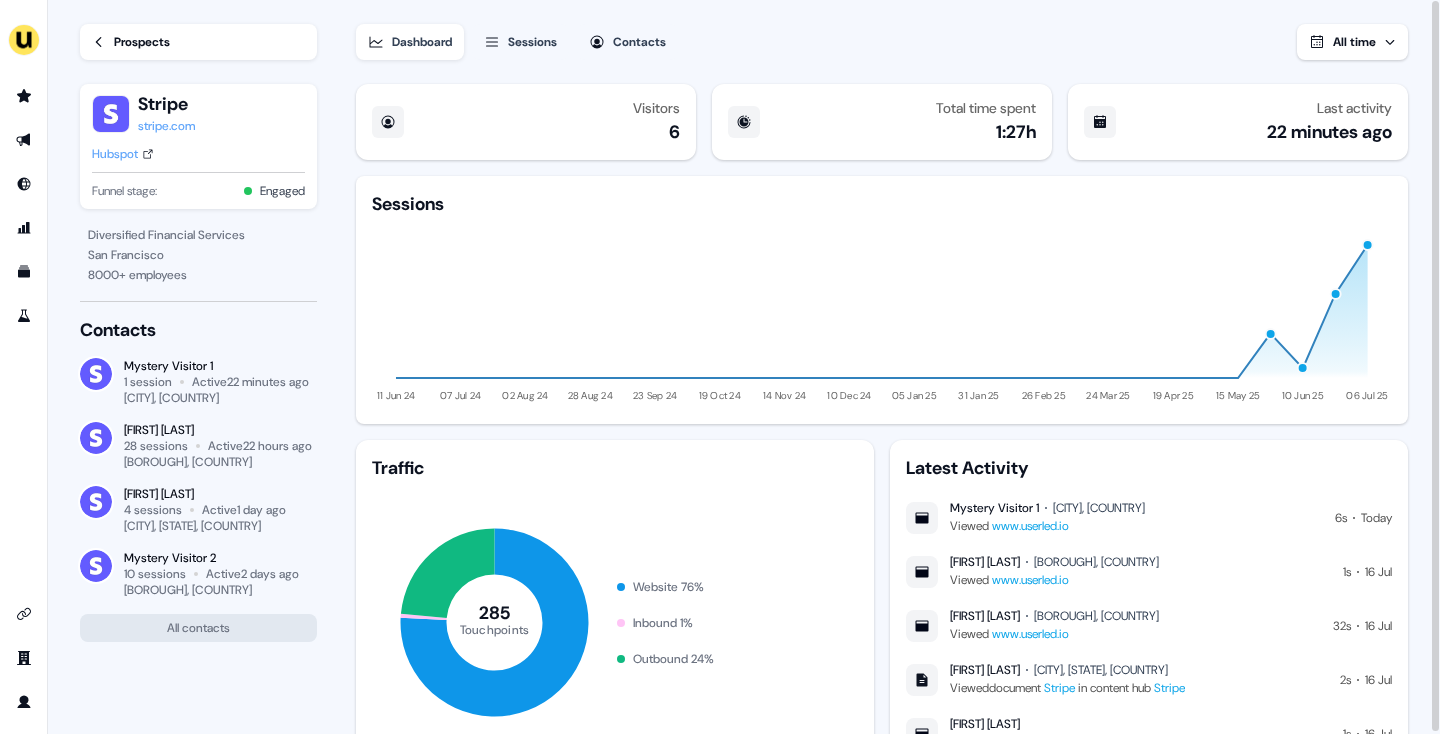 click on "Prospects" at bounding box center [198, 42] 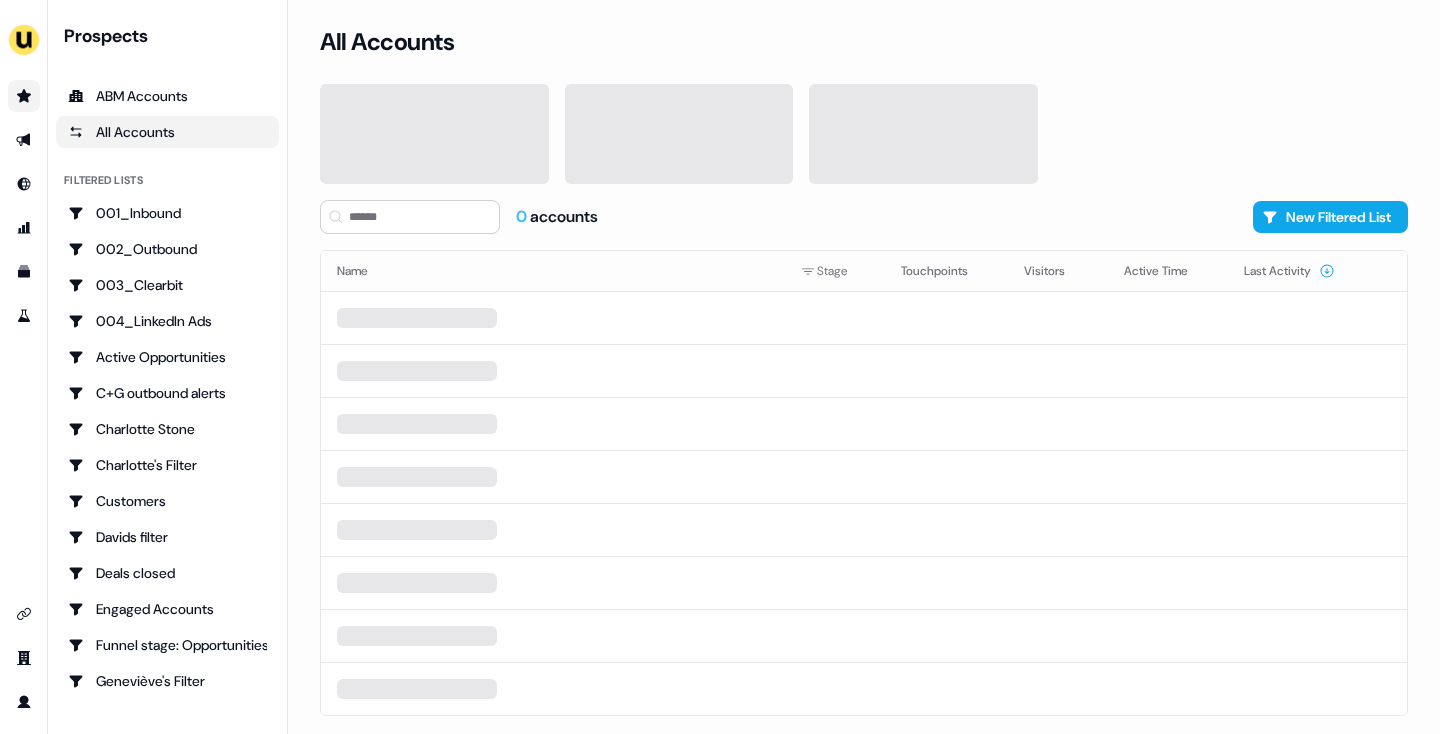 scroll, scrollTop: 0, scrollLeft: 0, axis: both 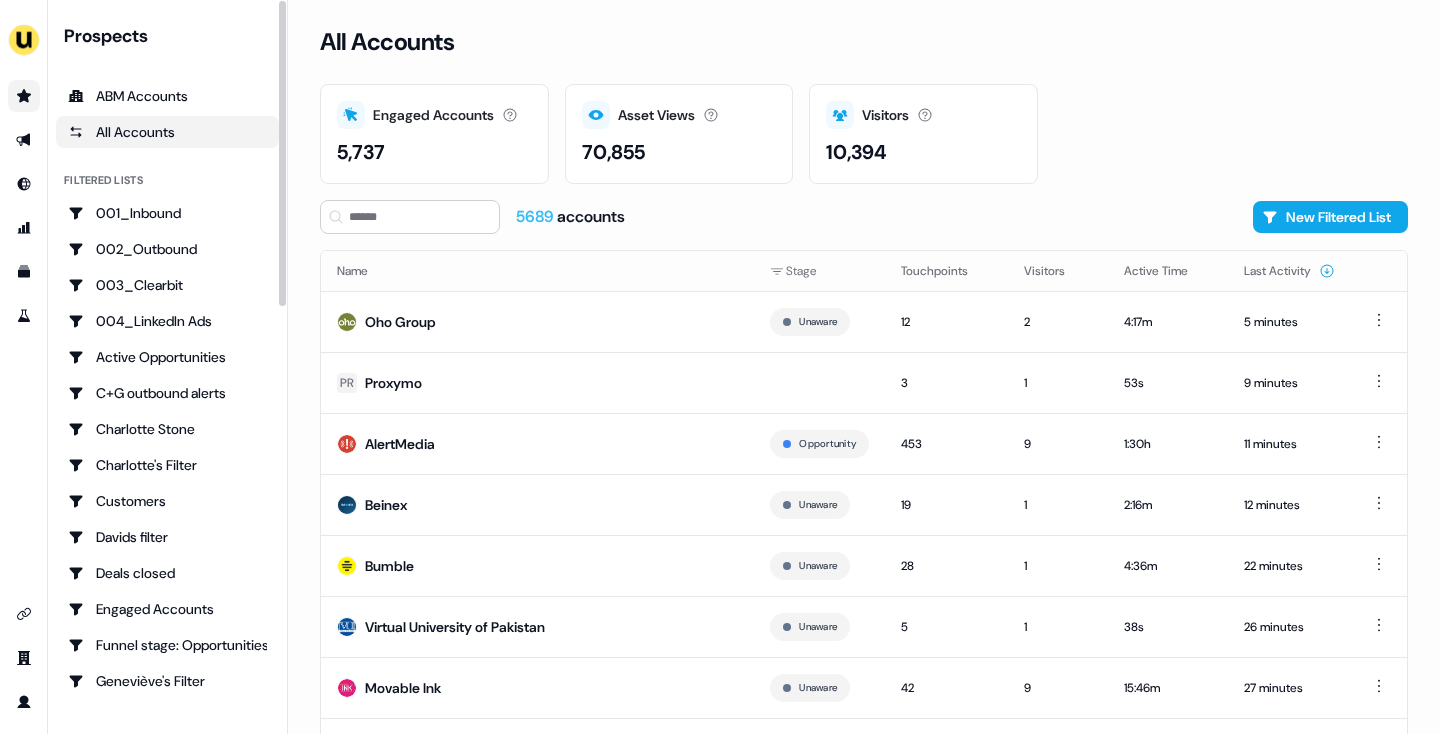 click 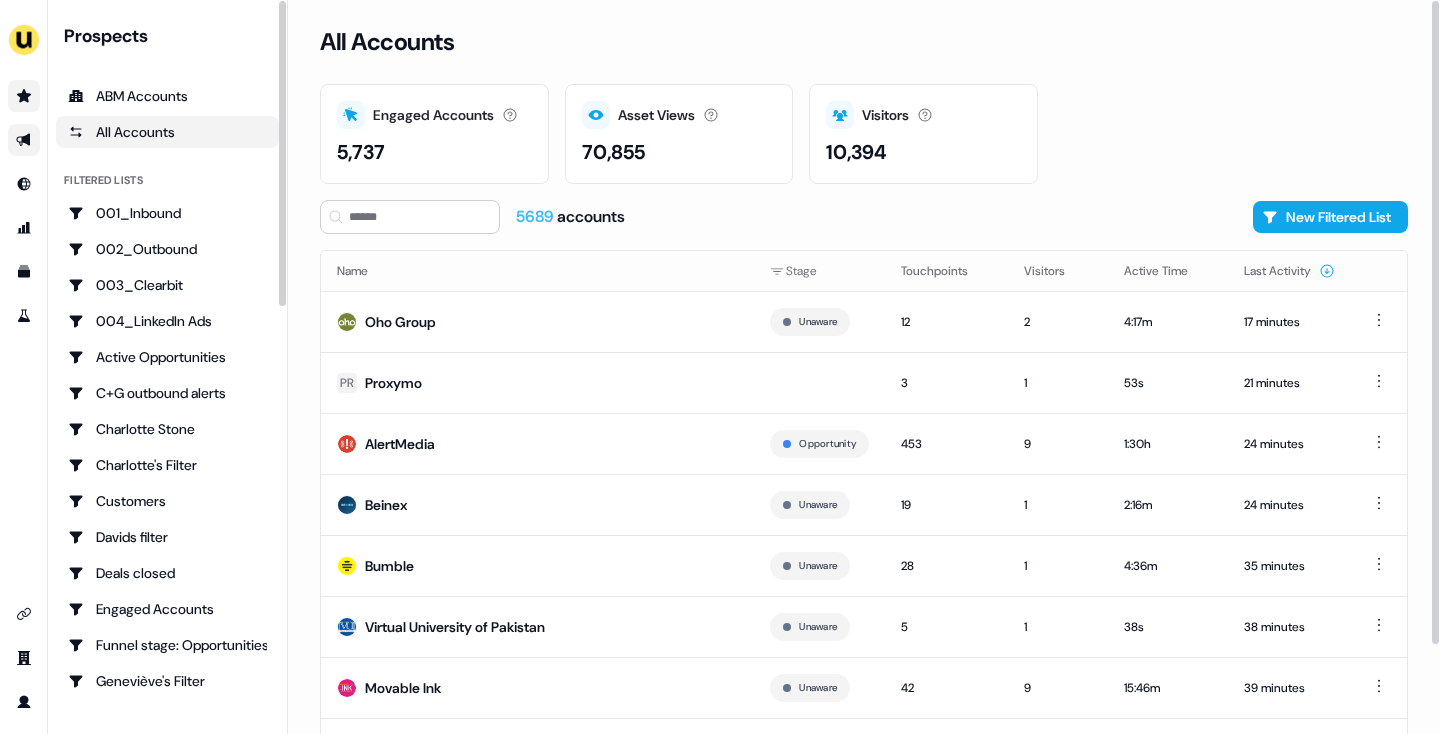 click 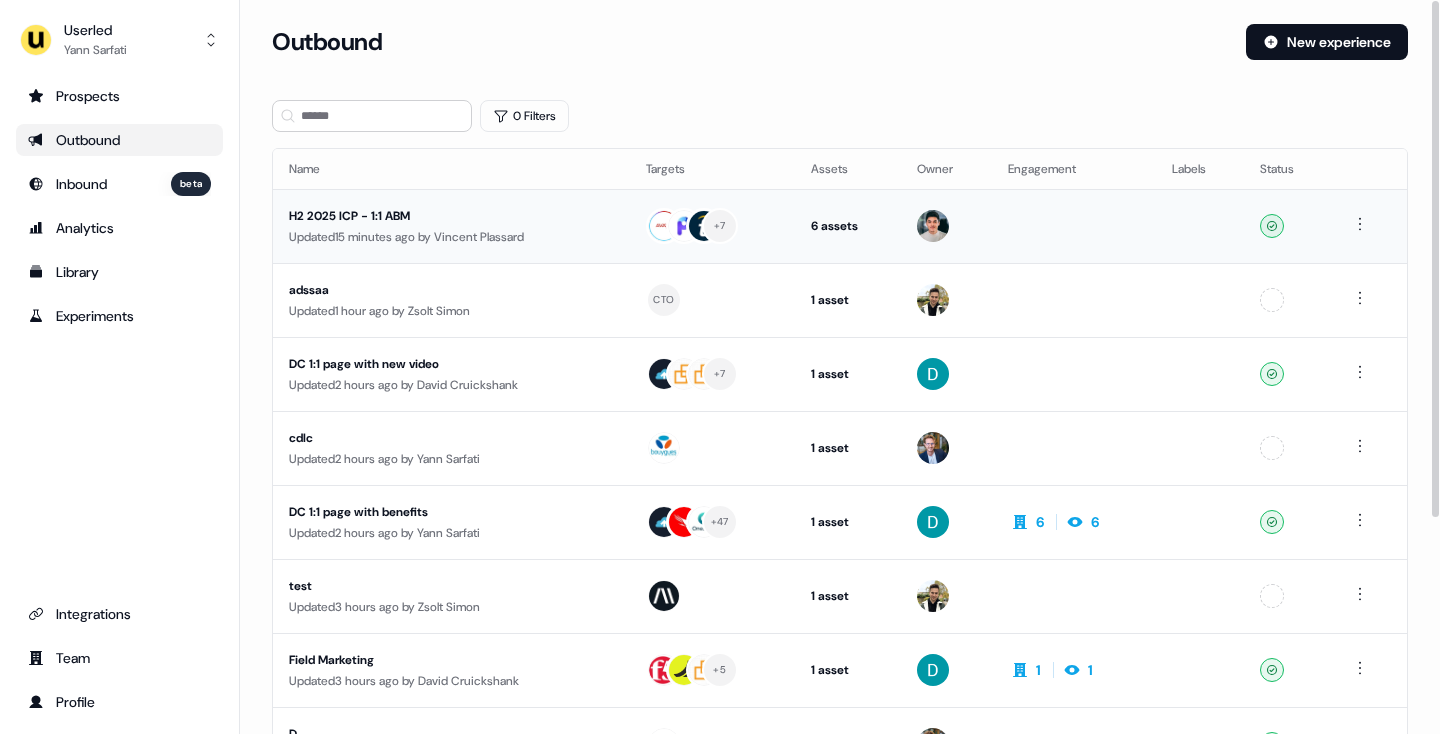 click on "H2 2025 ICP - 1:1 ABM" at bounding box center [451, 216] 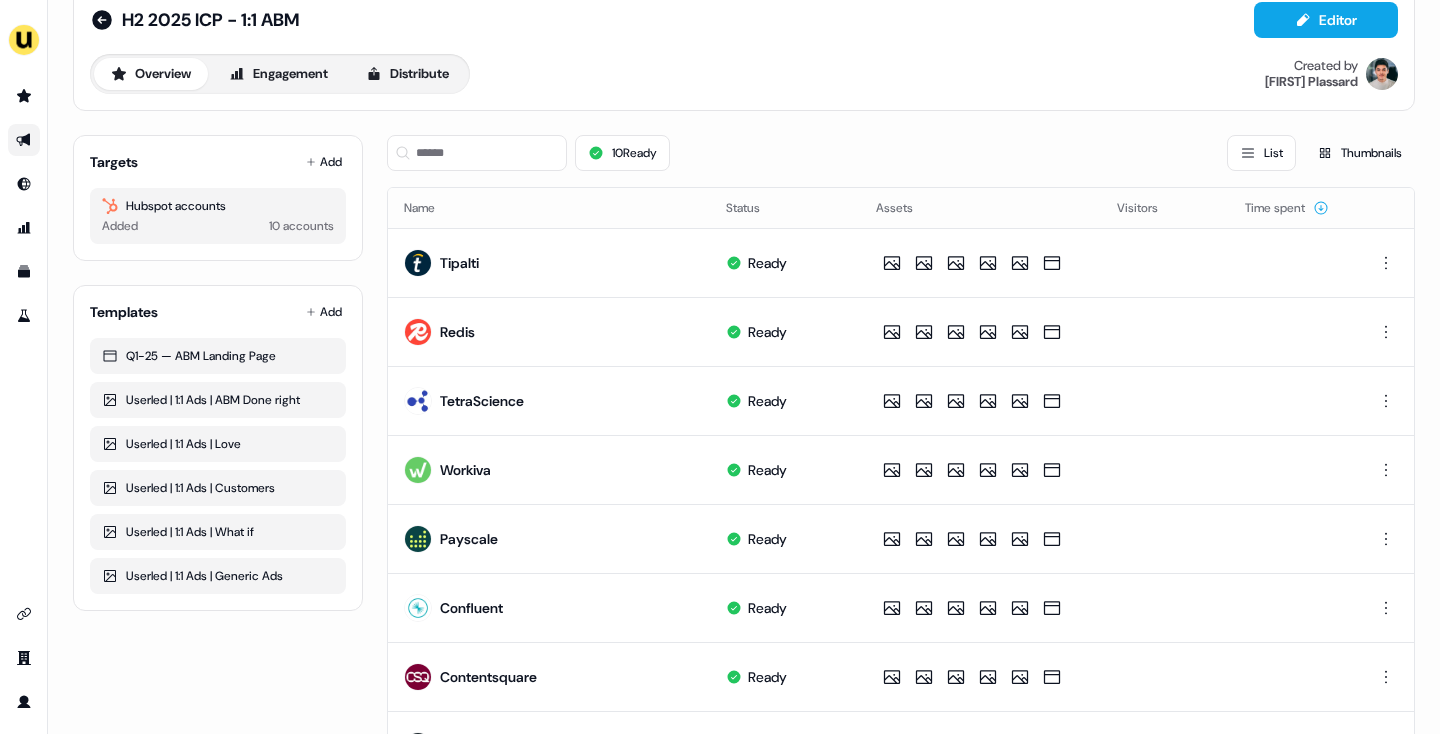 scroll, scrollTop: 0, scrollLeft: 0, axis: both 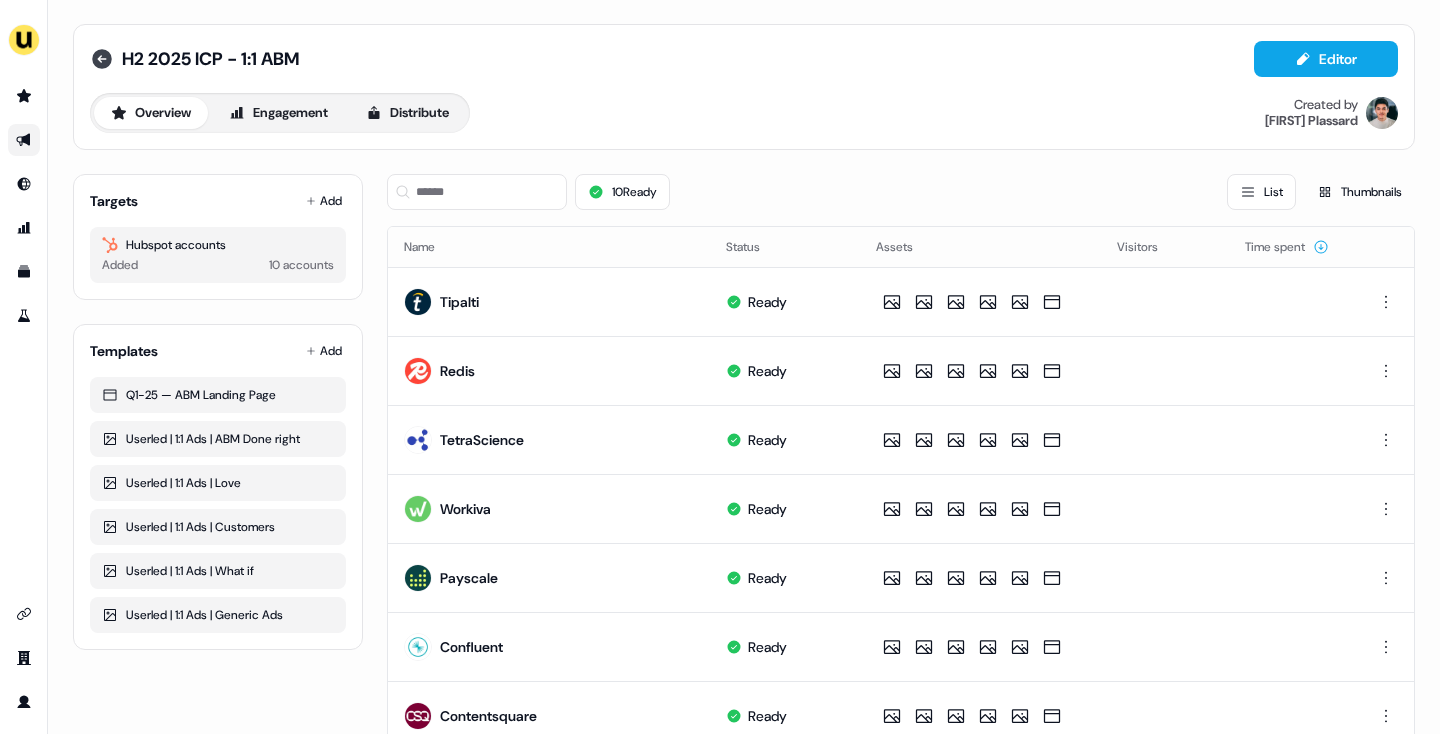 click 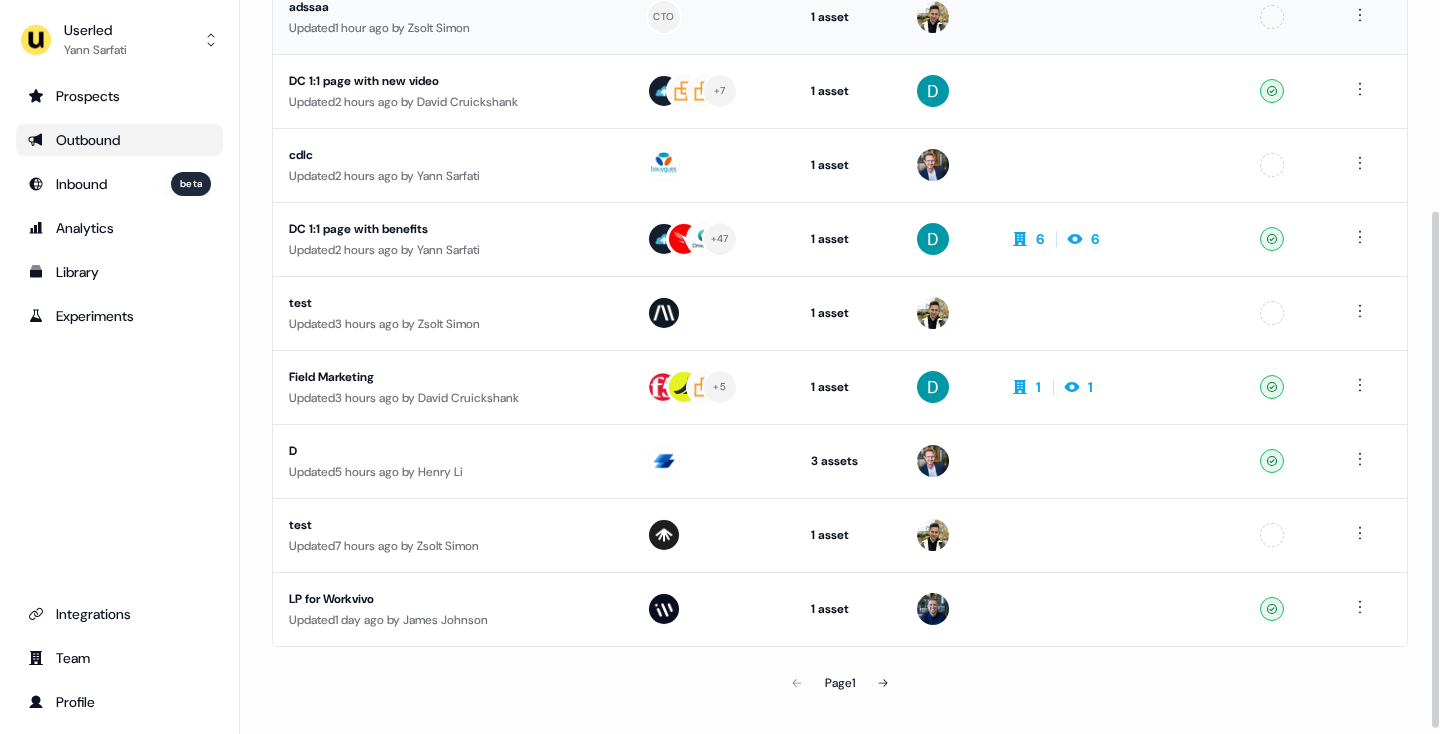 scroll, scrollTop: 307, scrollLeft: 0, axis: vertical 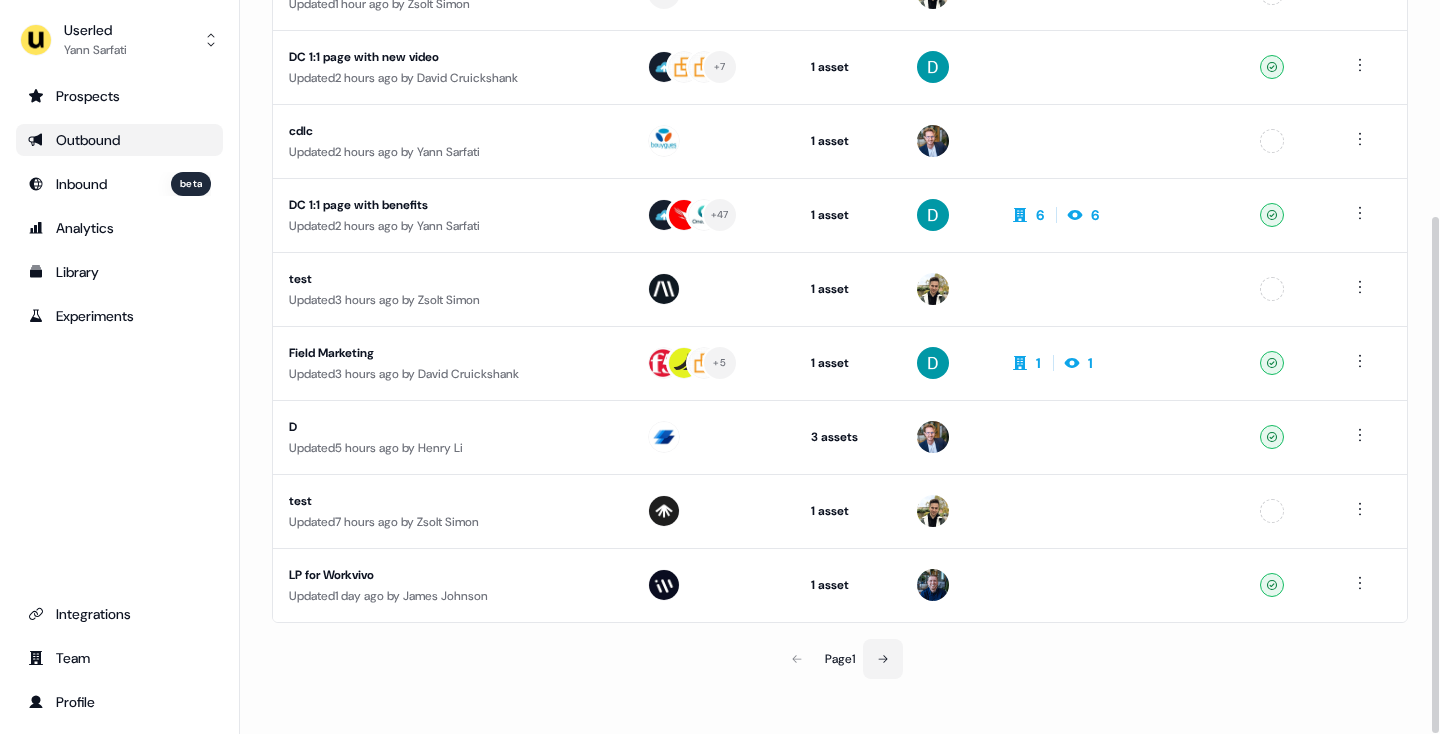 click at bounding box center (883, 659) 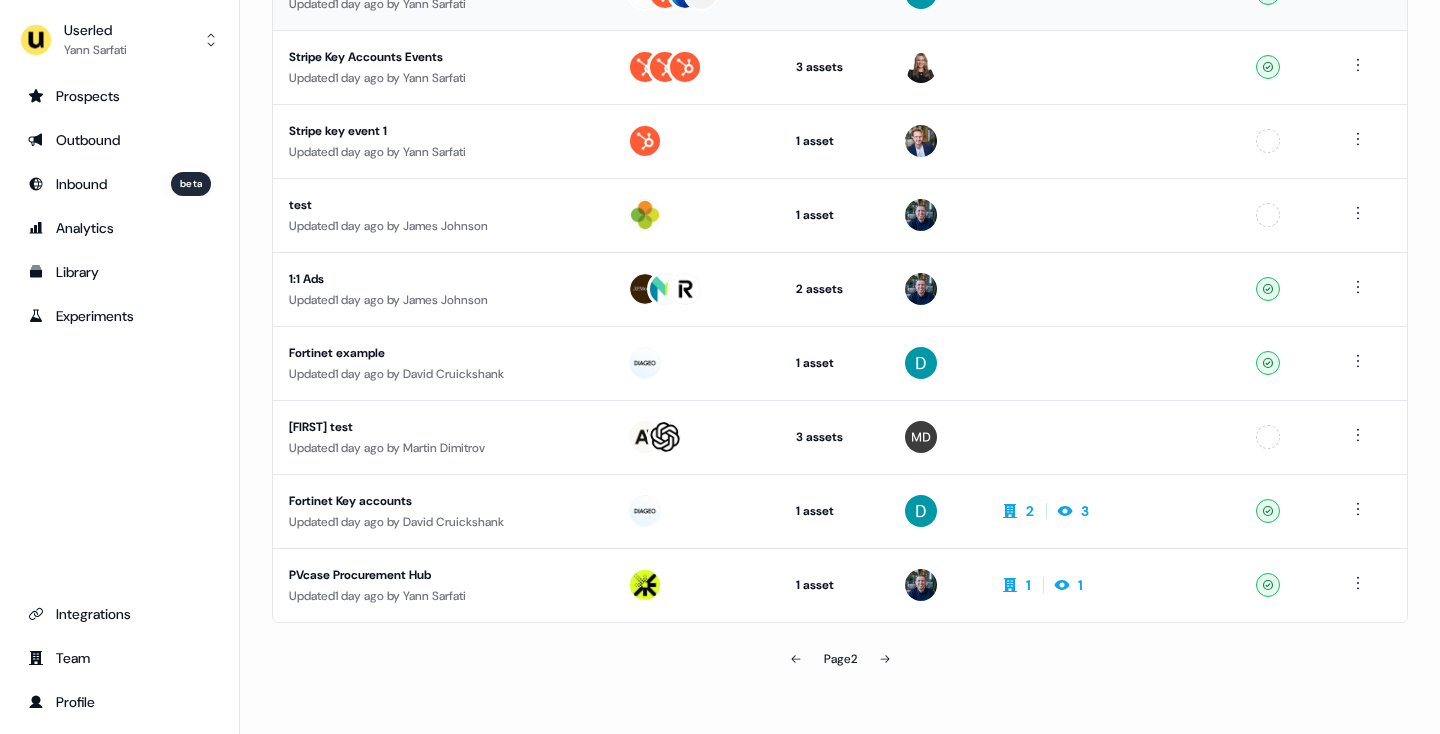 scroll, scrollTop: 0, scrollLeft: 0, axis: both 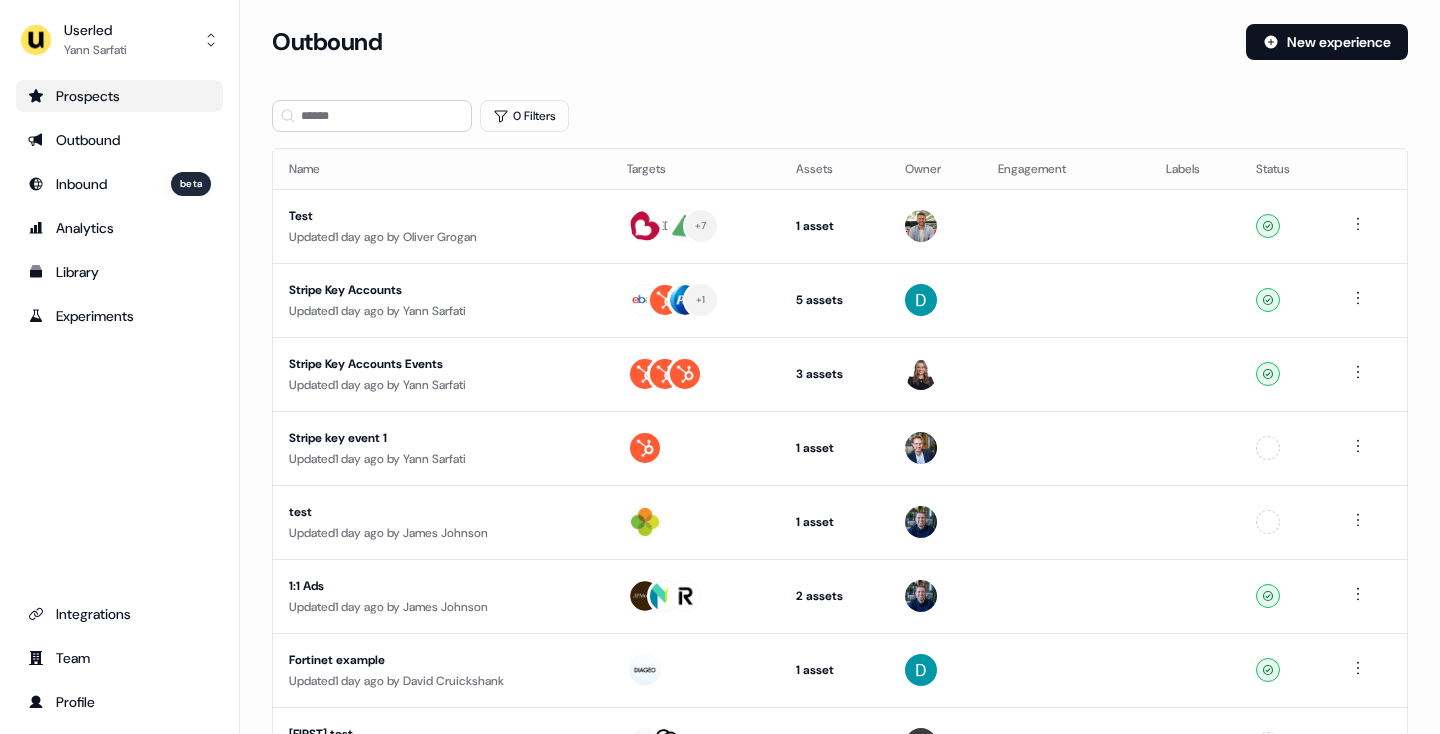 click on "Prospects" at bounding box center [119, 96] 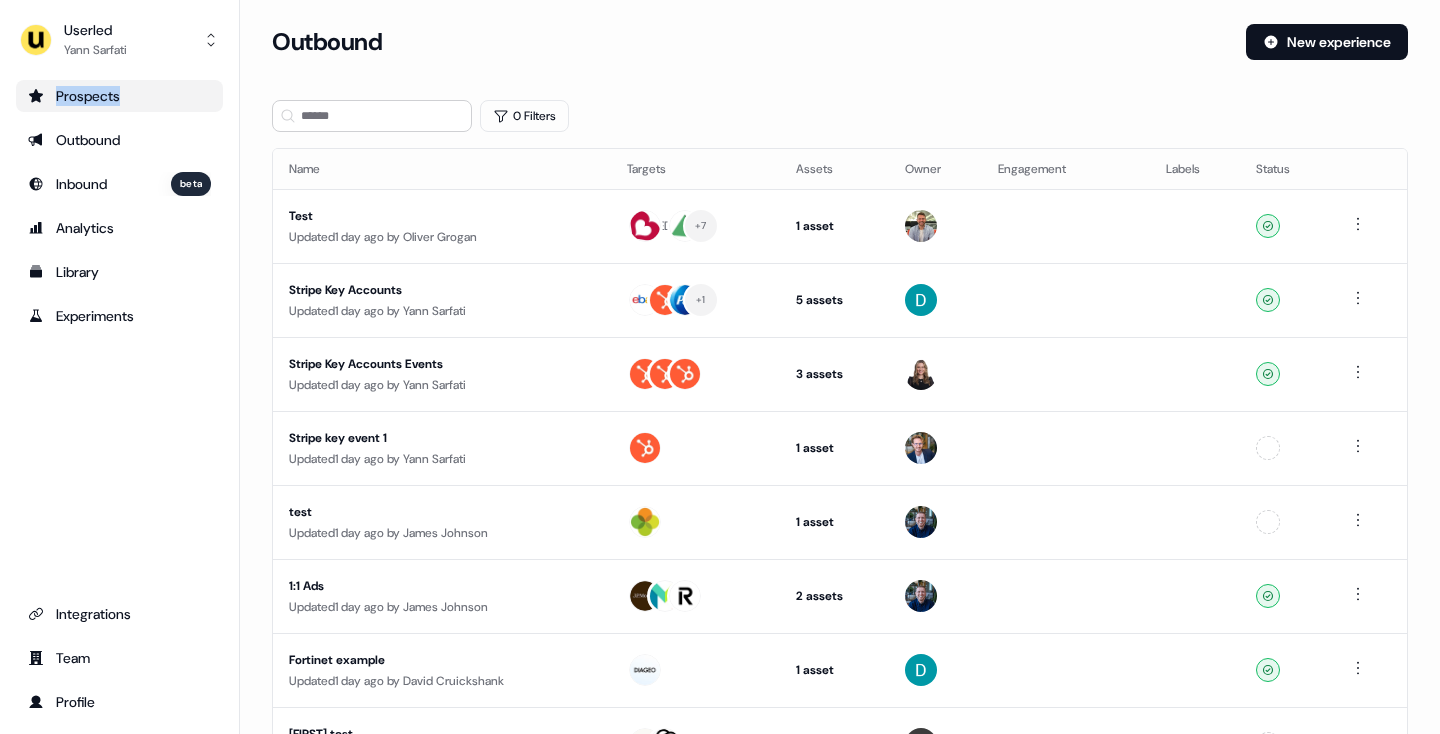 click on "Prospects" at bounding box center (119, 96) 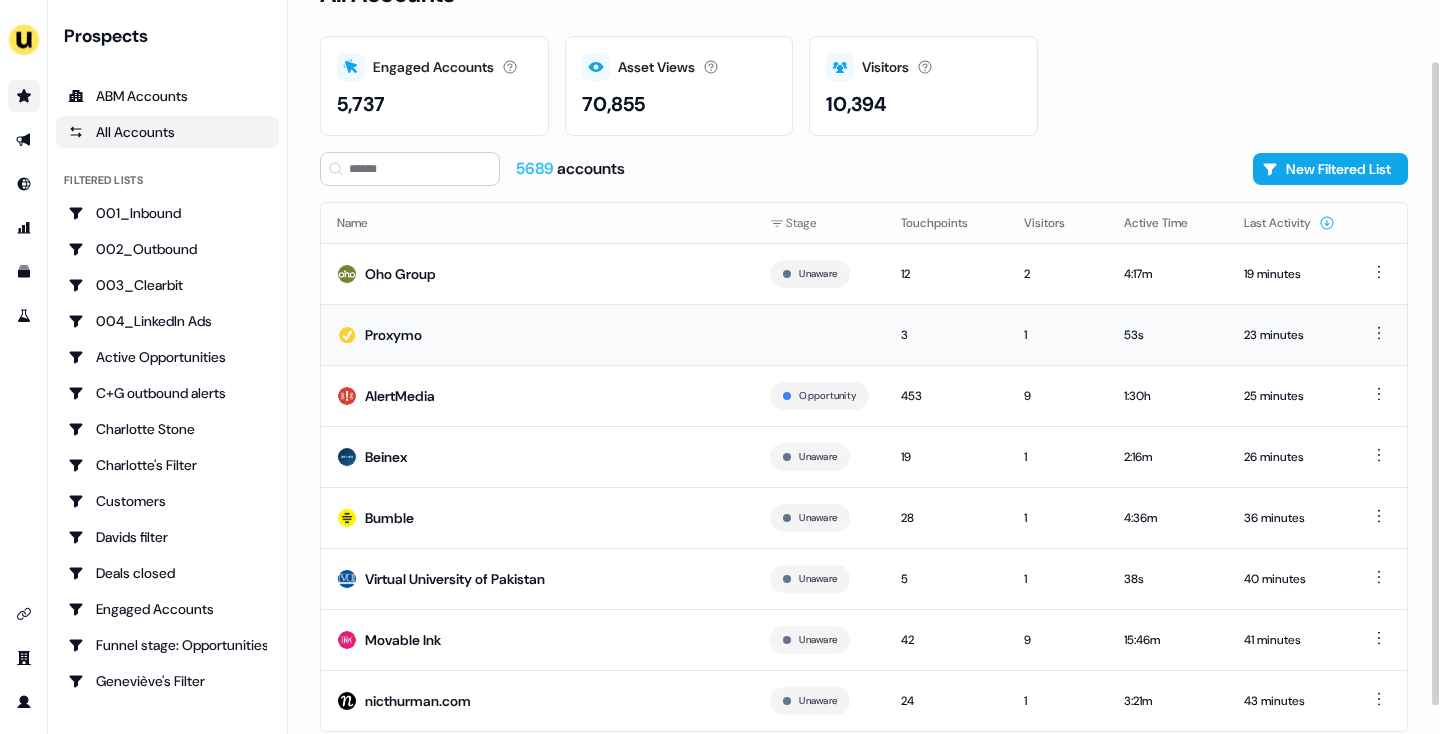 scroll, scrollTop: 101, scrollLeft: 0, axis: vertical 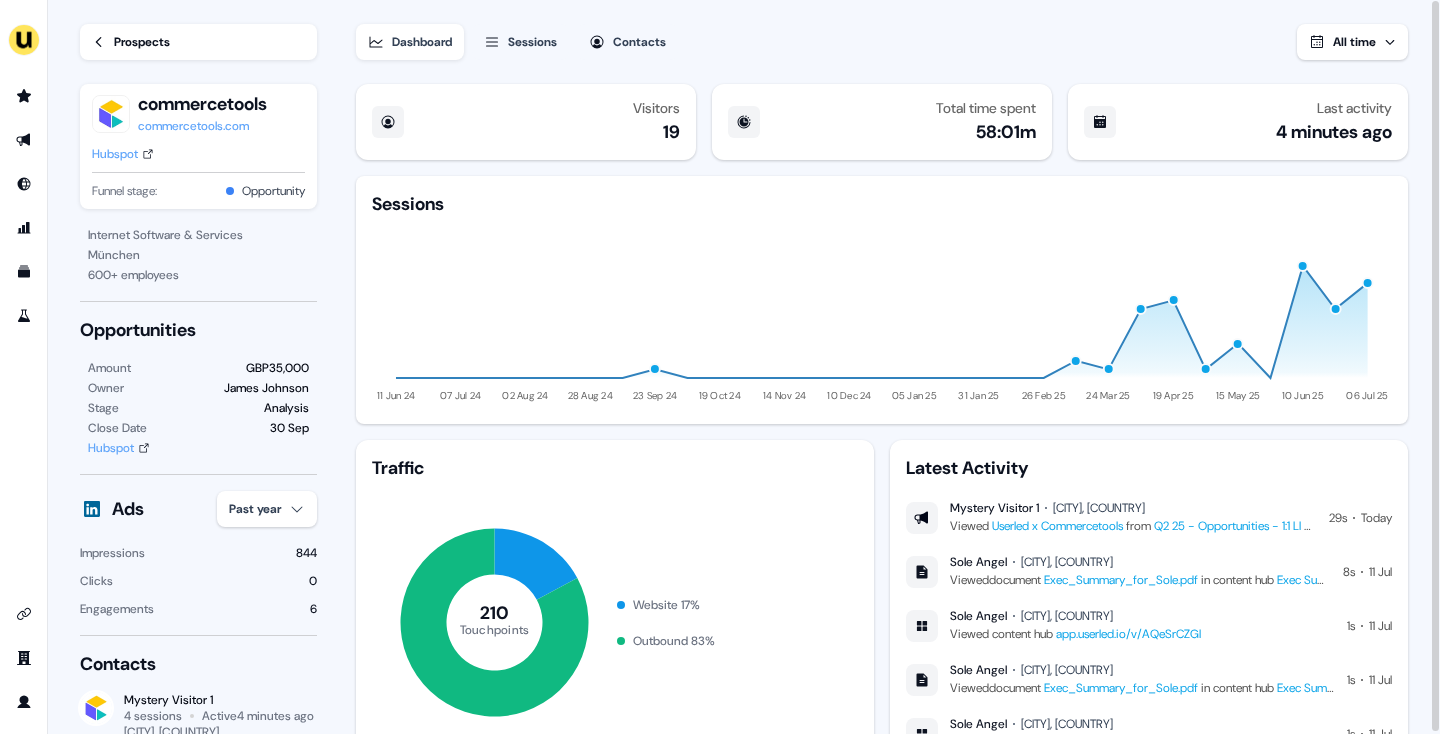click on "Prospects" at bounding box center [142, 42] 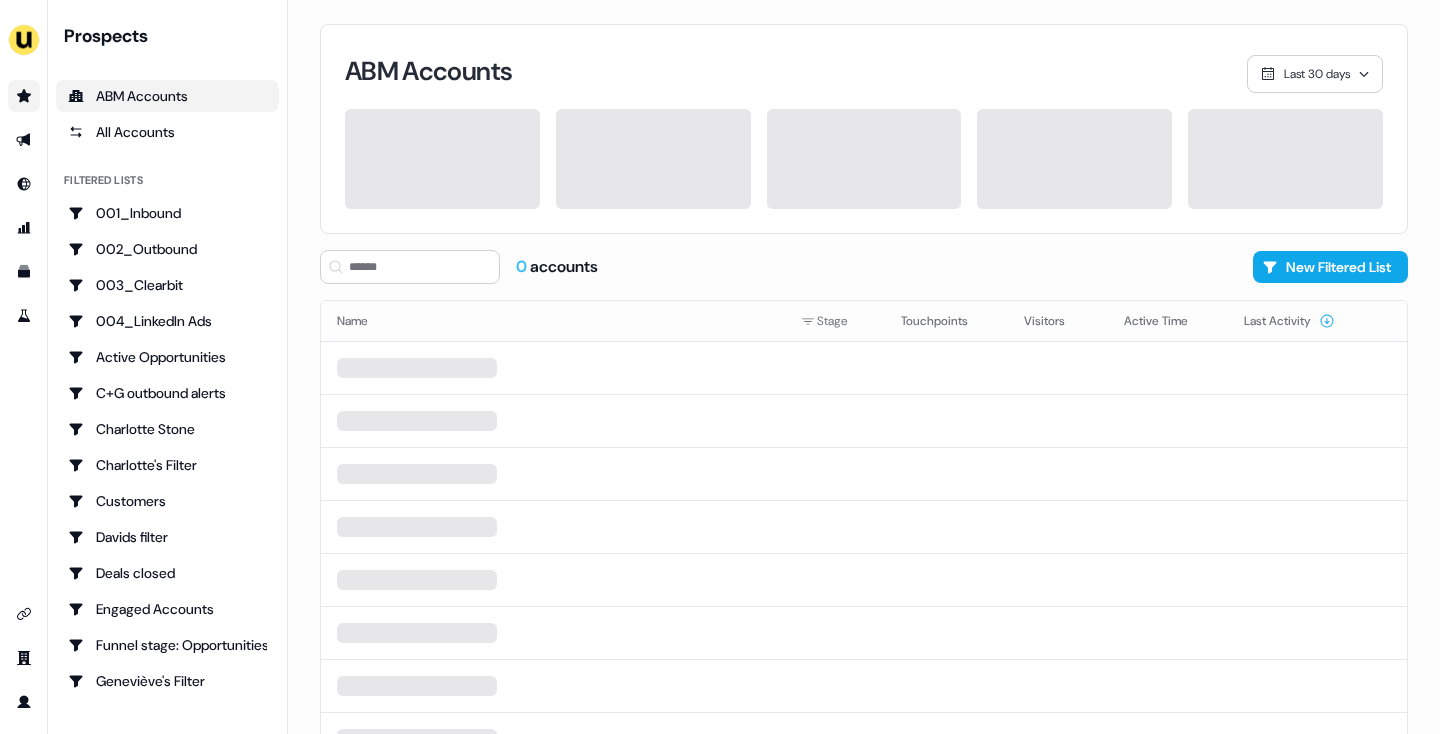 scroll, scrollTop: 0, scrollLeft: 0, axis: both 